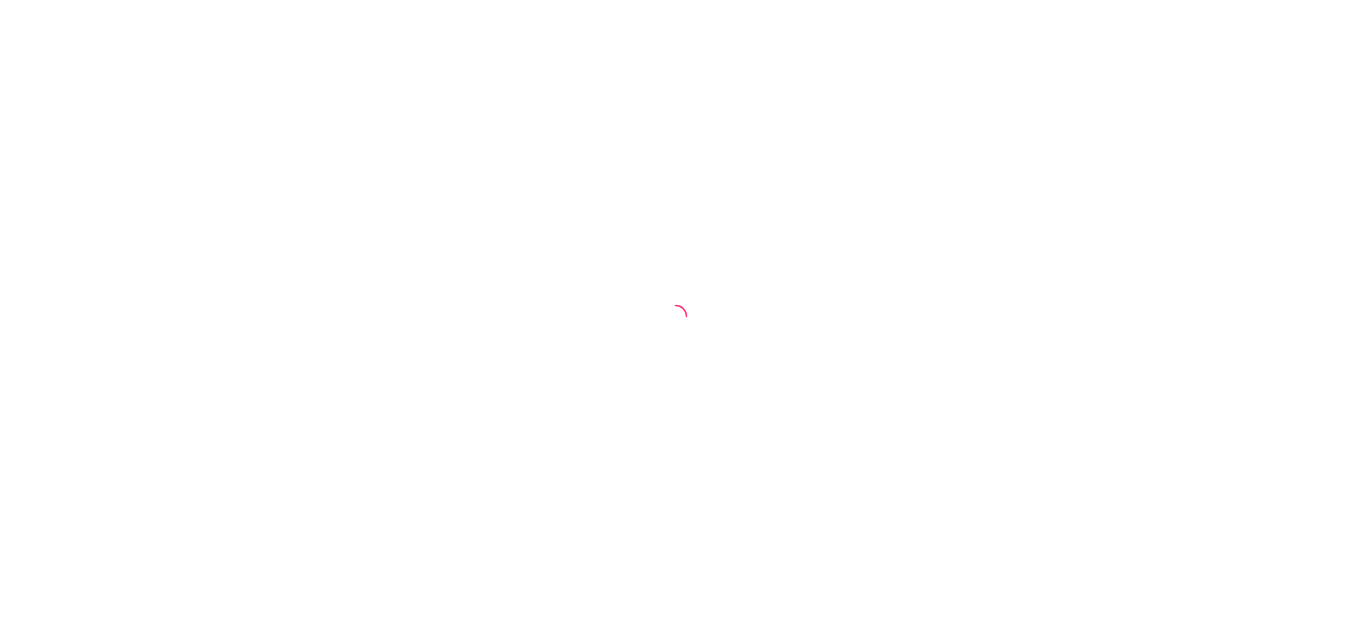 scroll, scrollTop: 0, scrollLeft: 0, axis: both 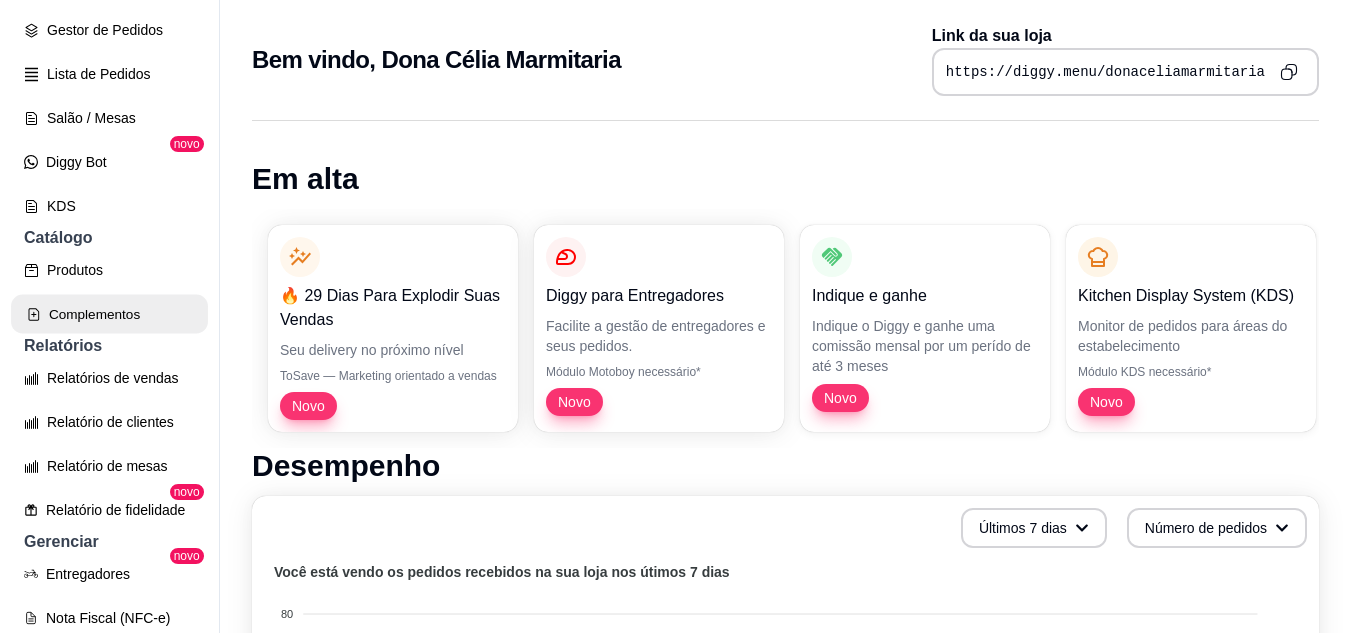 click on "Complementos" at bounding box center [109, 314] 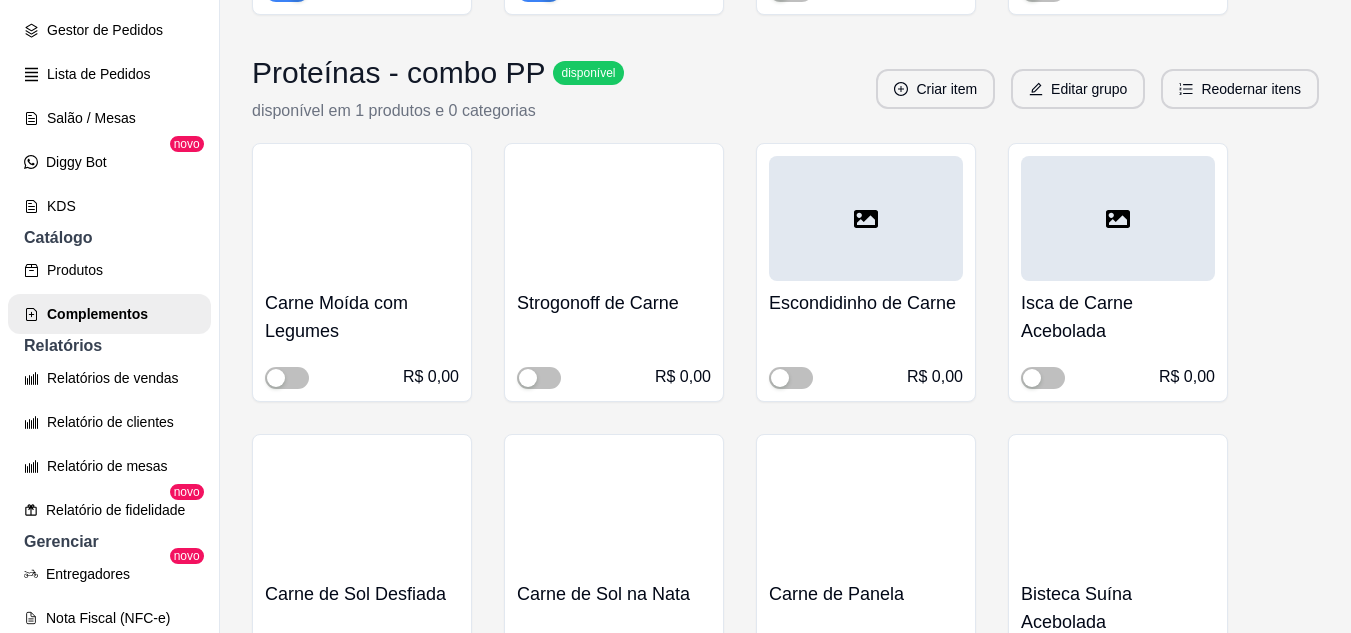 scroll, scrollTop: 12540, scrollLeft: 0, axis: vertical 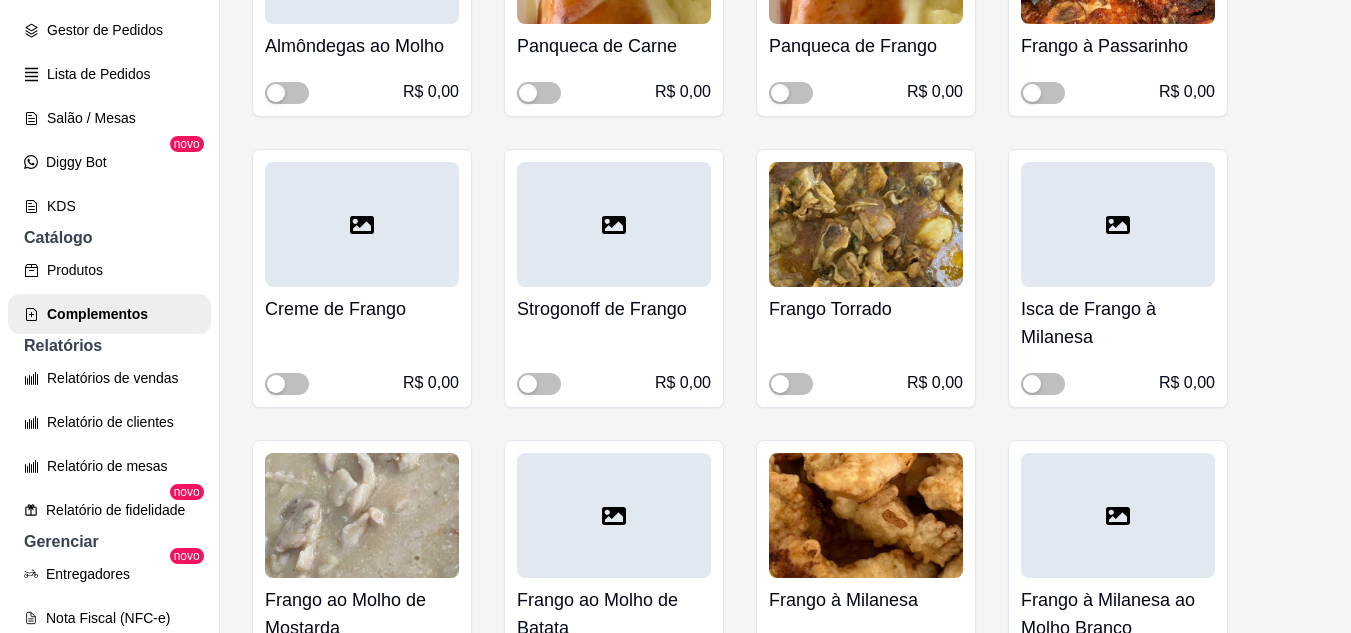 click at bounding box center (866, 515) 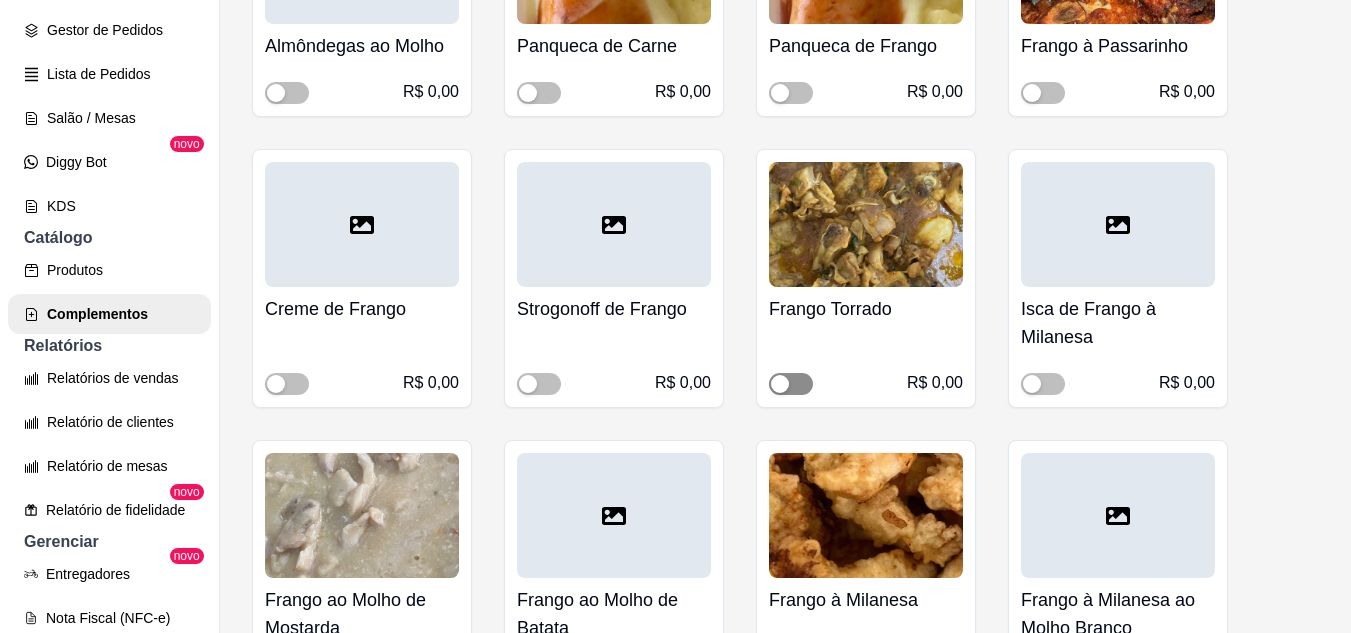 click at bounding box center (791, 384) 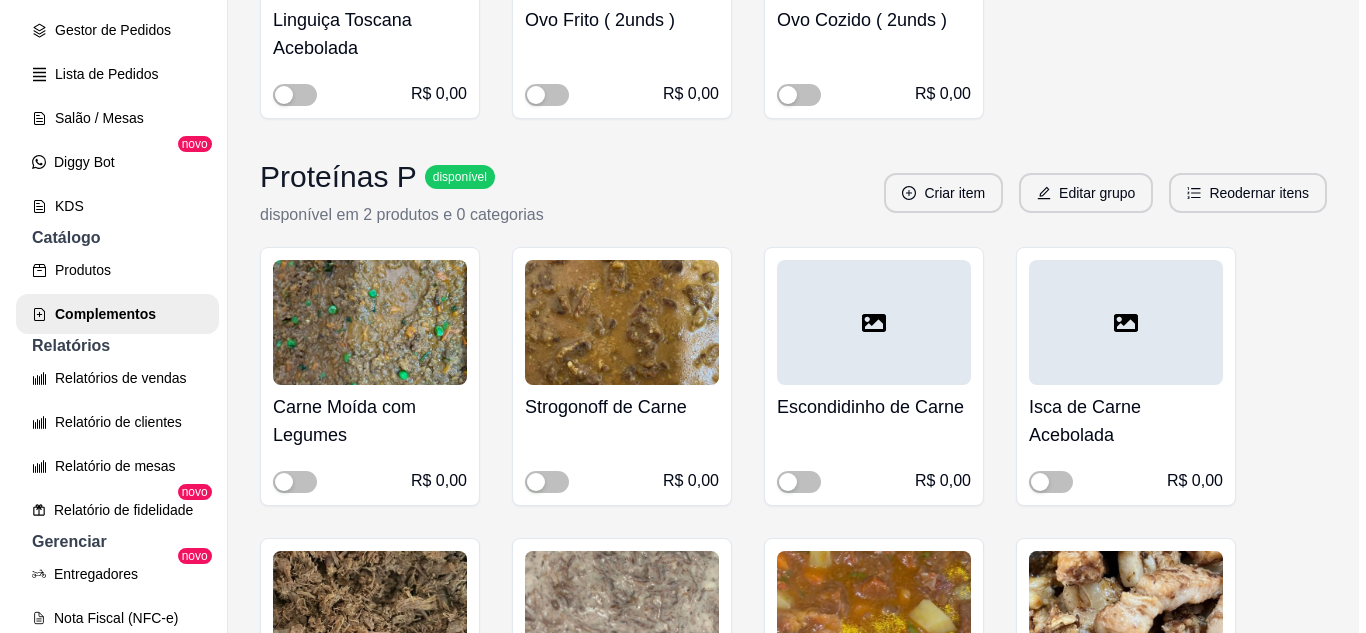 scroll, scrollTop: 14730, scrollLeft: 0, axis: vertical 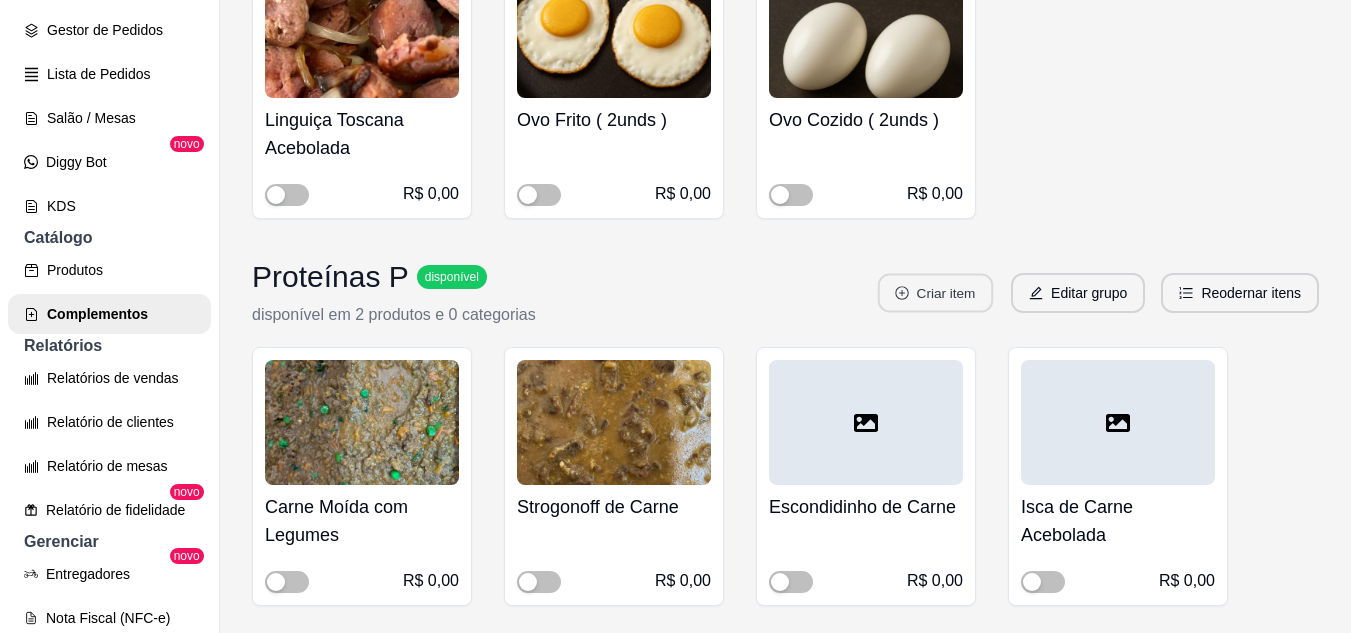 click on "Criar item" at bounding box center (935, 293) 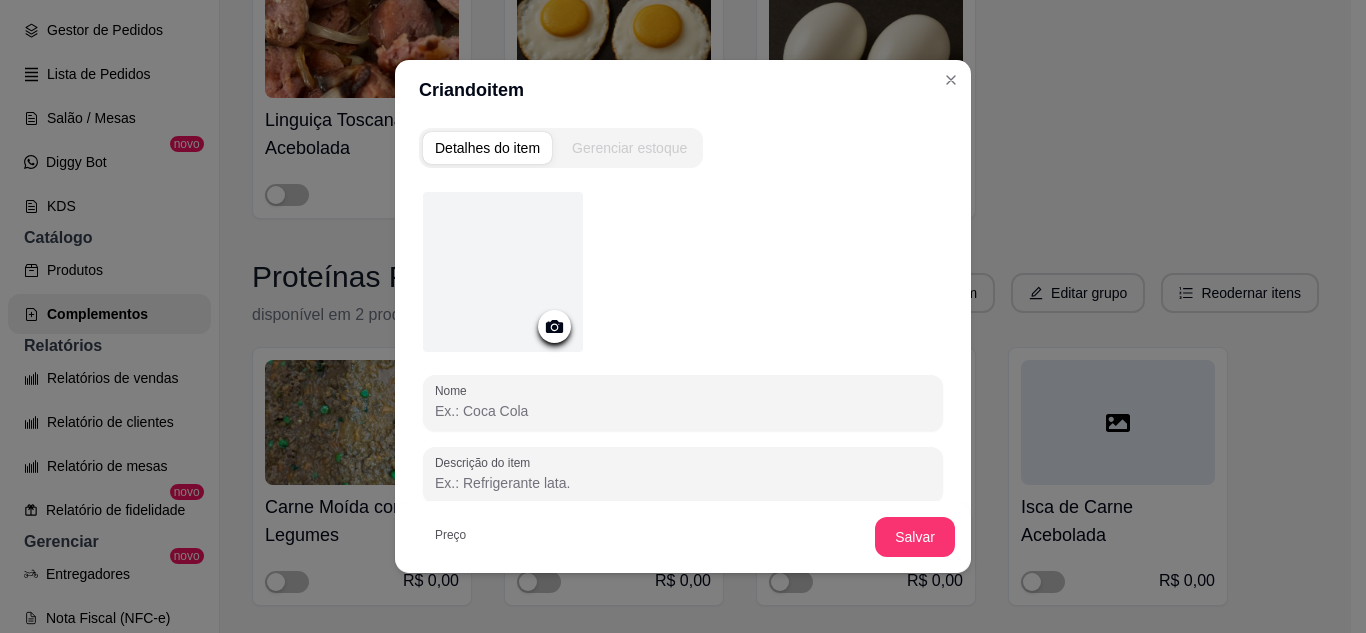 click on "Nome" at bounding box center [683, 411] 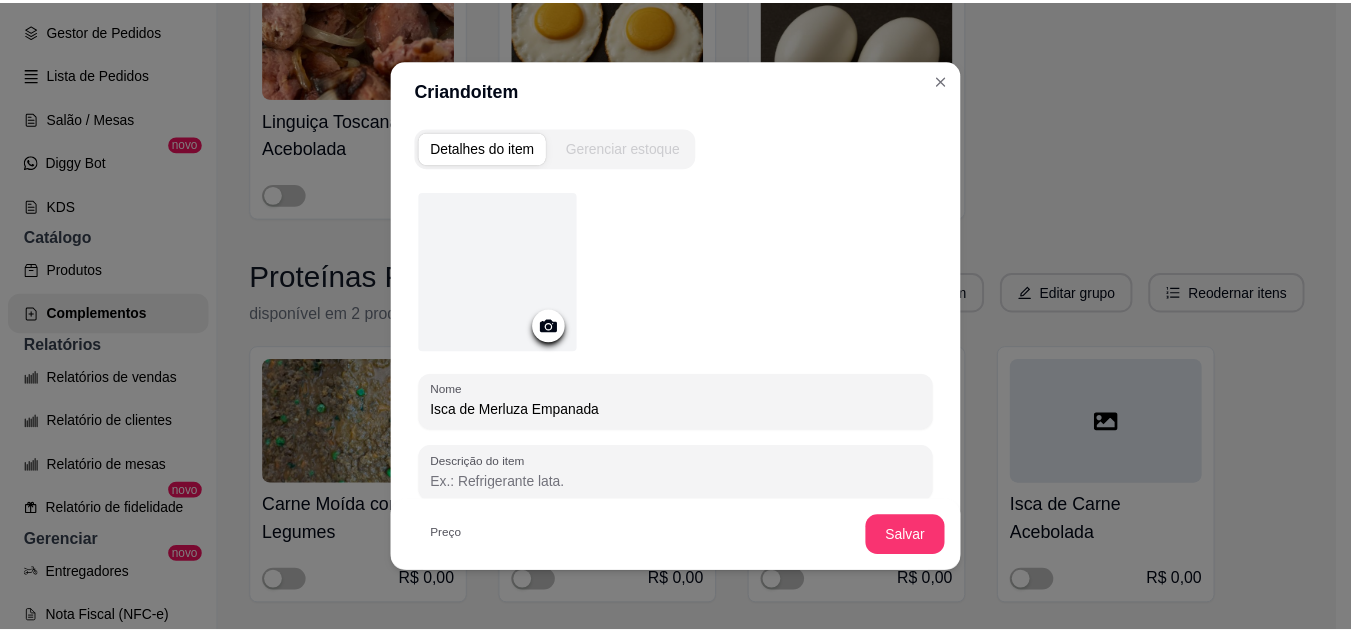 scroll, scrollTop: 211, scrollLeft: 0, axis: vertical 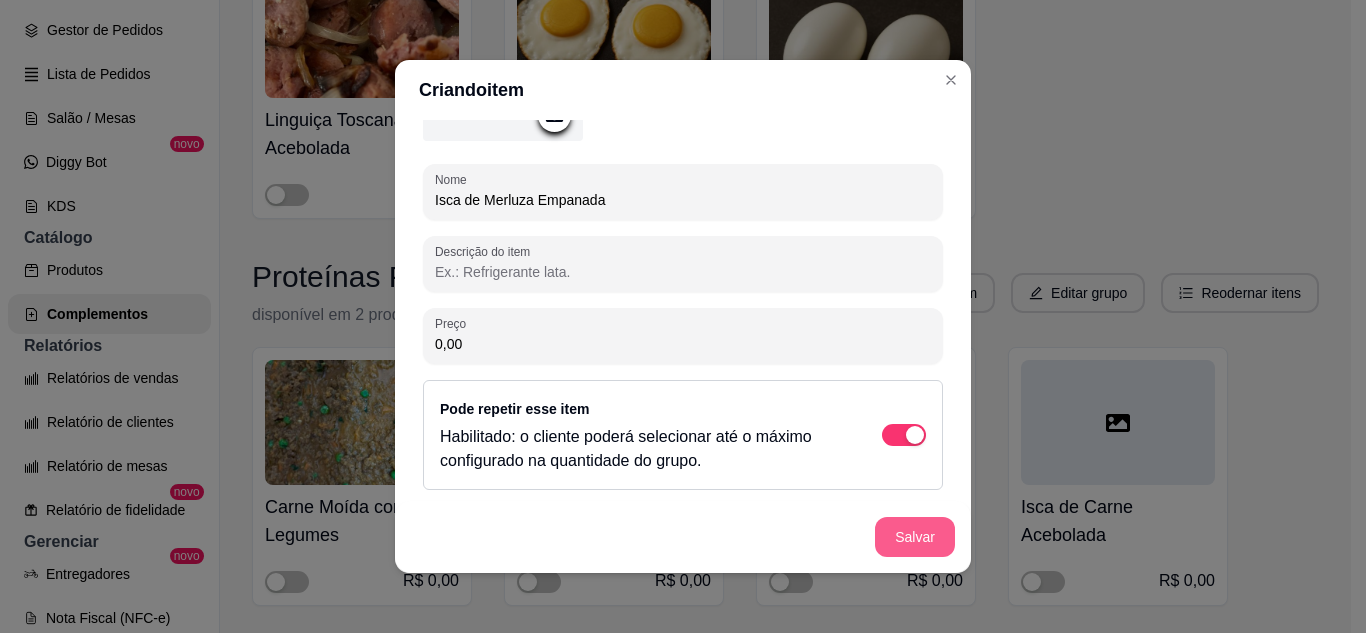 type on "Isca de Merluza Empanada" 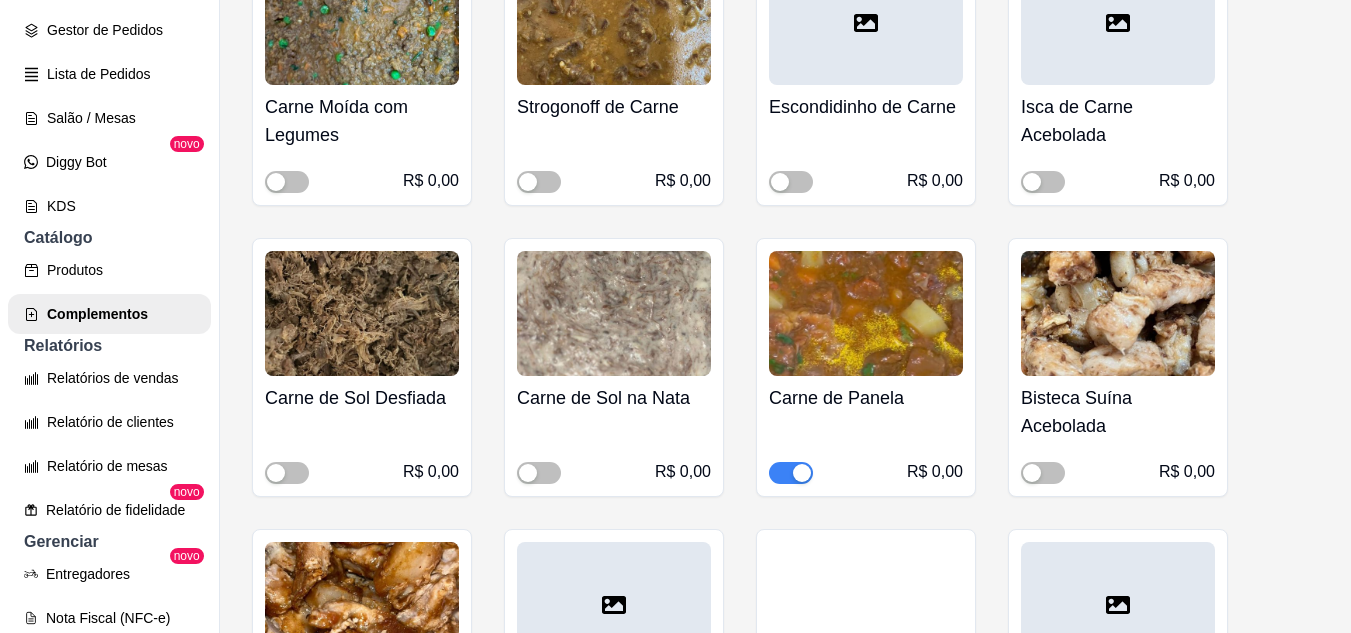 scroll, scrollTop: 15230, scrollLeft: 0, axis: vertical 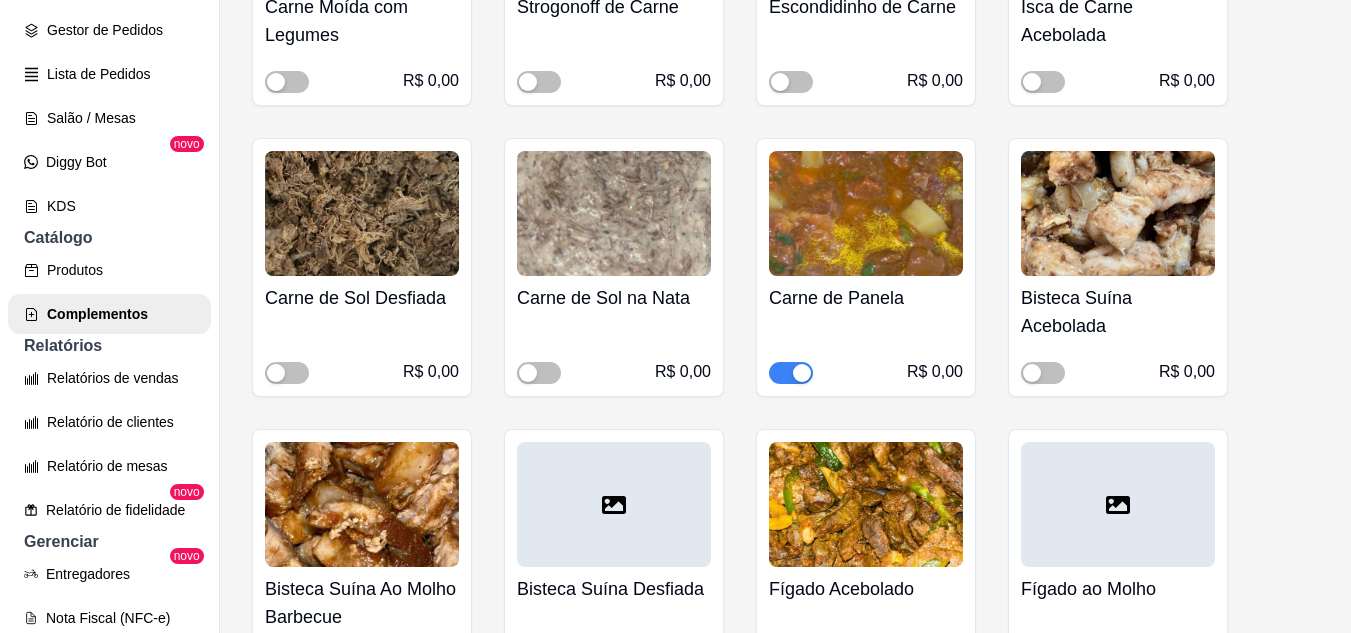 click at bounding box center [791, 373] 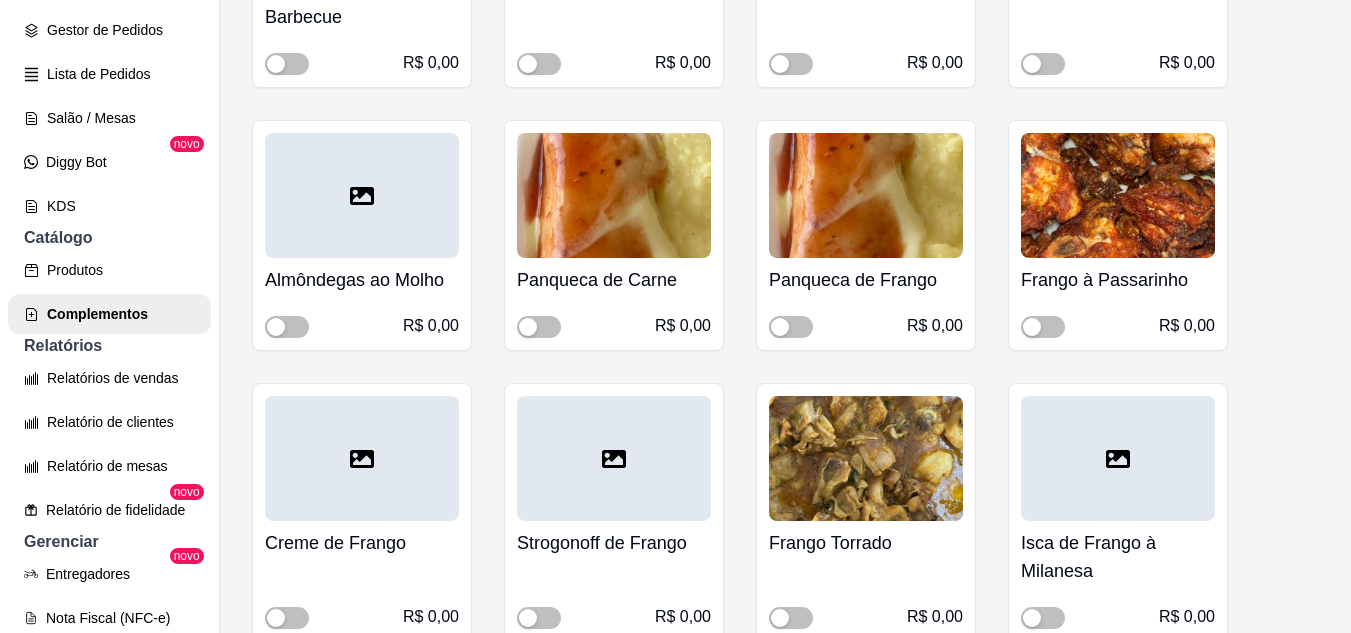 scroll, scrollTop: 15930, scrollLeft: 0, axis: vertical 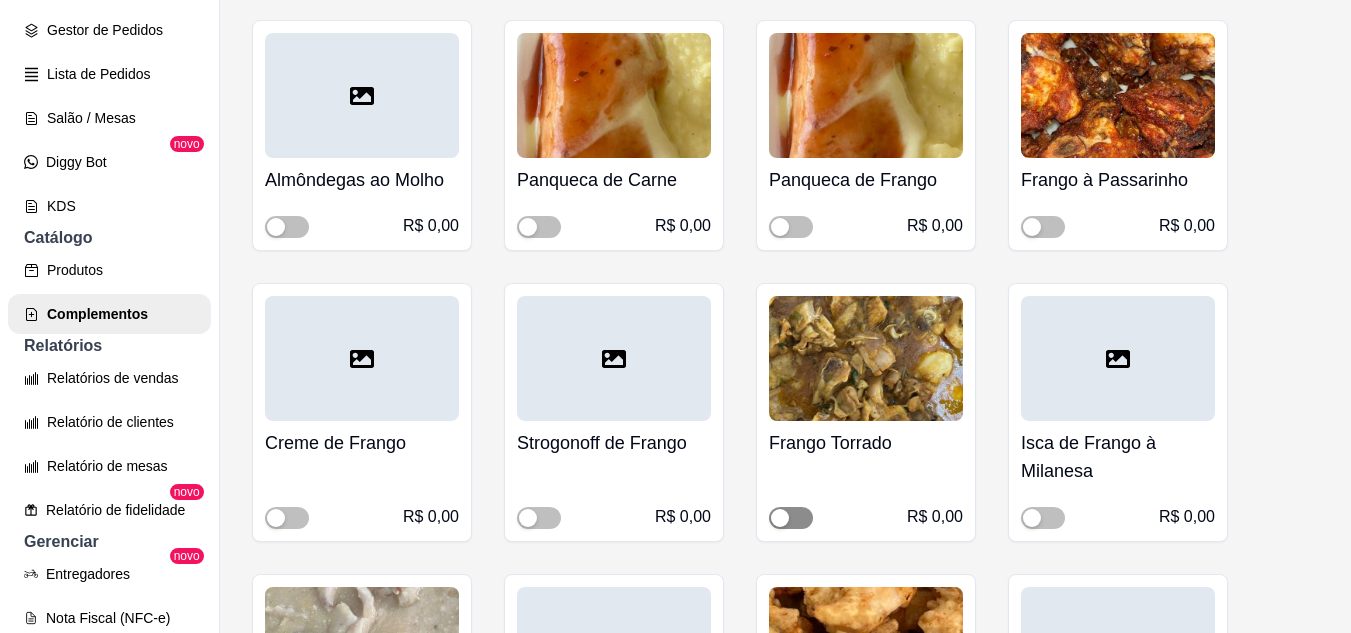 click at bounding box center [791, 518] 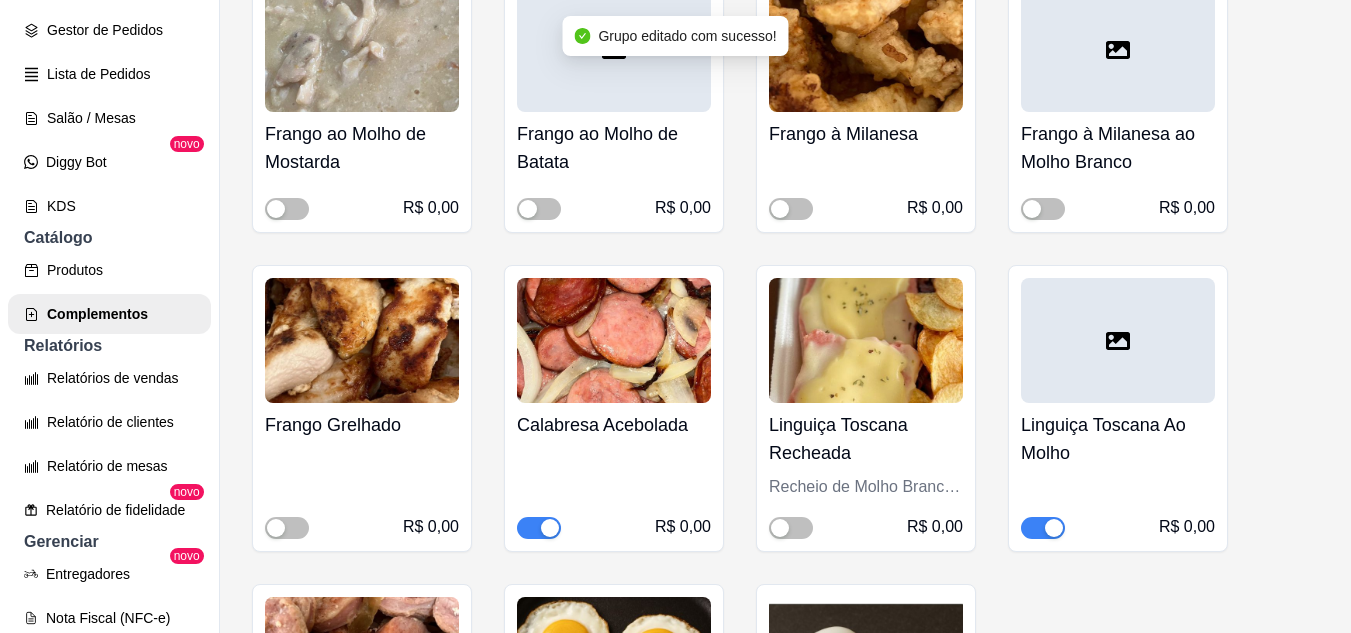 scroll, scrollTop: 16730, scrollLeft: 0, axis: vertical 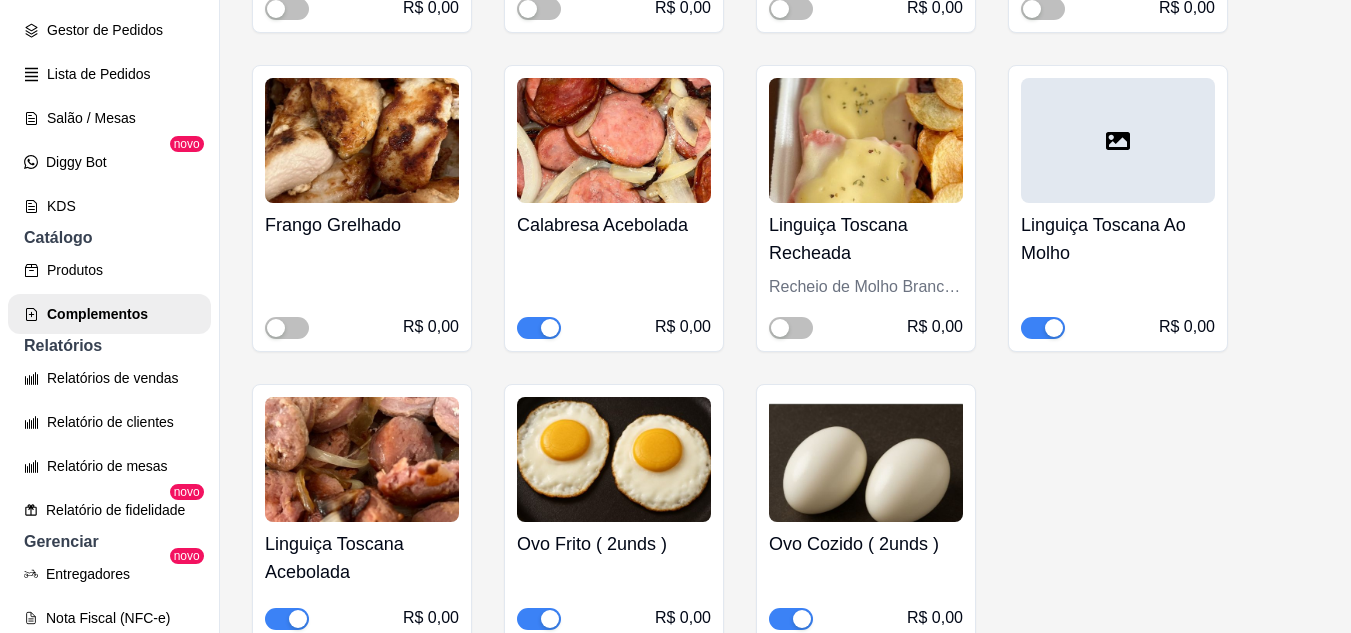 click at bounding box center [1043, 328] 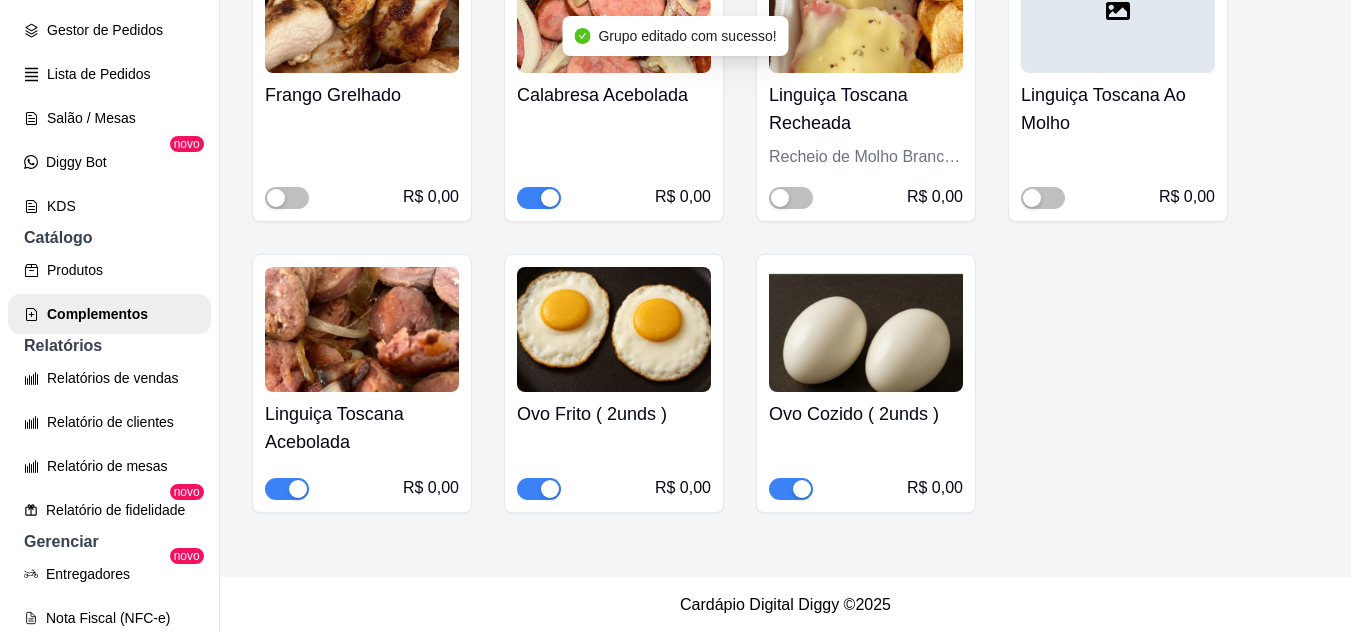scroll, scrollTop: 16730, scrollLeft: 0, axis: vertical 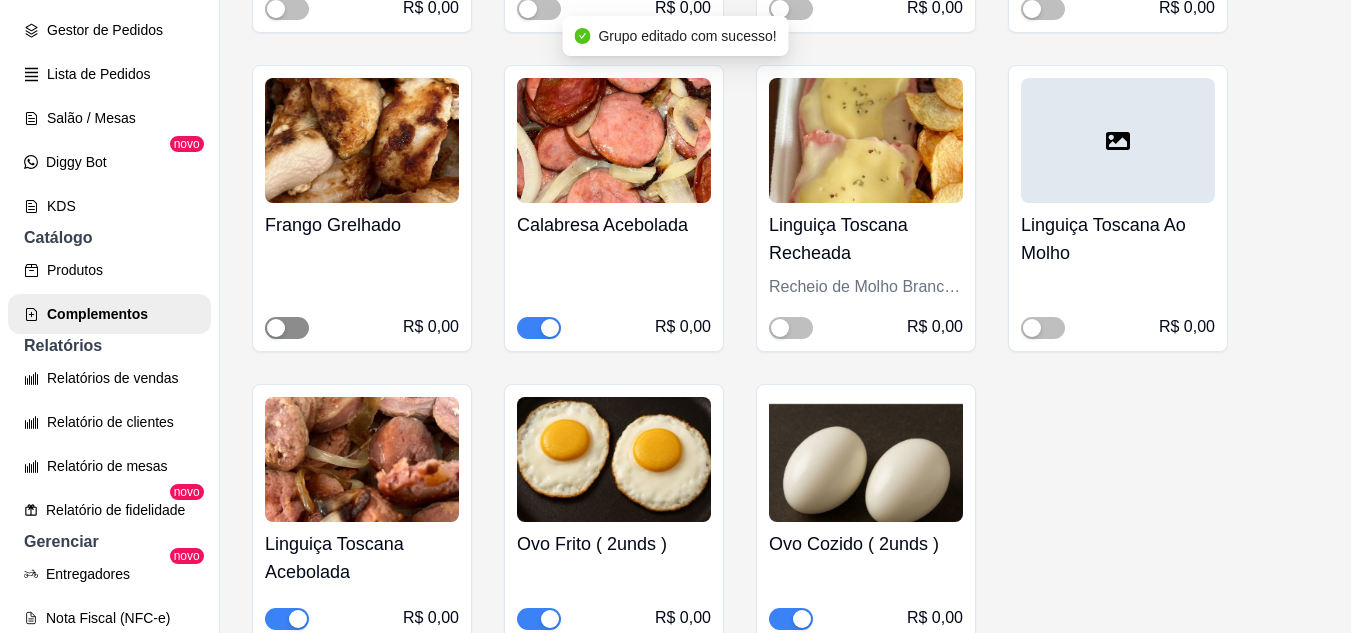 click at bounding box center (287, 328) 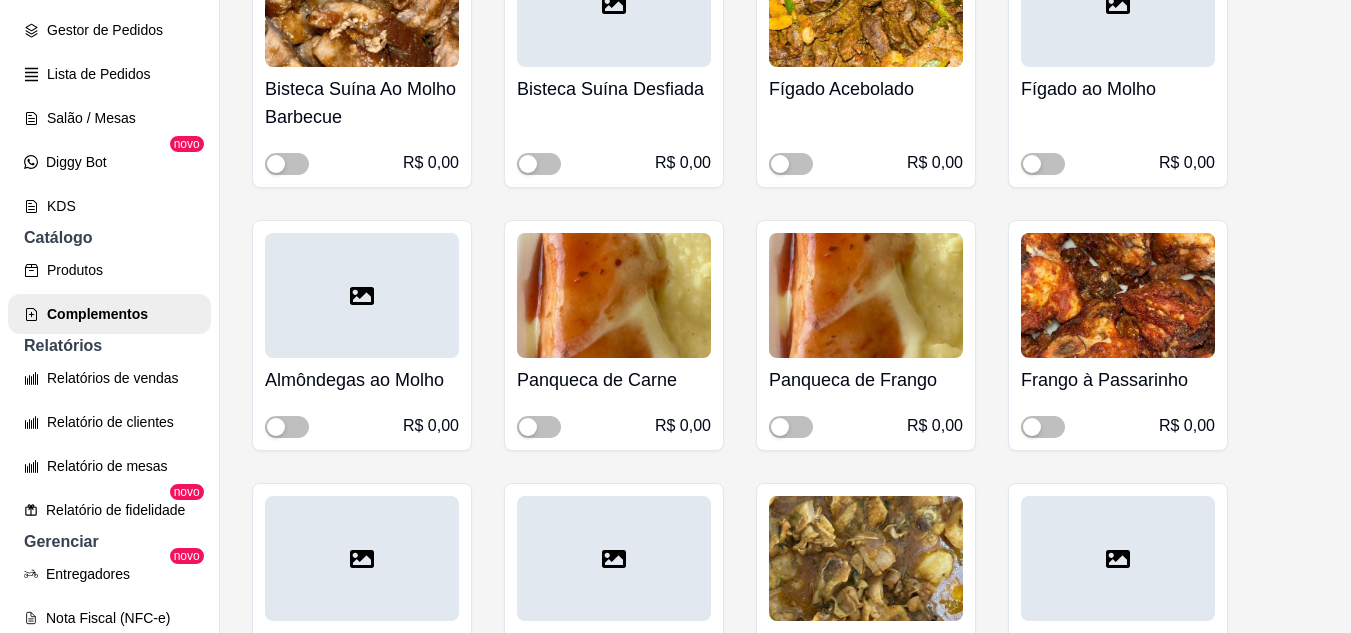 scroll, scrollTop: 15630, scrollLeft: 0, axis: vertical 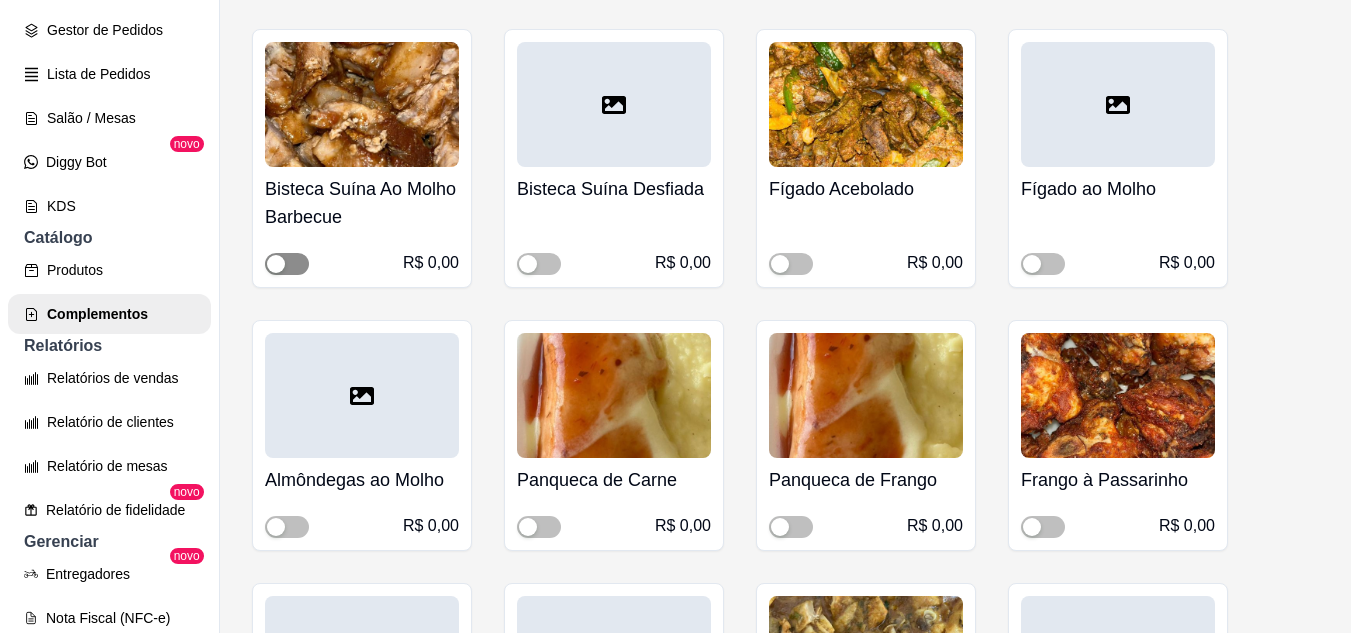 click at bounding box center (287, 264) 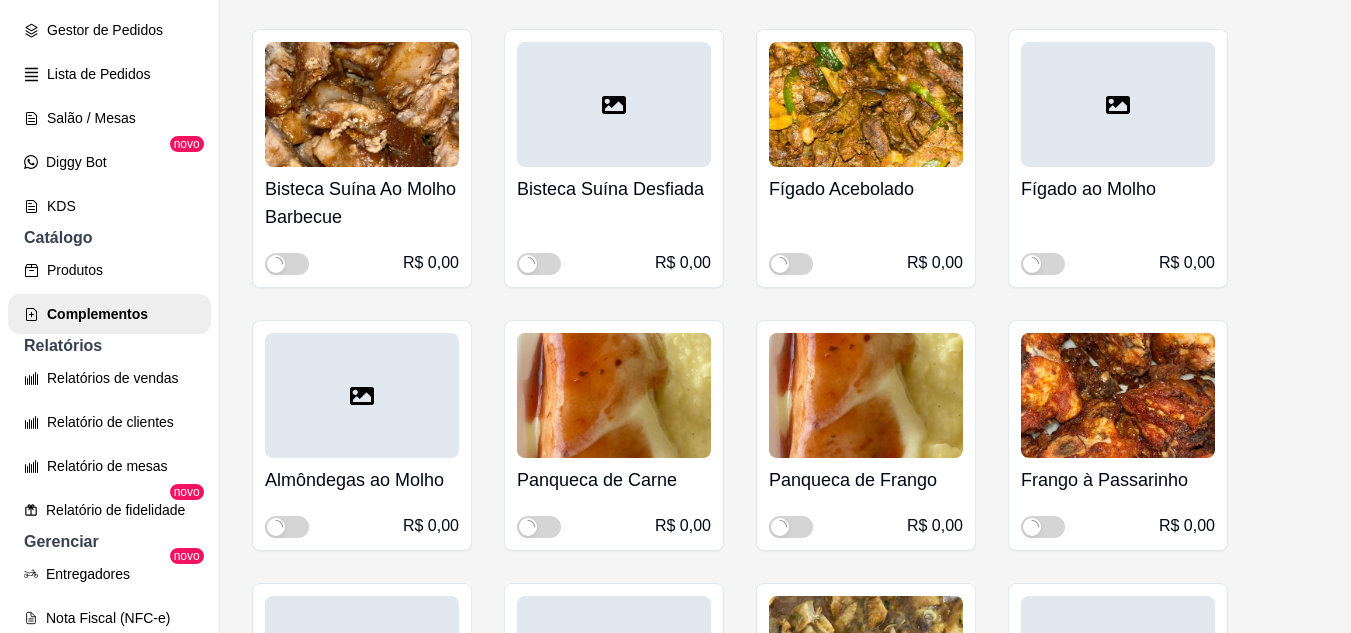 scroll, scrollTop: 15530, scrollLeft: 0, axis: vertical 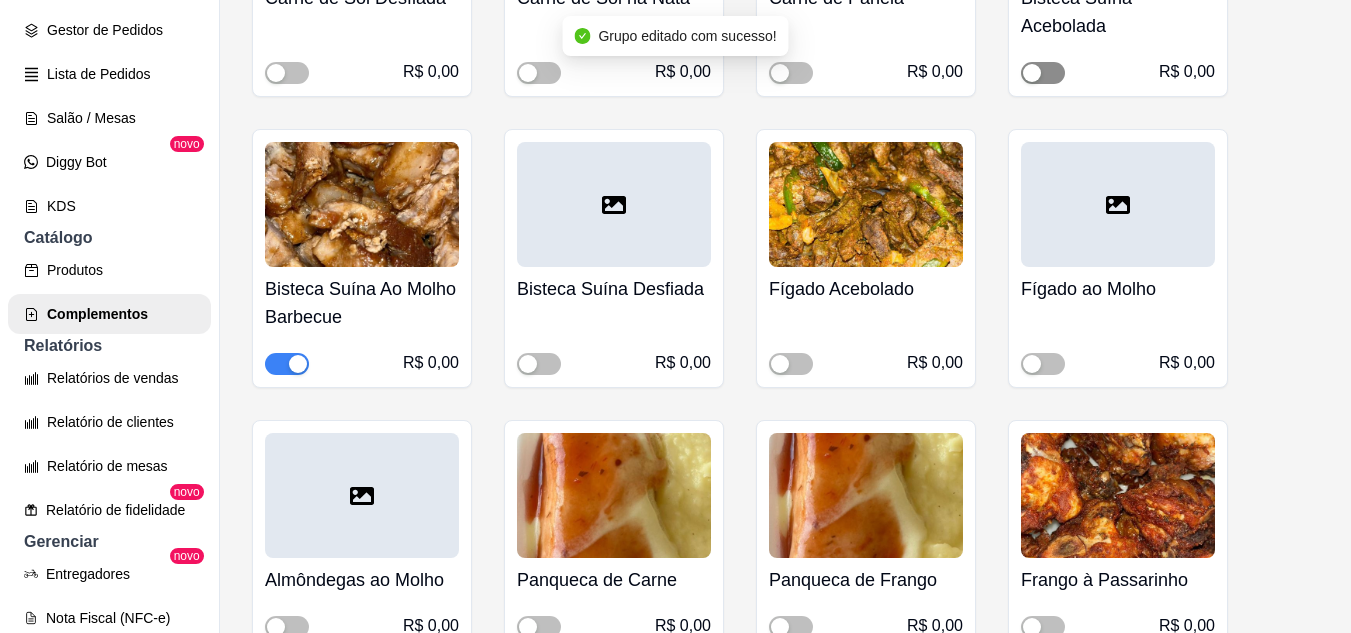 click at bounding box center (1032, 73) 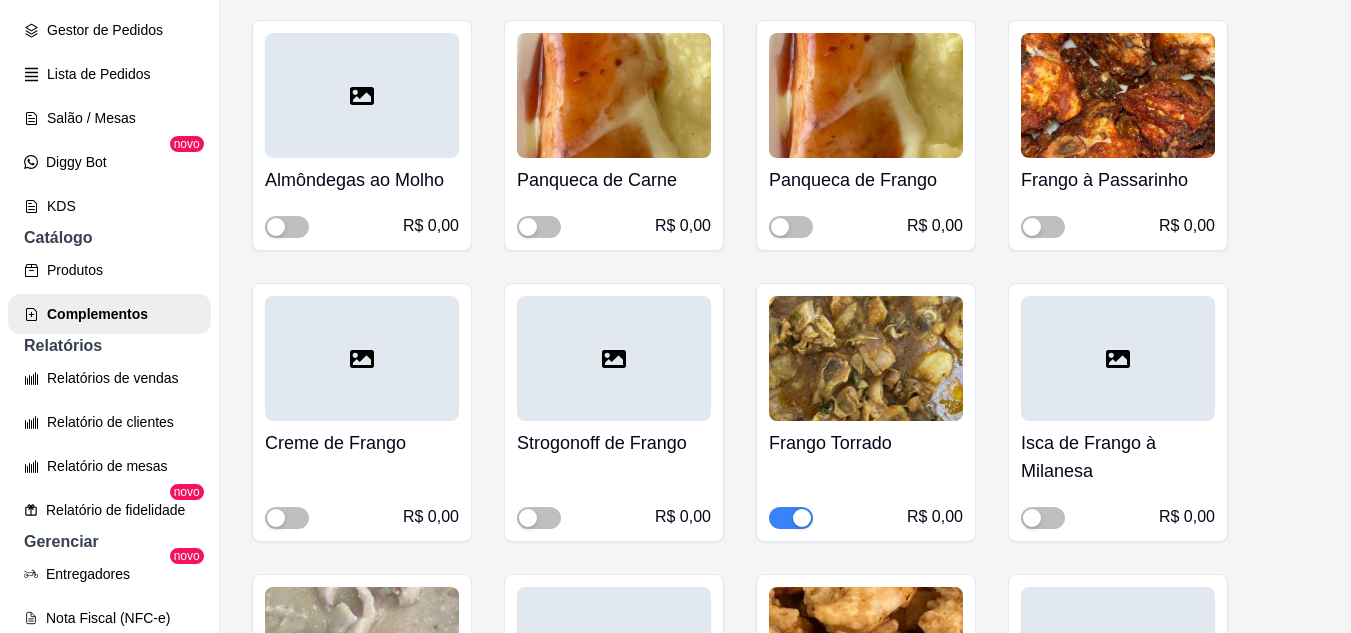 scroll, scrollTop: 16130, scrollLeft: 0, axis: vertical 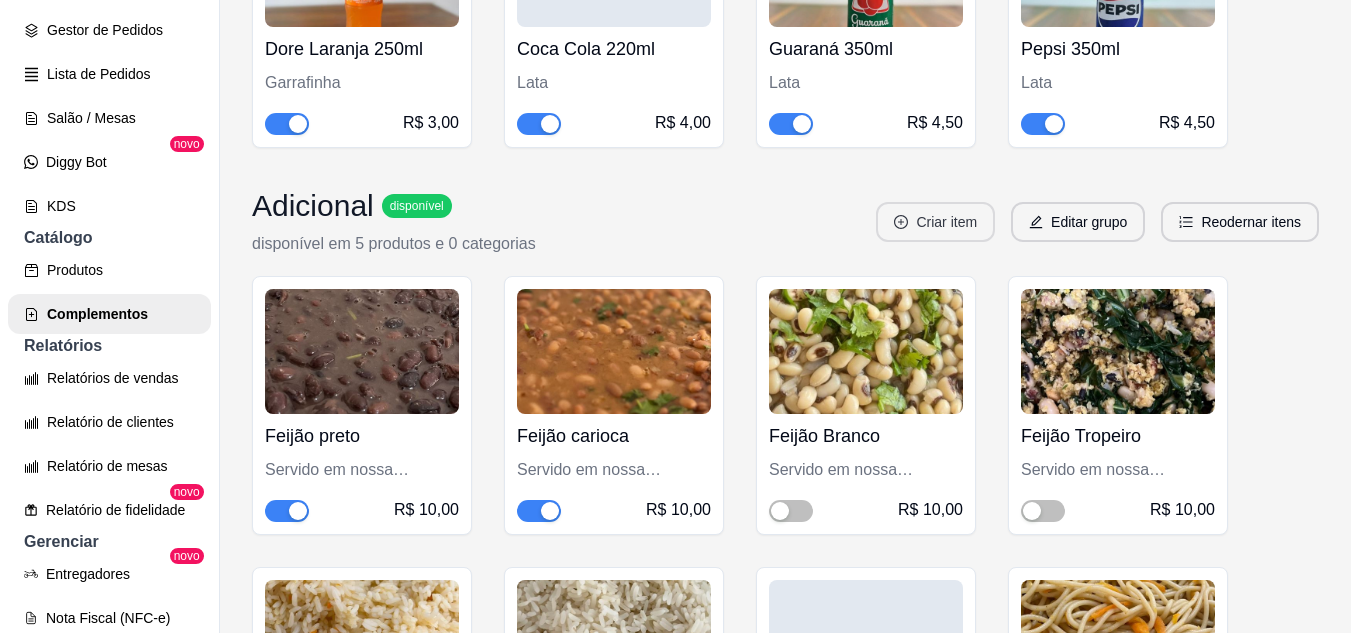 click on "Criar item" at bounding box center [935, 222] 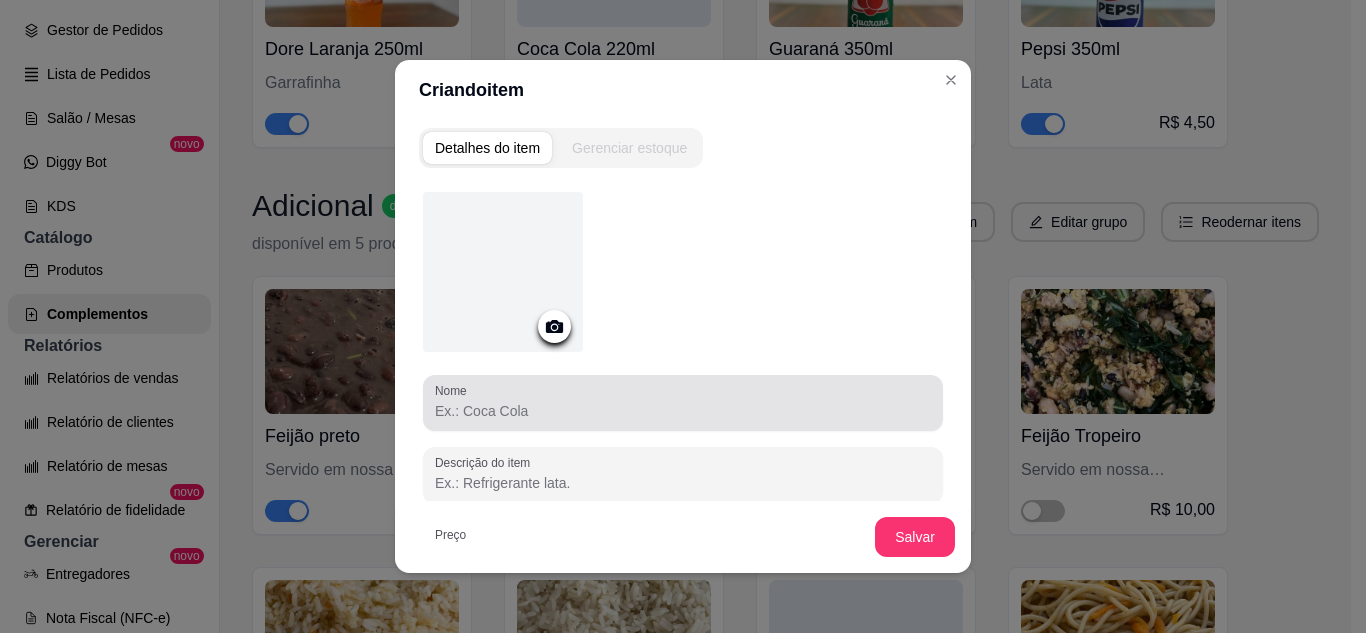 click at bounding box center [683, 403] 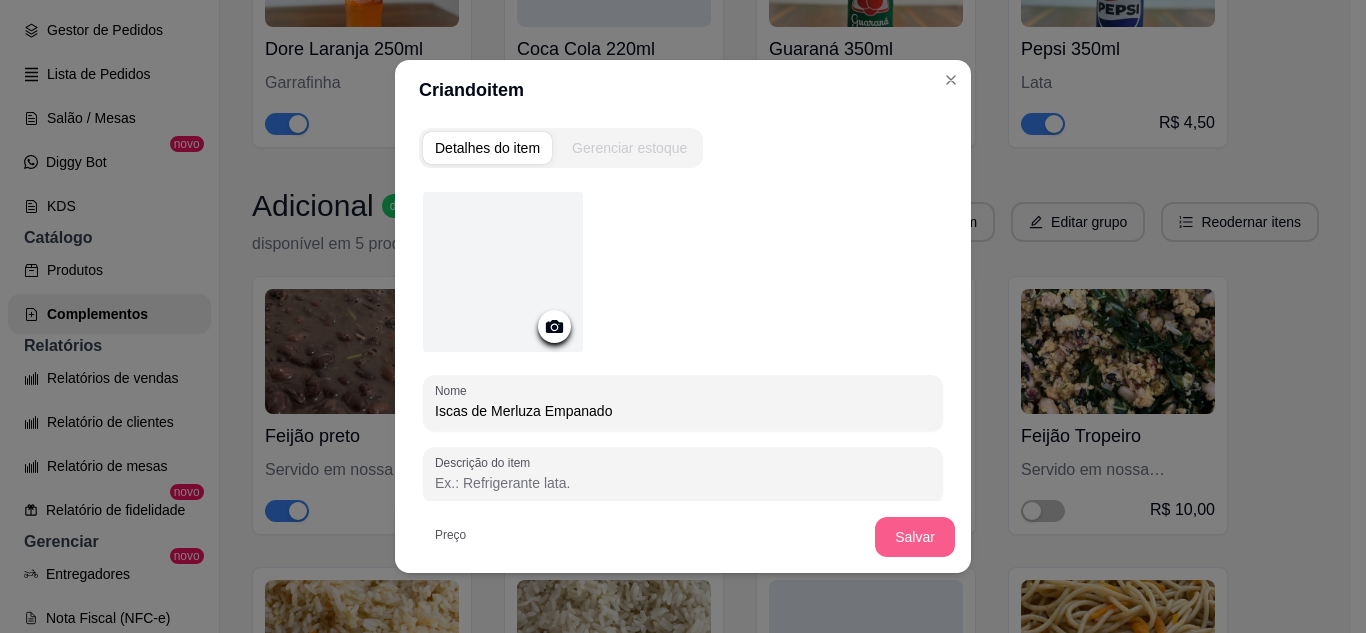 type on "Iscas de Merluza Empanado" 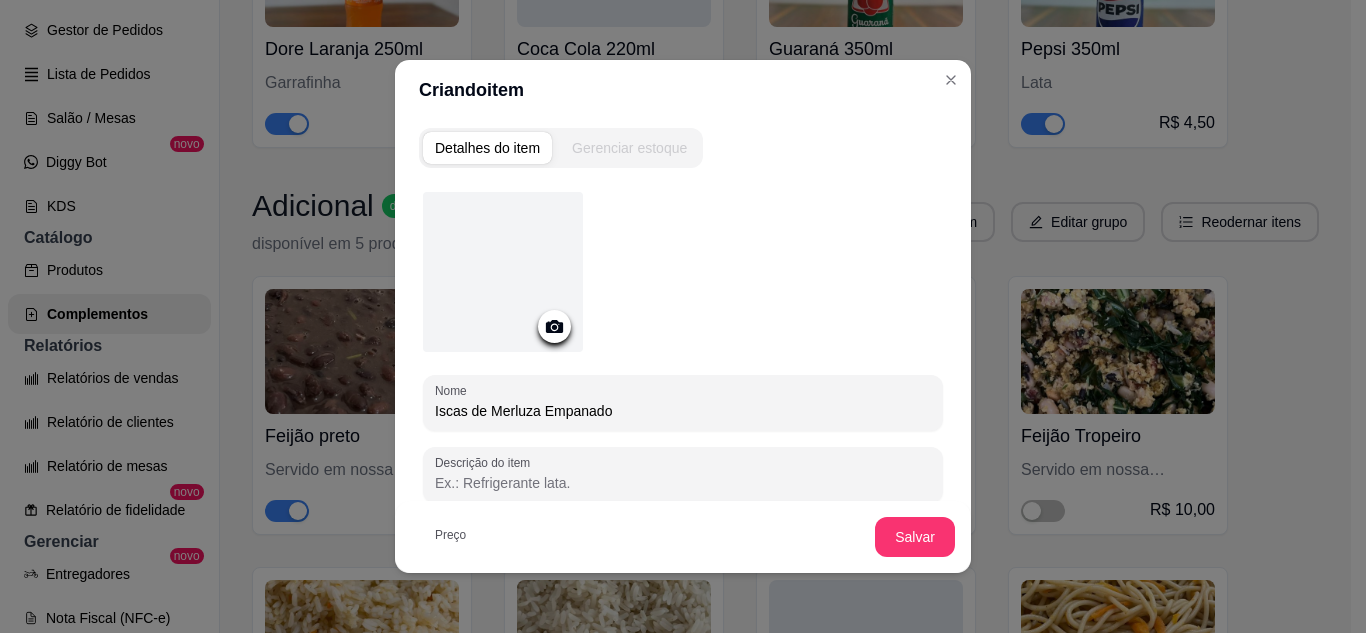 click on "Nome Iscas de Merluza Empanado Descrição do item Preço 0,00 Pode repetir esse item Habilitado: o cliente poderá selecionar até o máximo configurado na quantidade do grupo. Salvar" at bounding box center (683, 446) 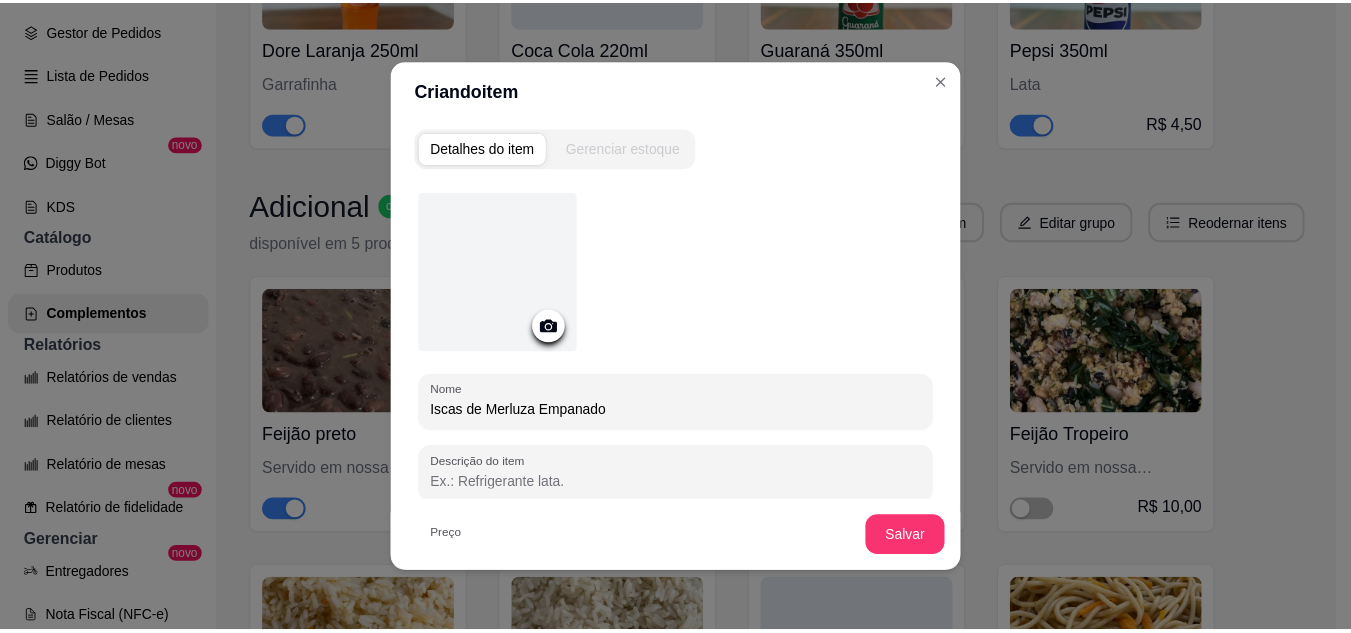 scroll, scrollTop: 211, scrollLeft: 0, axis: vertical 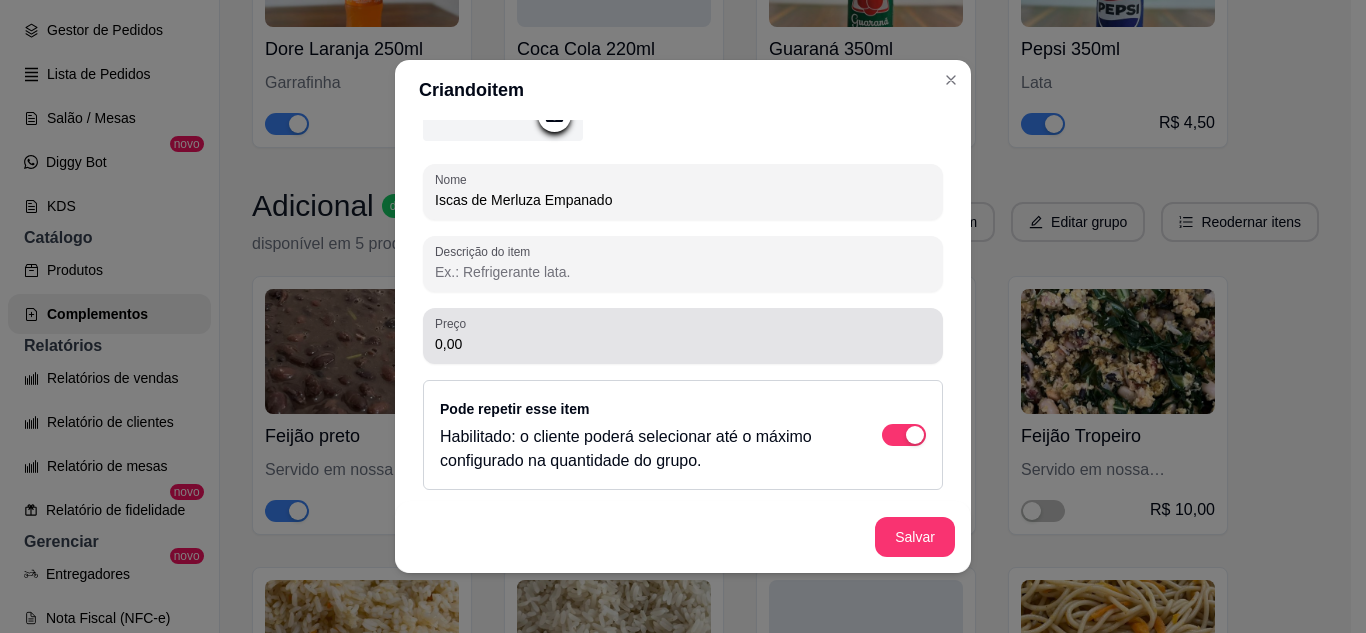 click on "Preço" at bounding box center (454, 323) 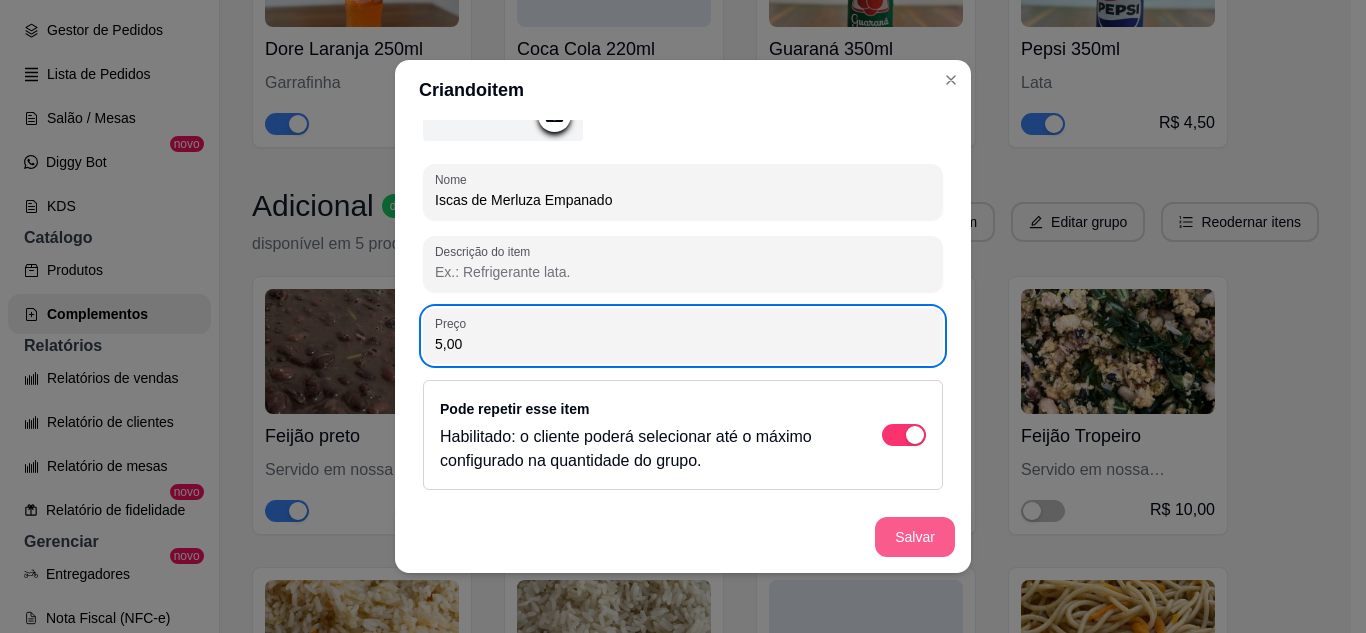 type on "5,00" 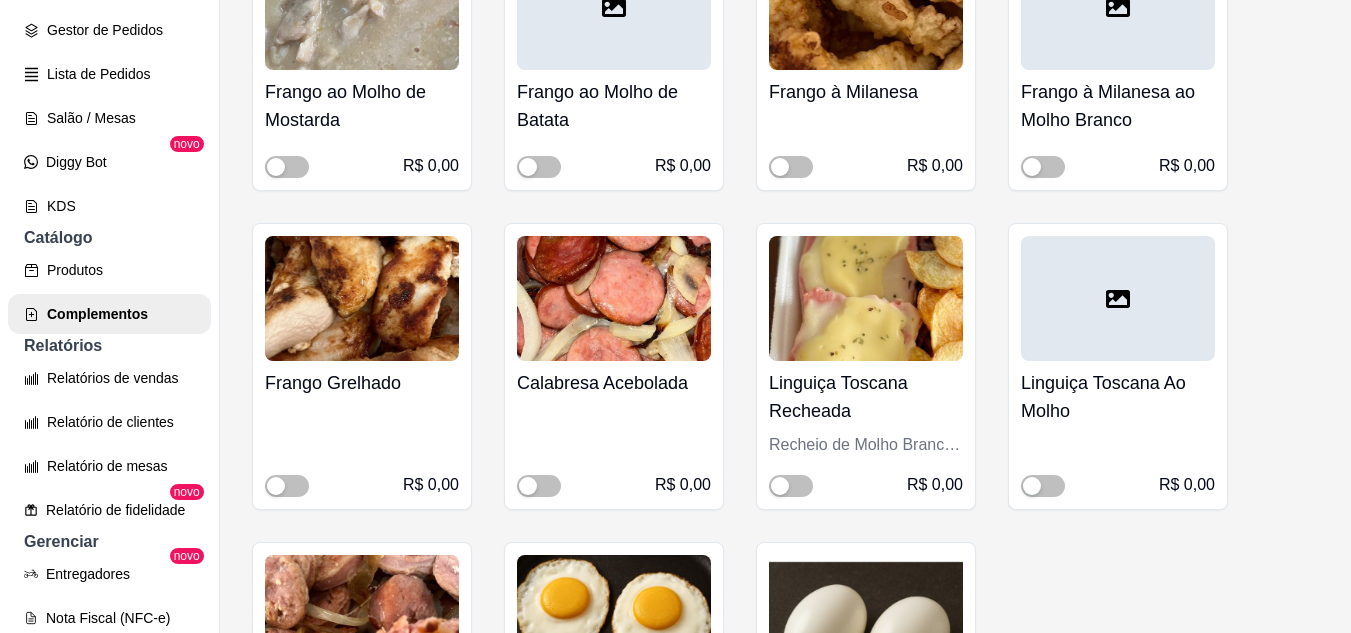 scroll, scrollTop: 3873, scrollLeft: 0, axis: vertical 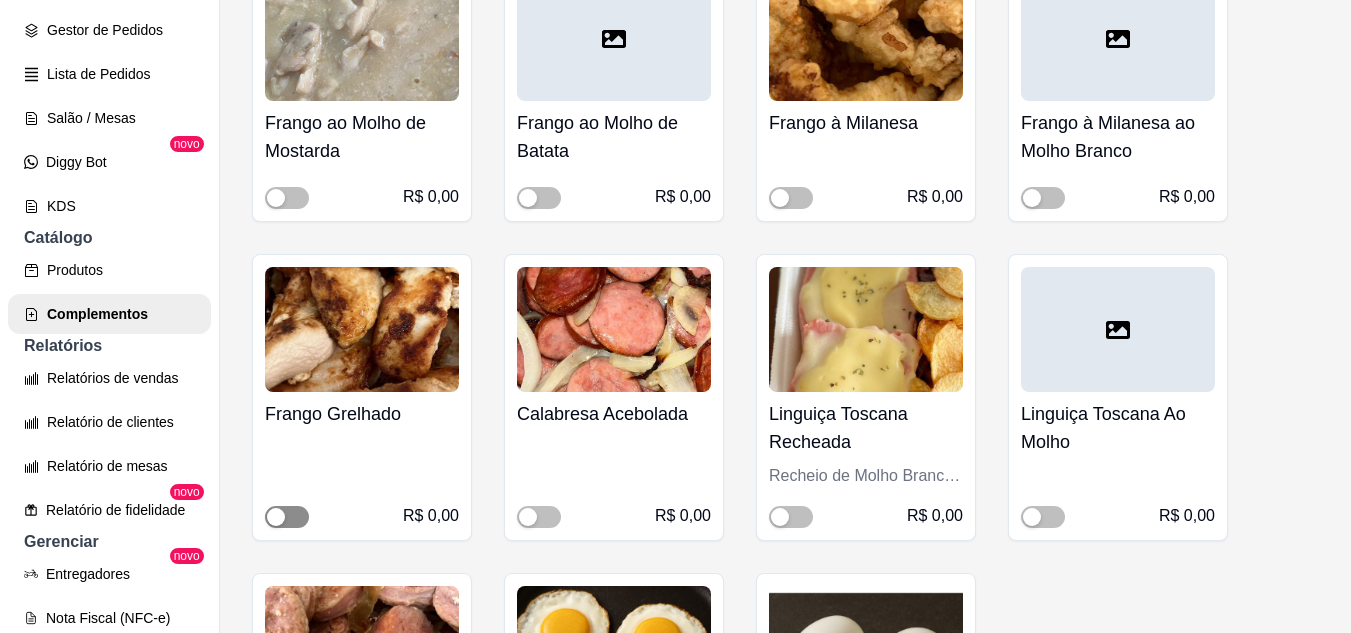 click at bounding box center [287, 517] 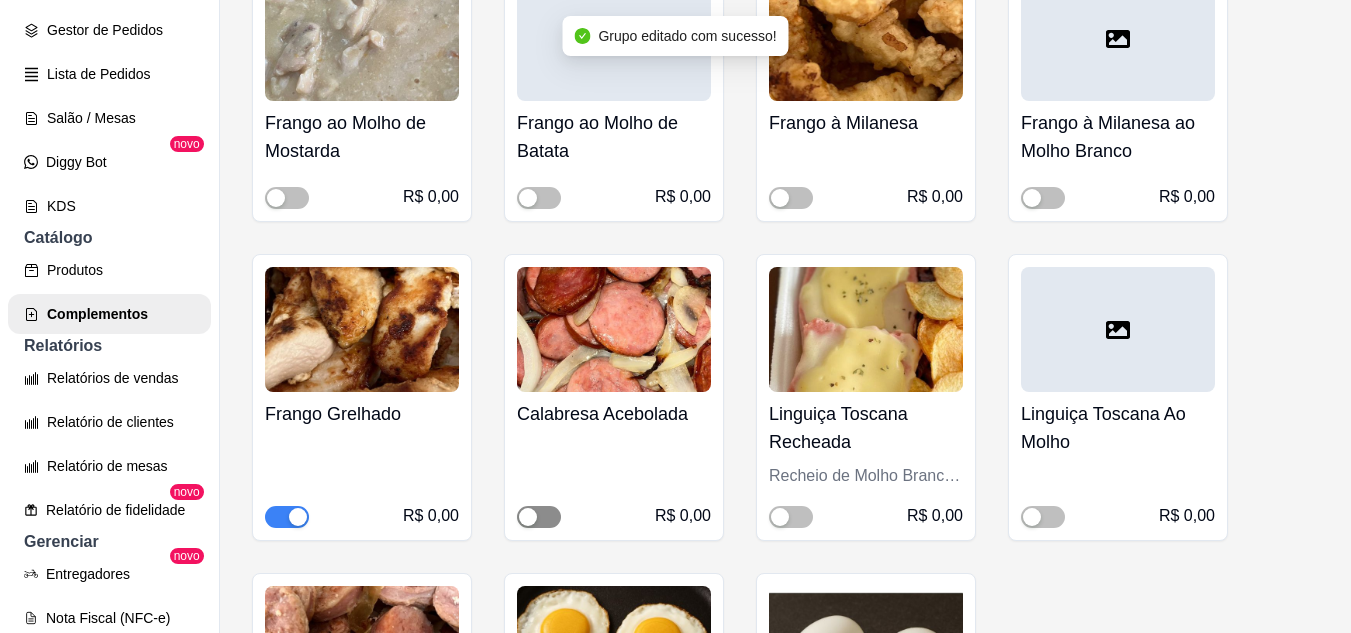 click at bounding box center [539, 517] 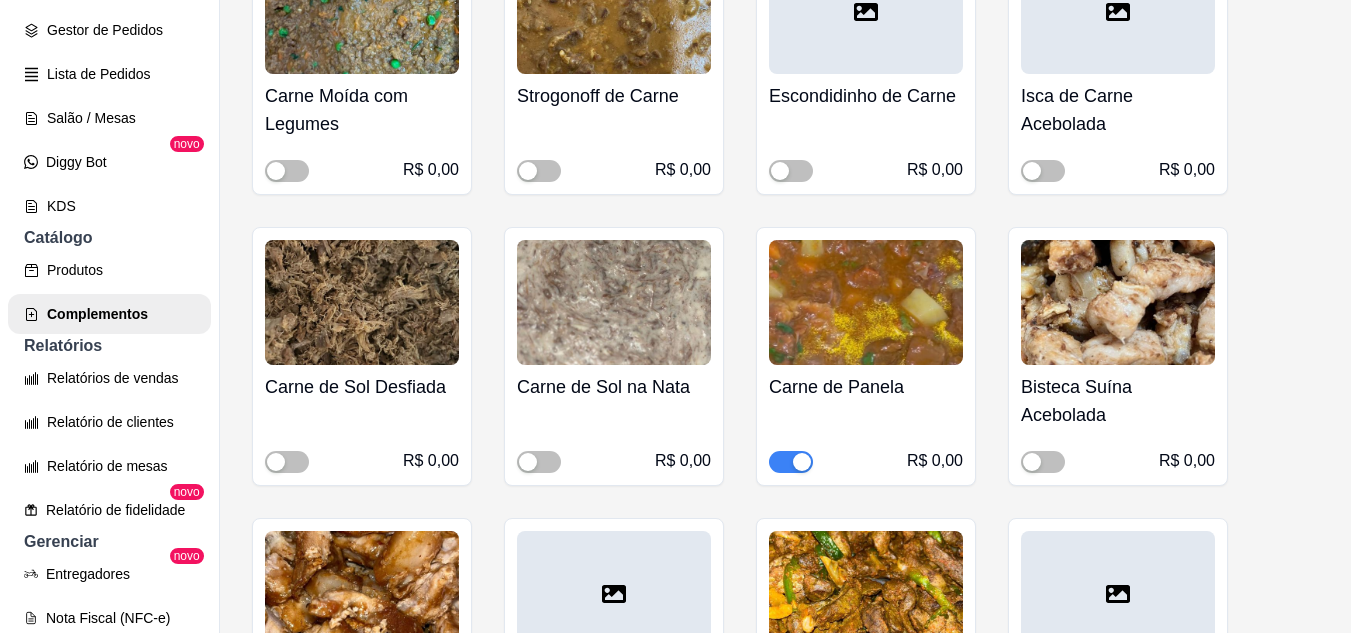 scroll, scrollTop: 2173, scrollLeft: 0, axis: vertical 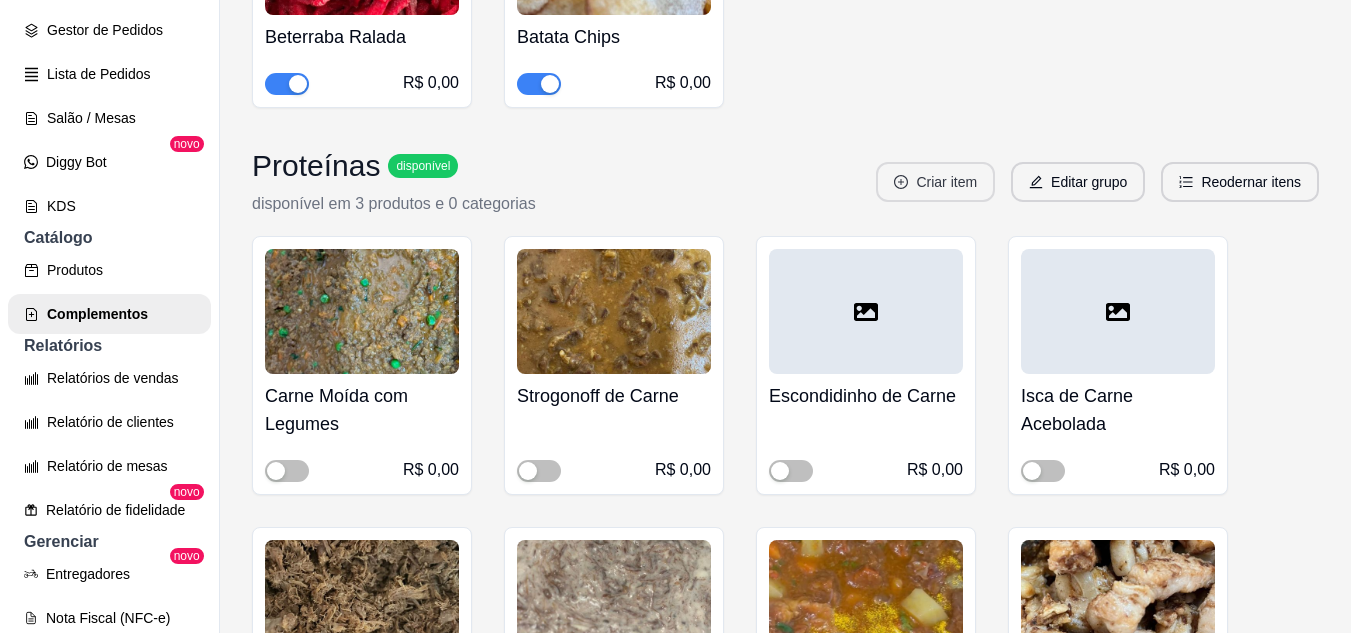 click on "Criar item" at bounding box center (935, 182) 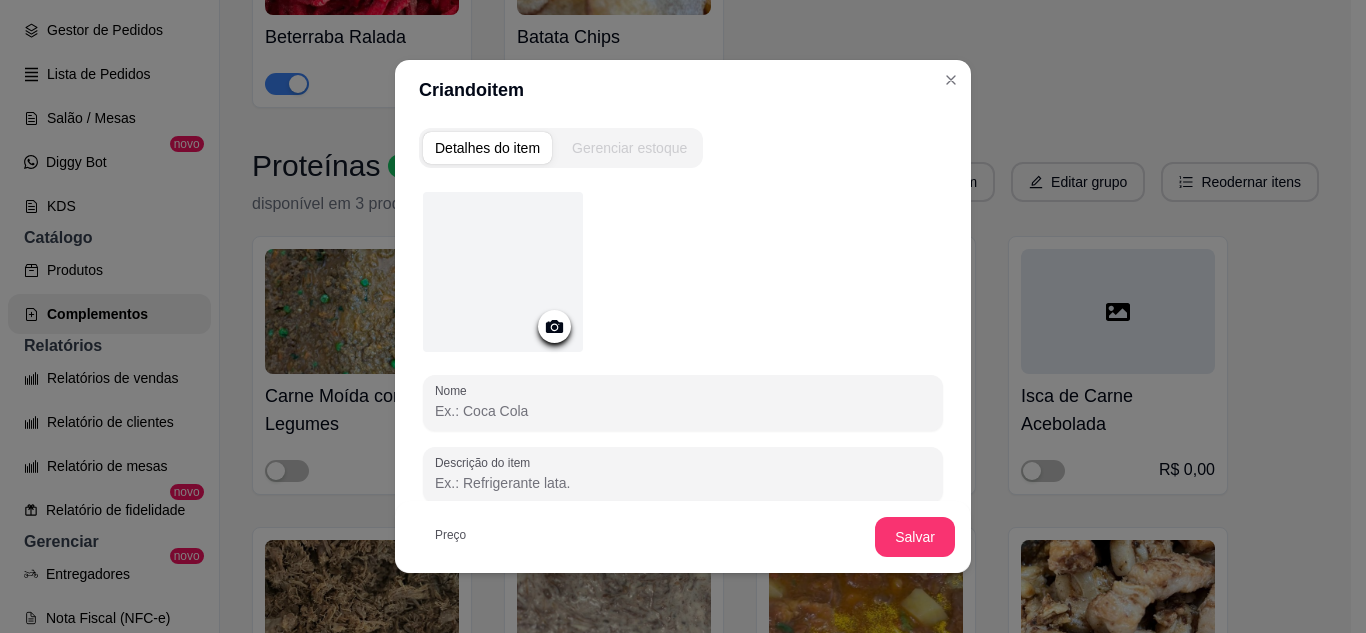 click on "Nome Descrição do item Preço 0,00 Pode repetir esse item Habilitado: o cliente poderá selecionar até o máximo configurado na quantidade do grupo." at bounding box center (683, 446) 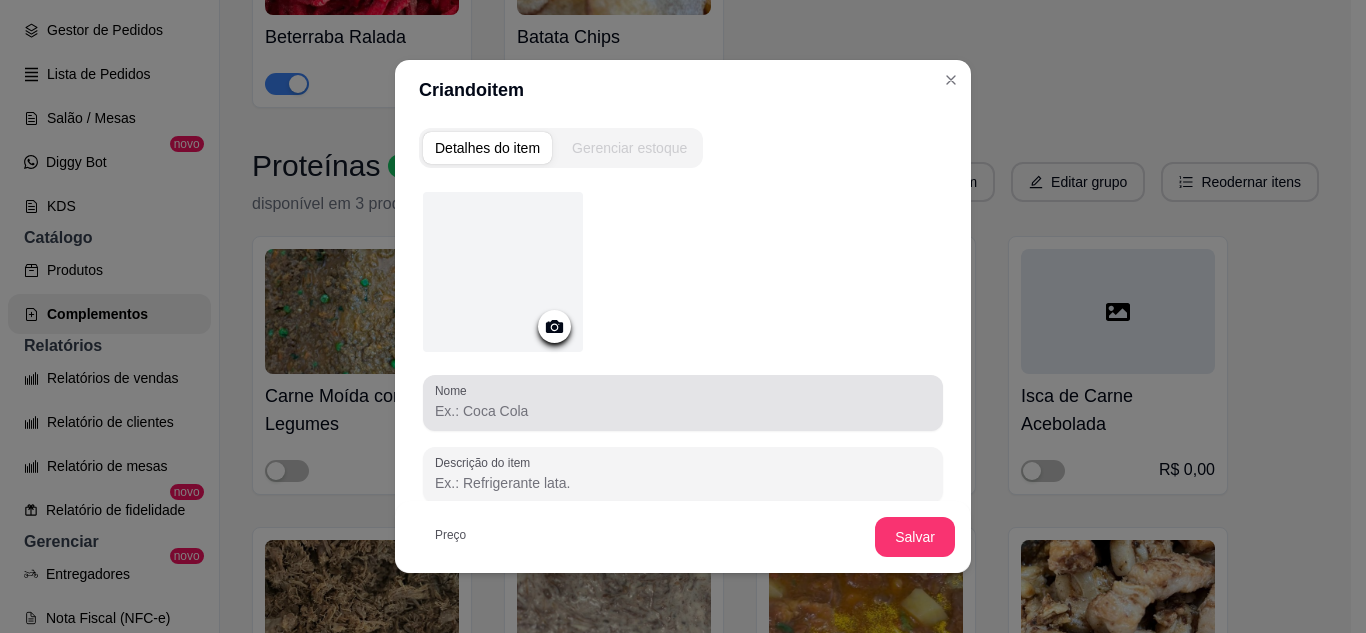 click on "Nome" at bounding box center (683, 411) 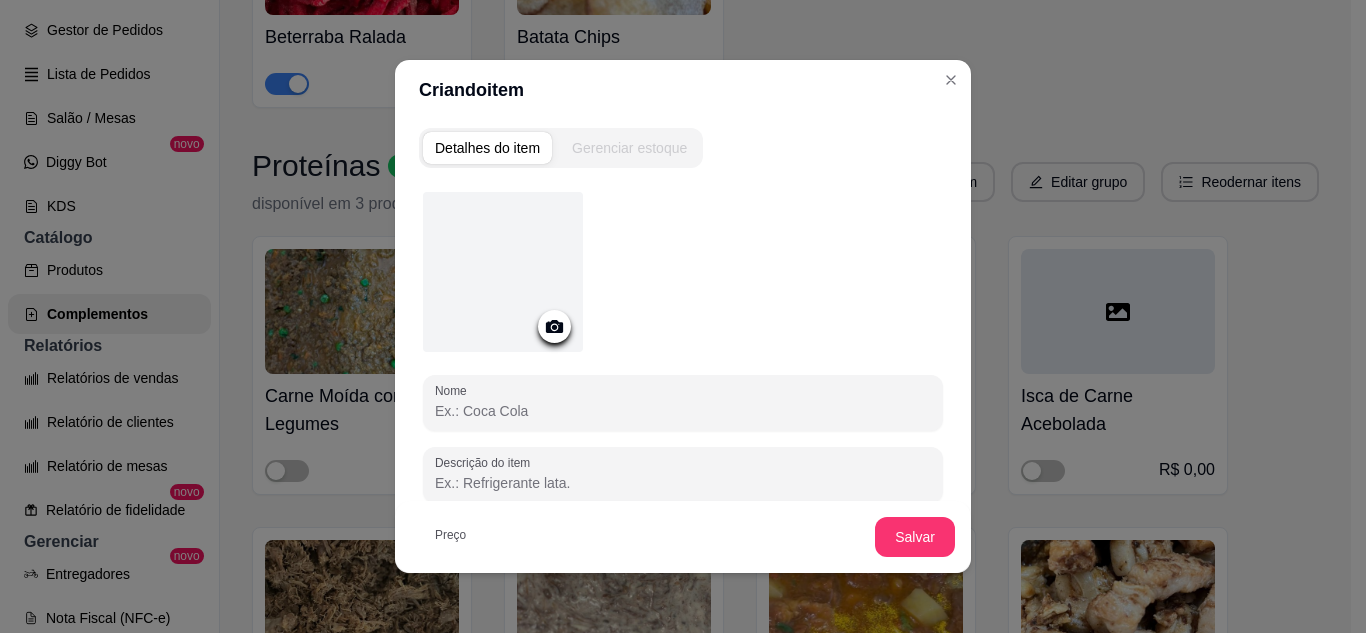 paste on "Iscas de Merluza Empanado" 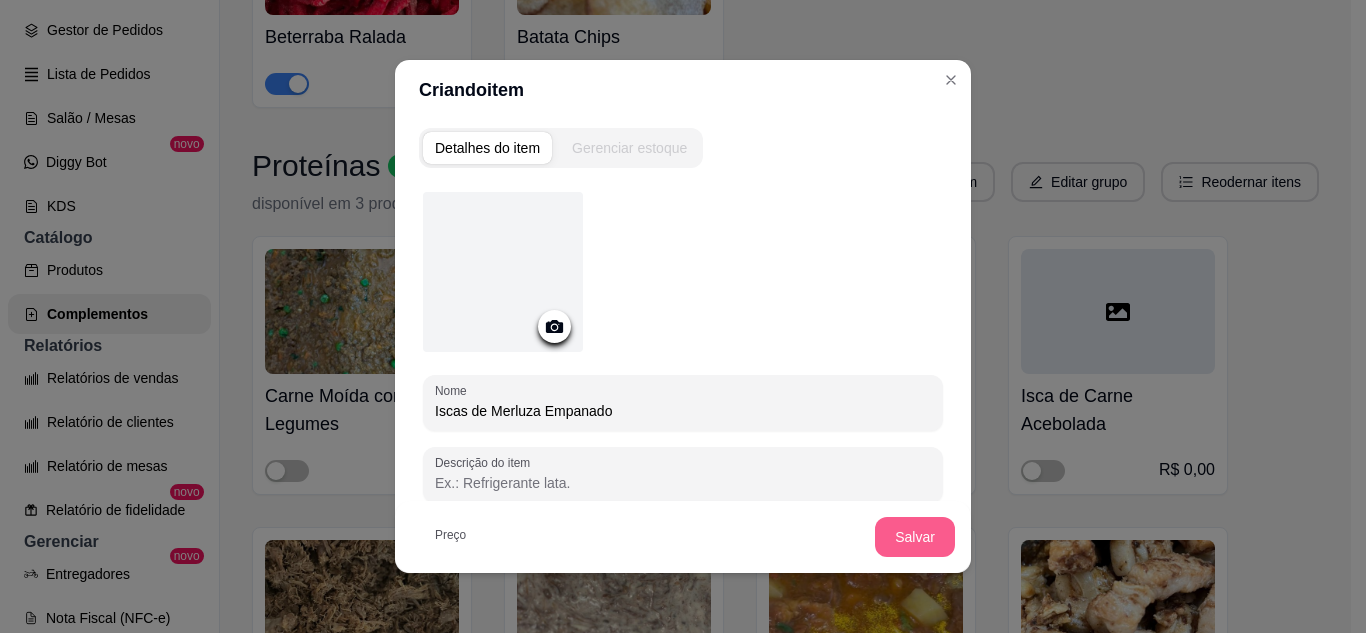 type on "Iscas de Merluza Empanado" 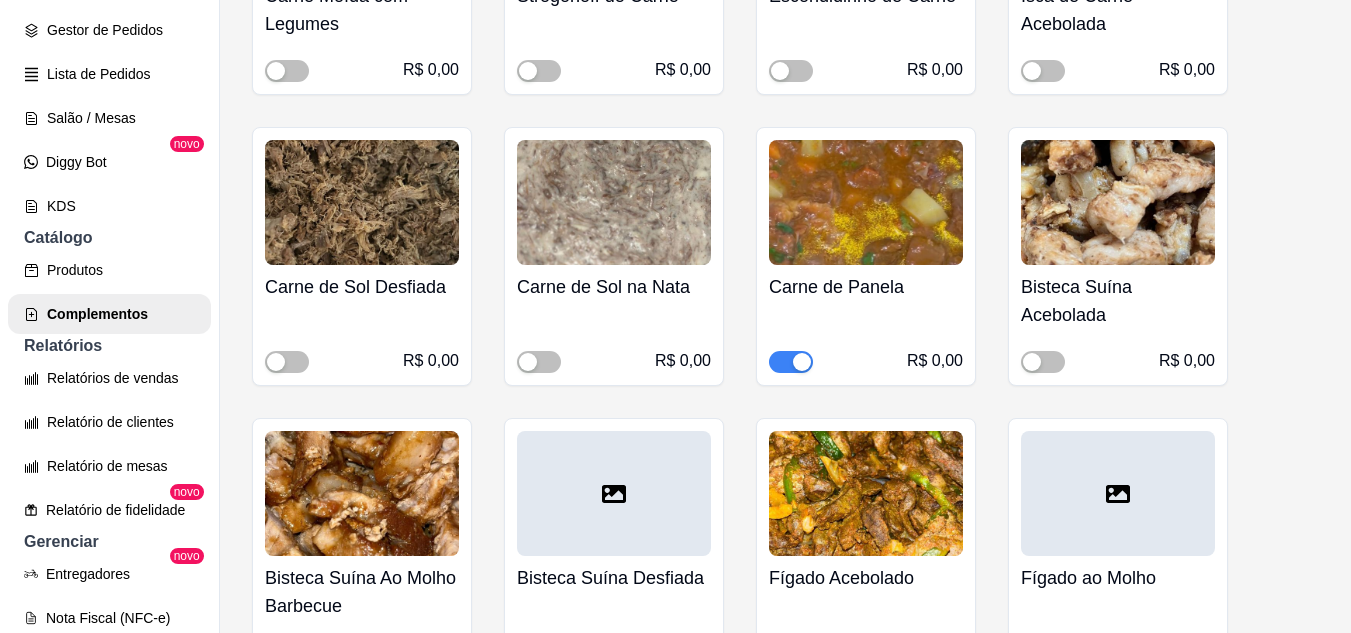 scroll, scrollTop: 2673, scrollLeft: 0, axis: vertical 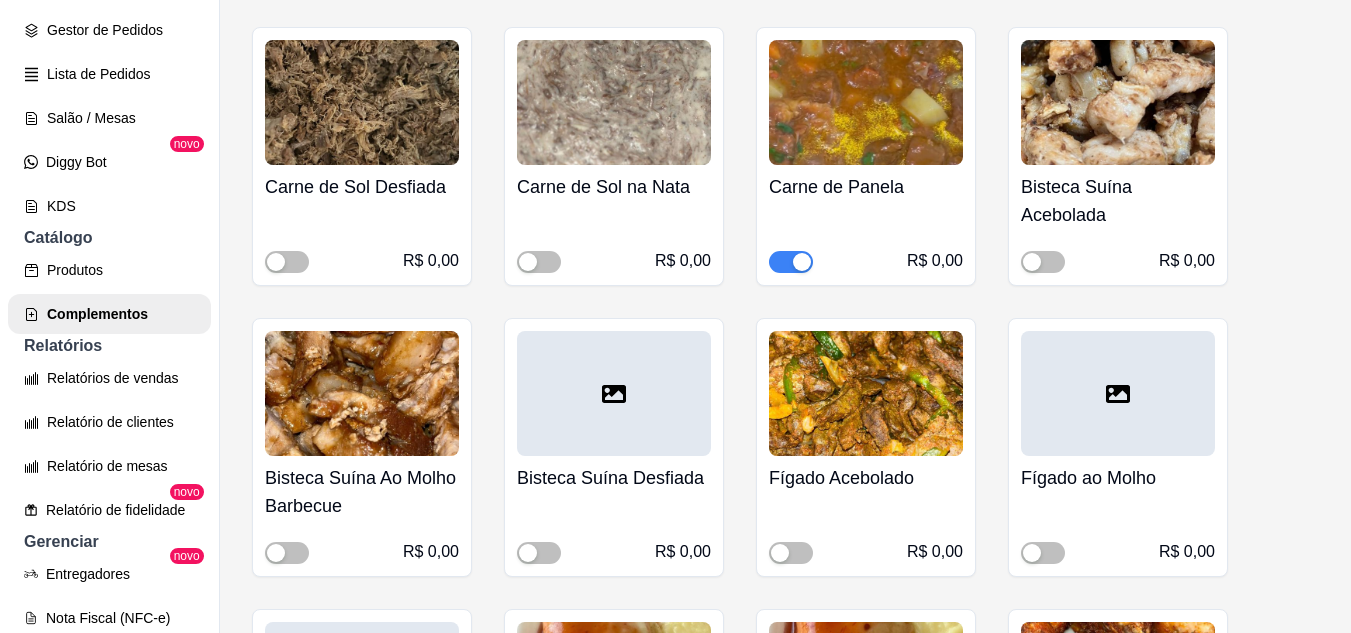click at bounding box center (791, 262) 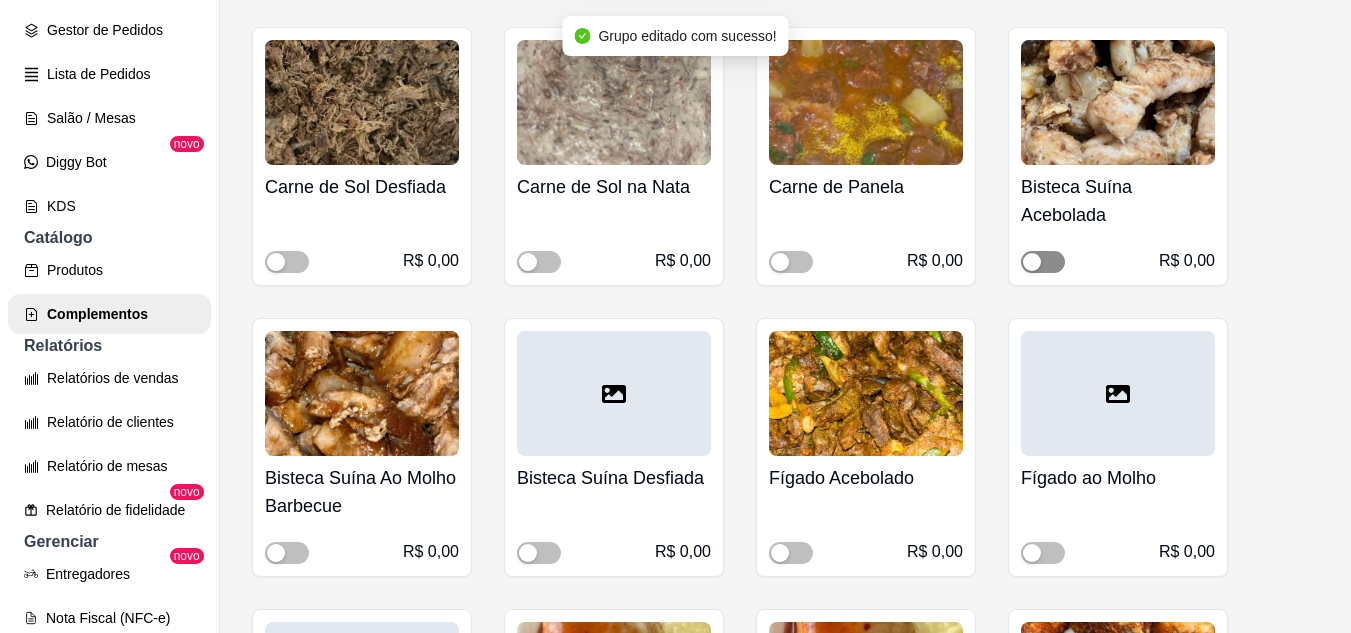 click at bounding box center (1043, 262) 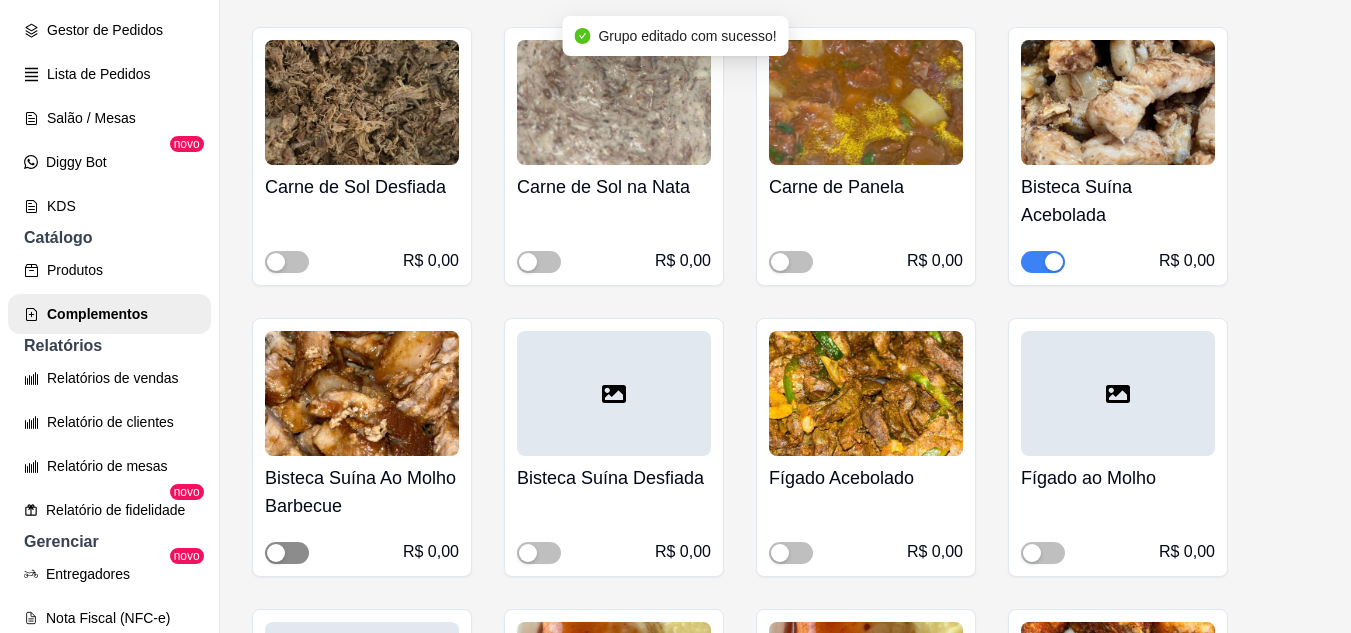 click at bounding box center [287, 553] 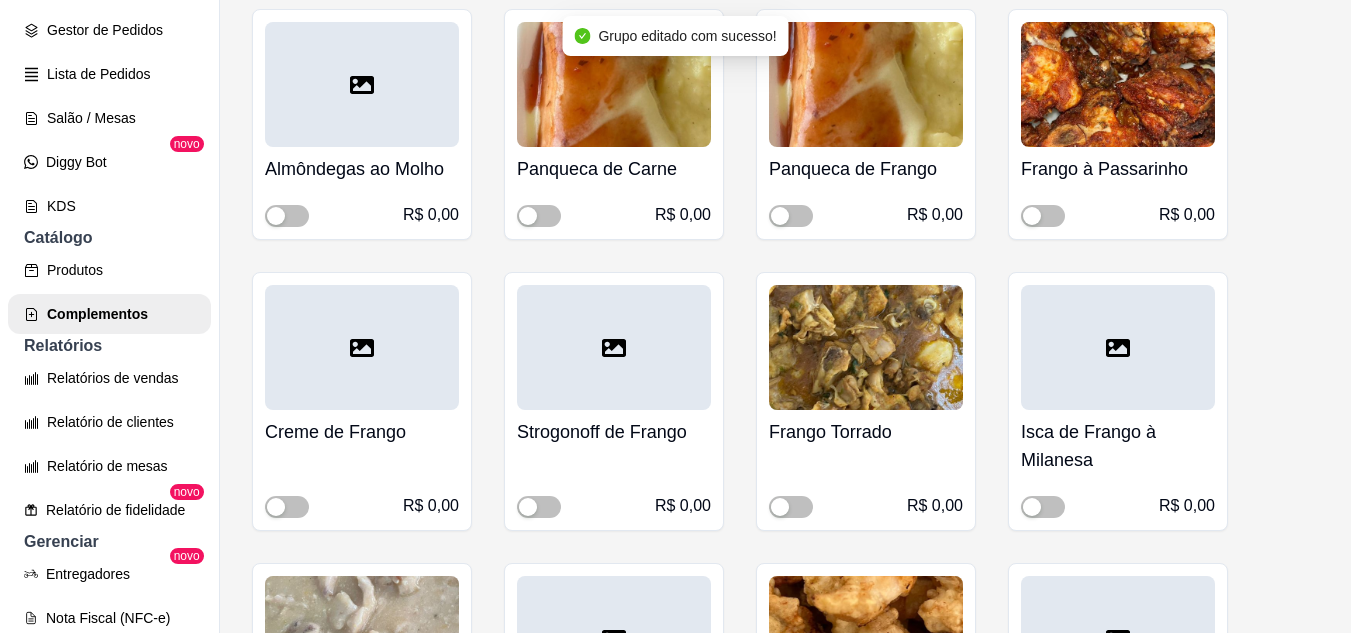 scroll, scrollTop: 3373, scrollLeft: 0, axis: vertical 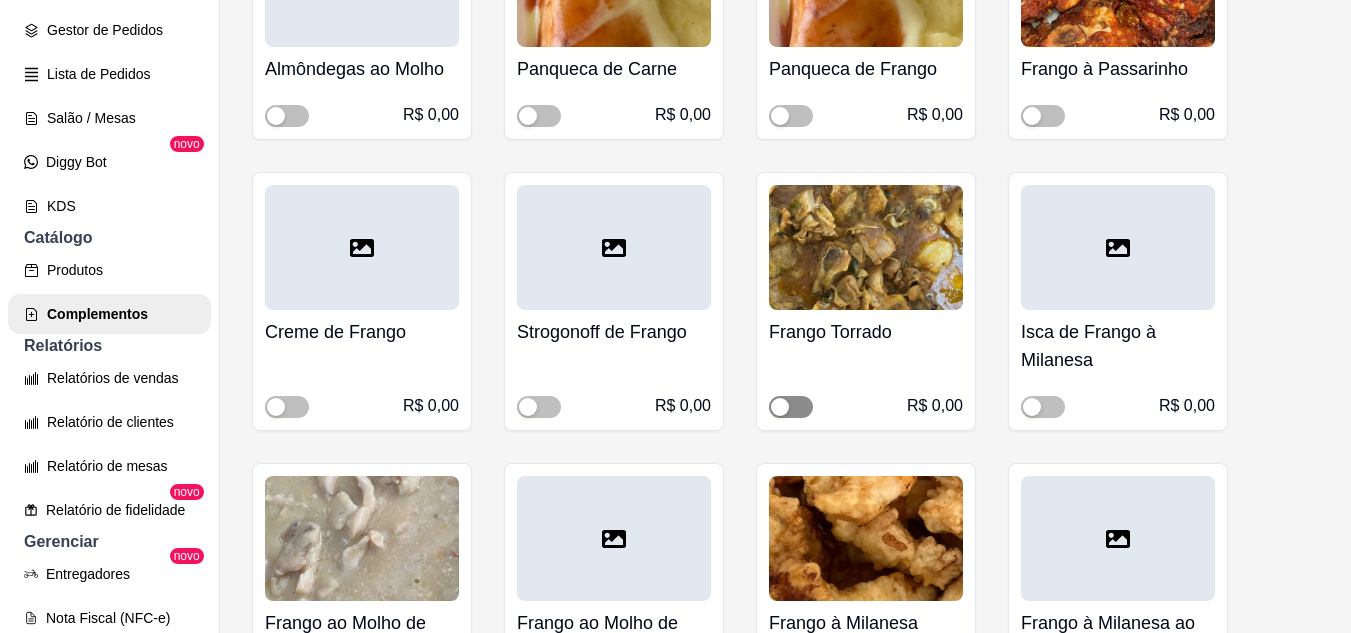 click at bounding box center [791, 407] 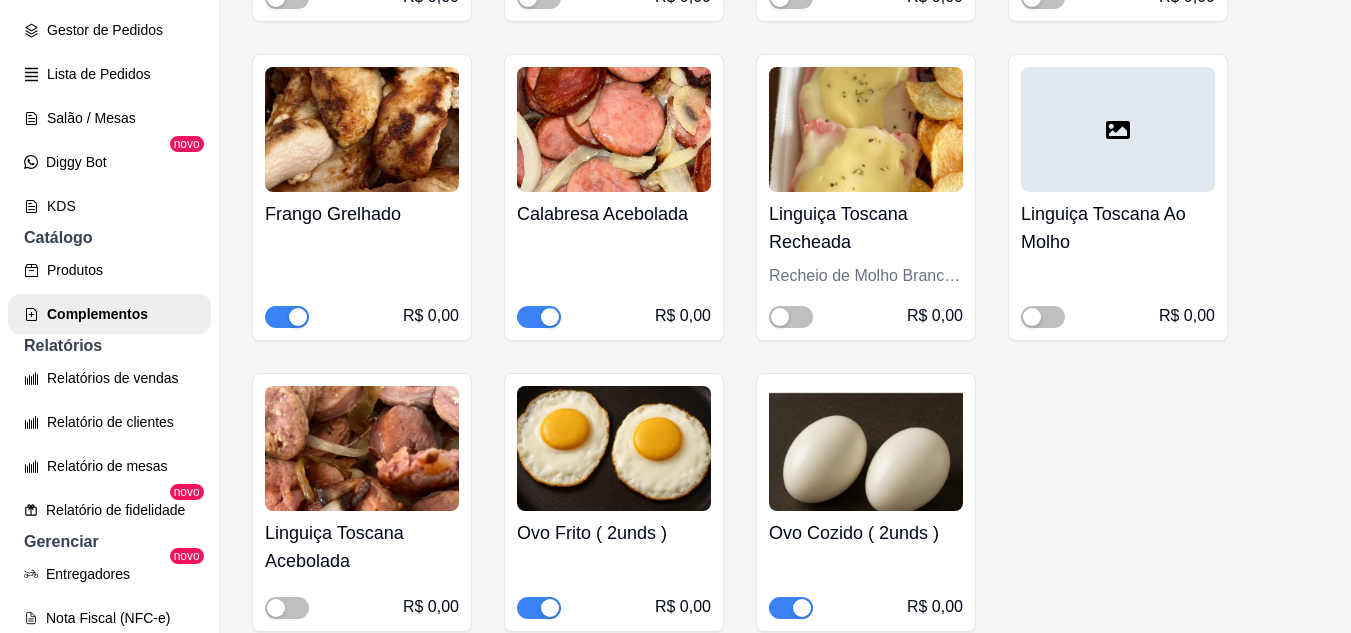scroll, scrollTop: 4273, scrollLeft: 0, axis: vertical 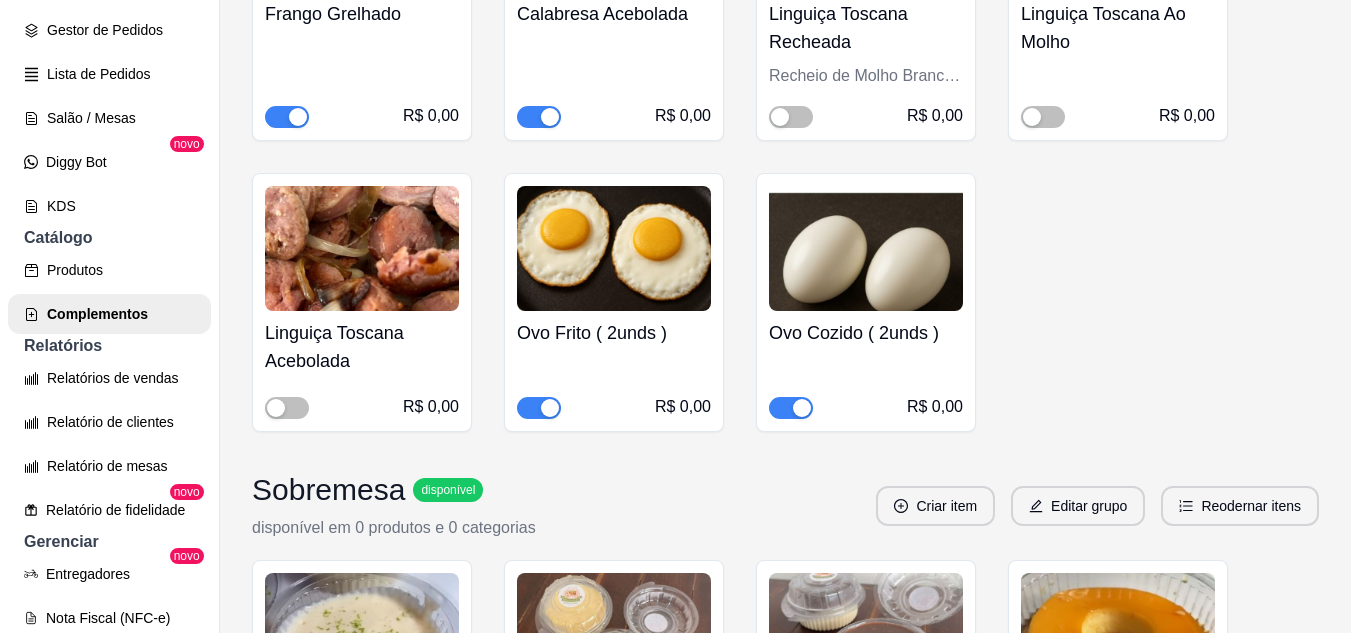 click on "Sobremesa disponível disponível em 0 produtos e 0 categorias" at bounding box center (394, 506) 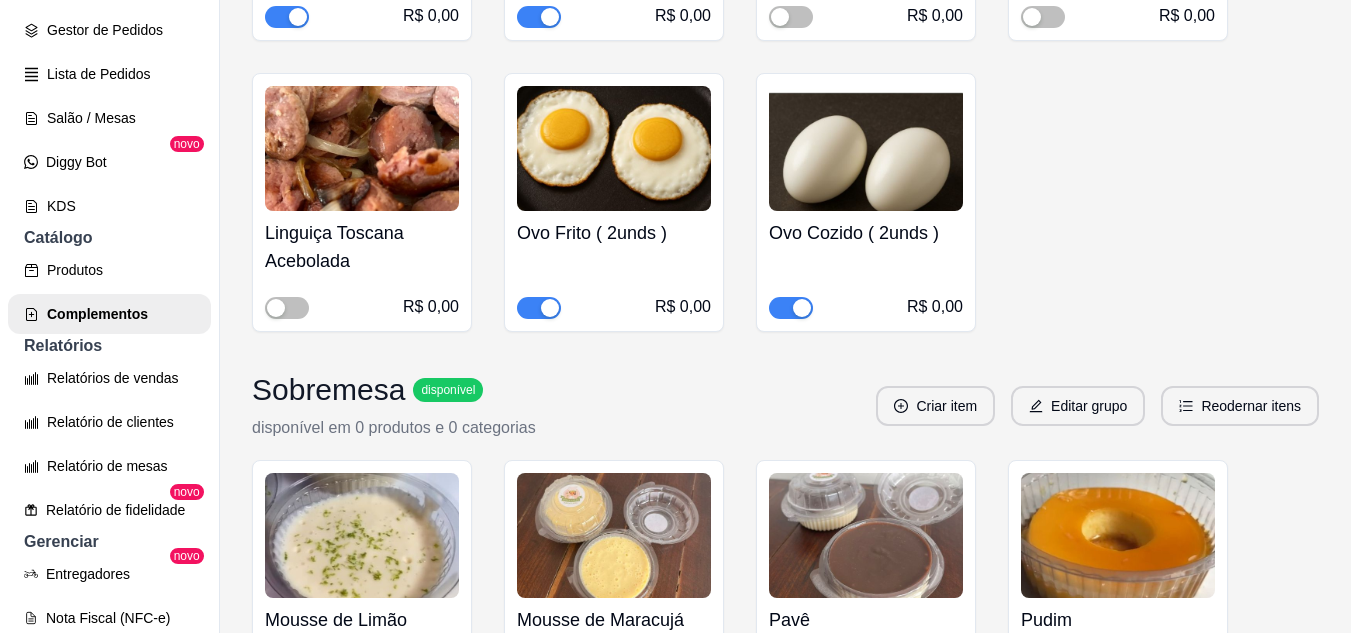 scroll, scrollTop: 4473, scrollLeft: 0, axis: vertical 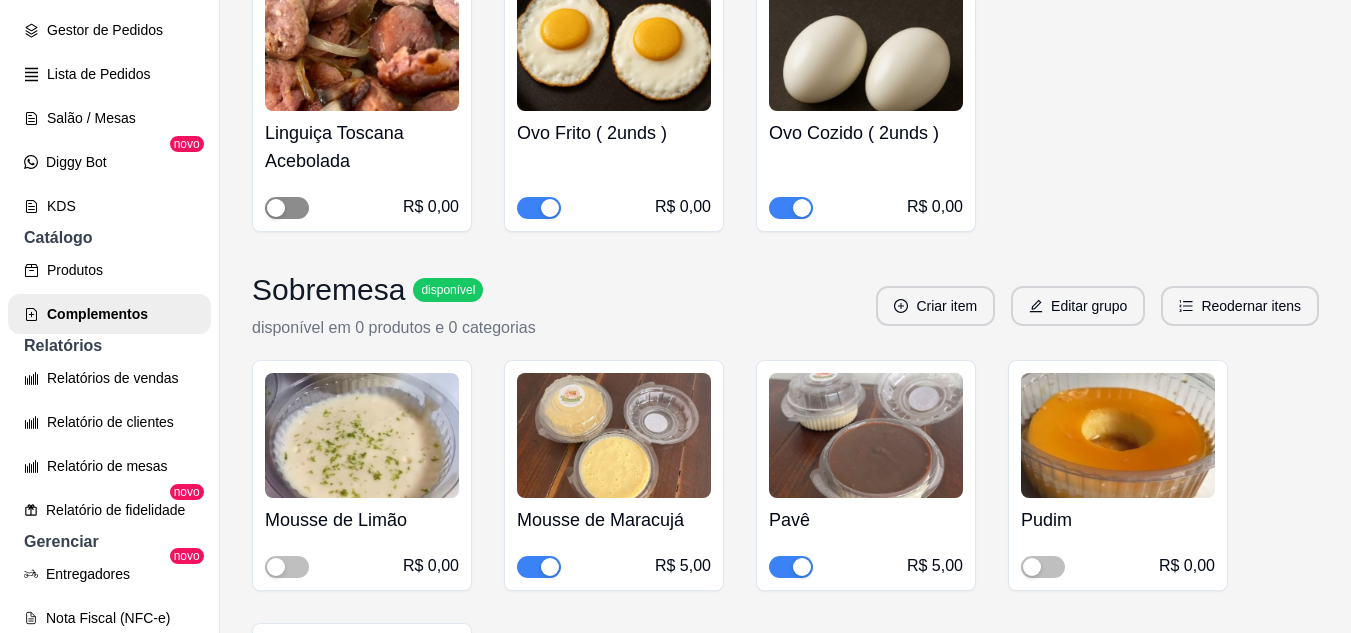 click at bounding box center (287, 208) 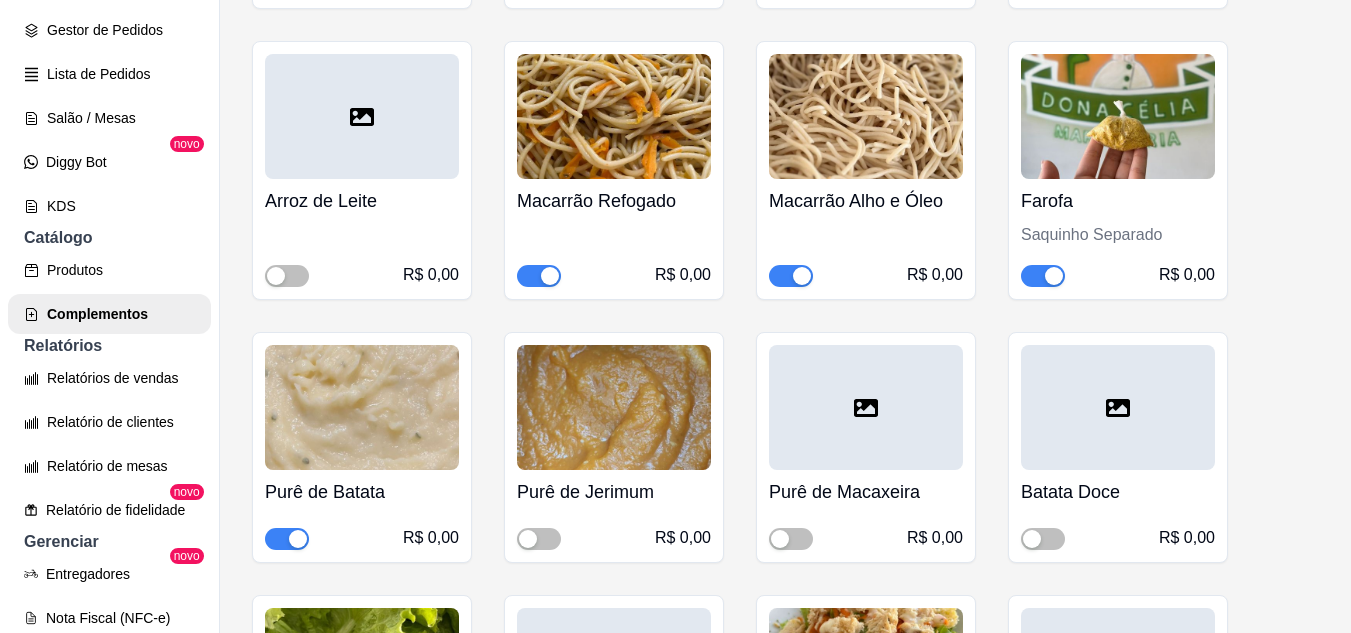 scroll, scrollTop: 973, scrollLeft: 0, axis: vertical 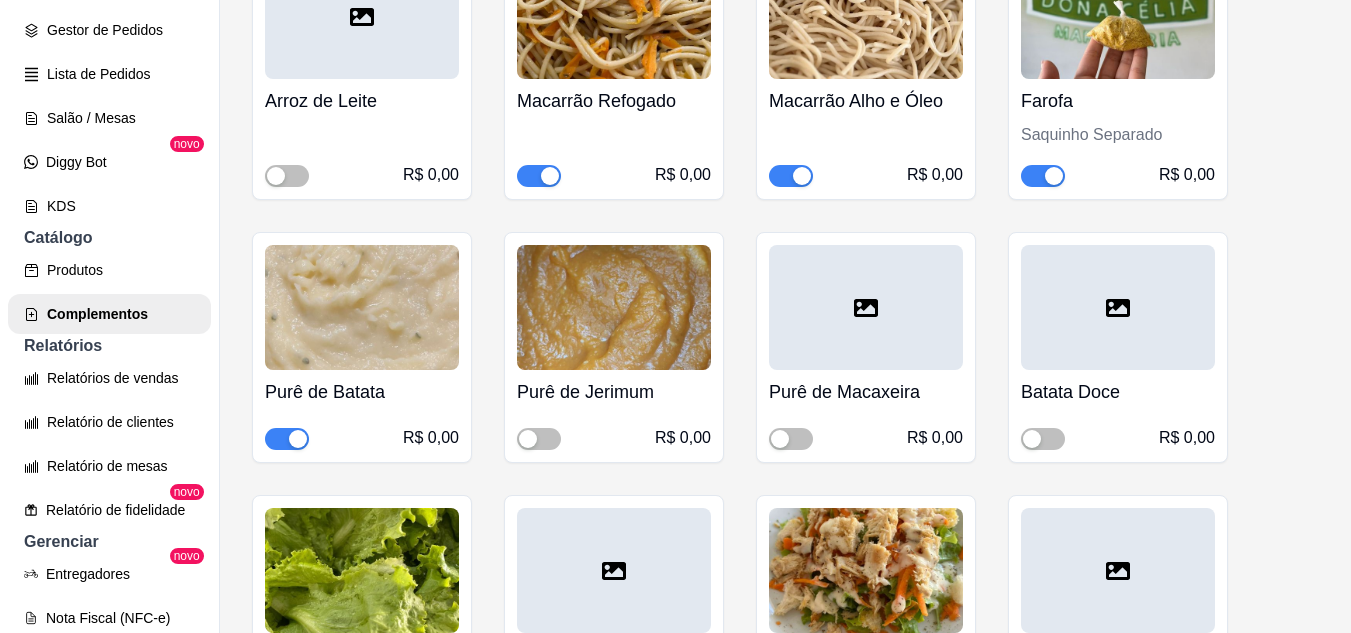 click at bounding box center (287, 439) 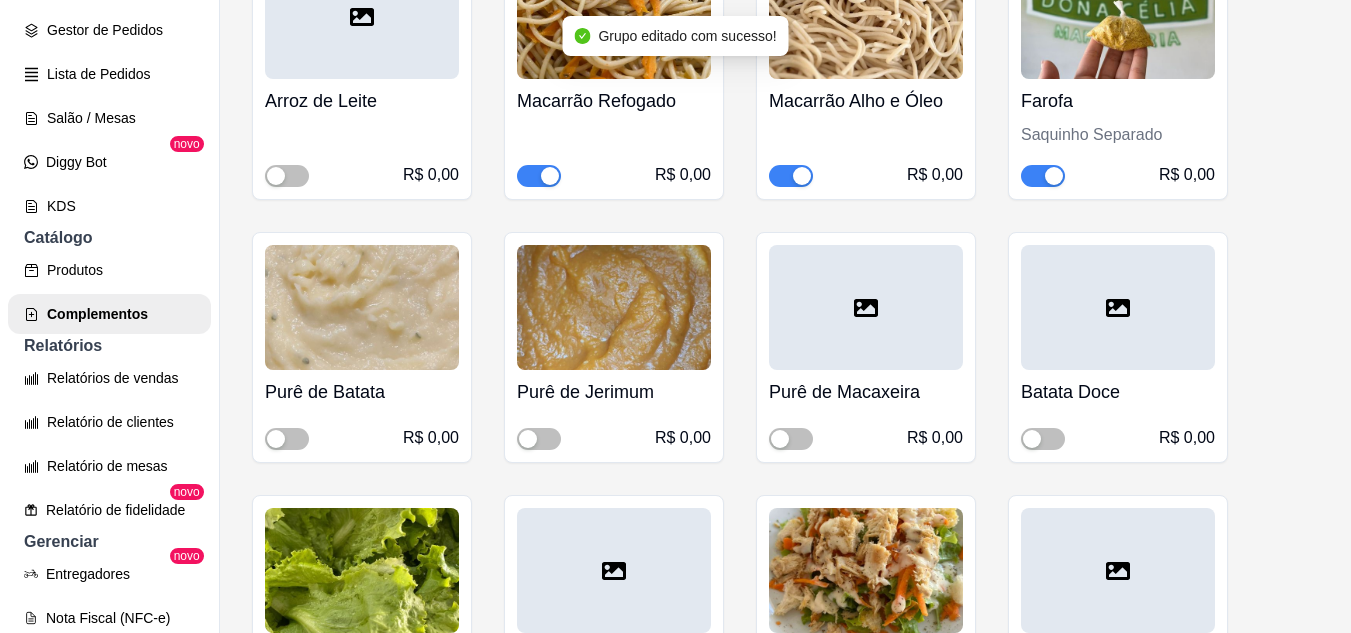 click at bounding box center [528, 439] 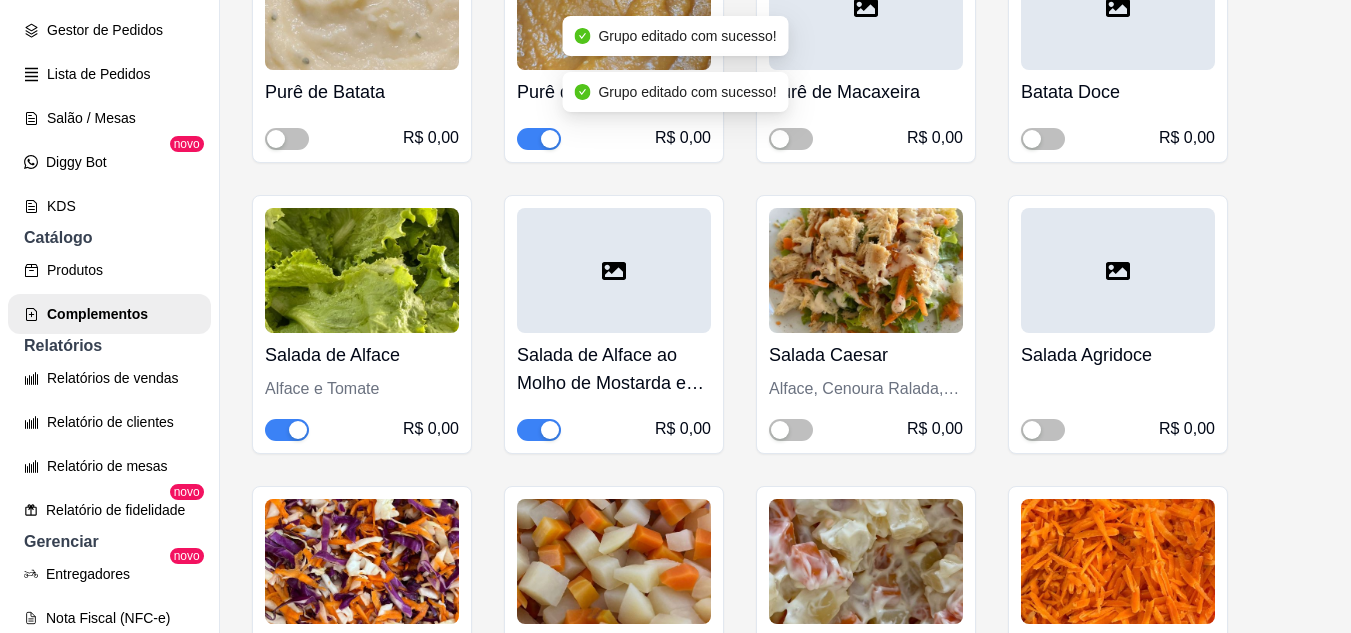 scroll, scrollTop: 1373, scrollLeft: 0, axis: vertical 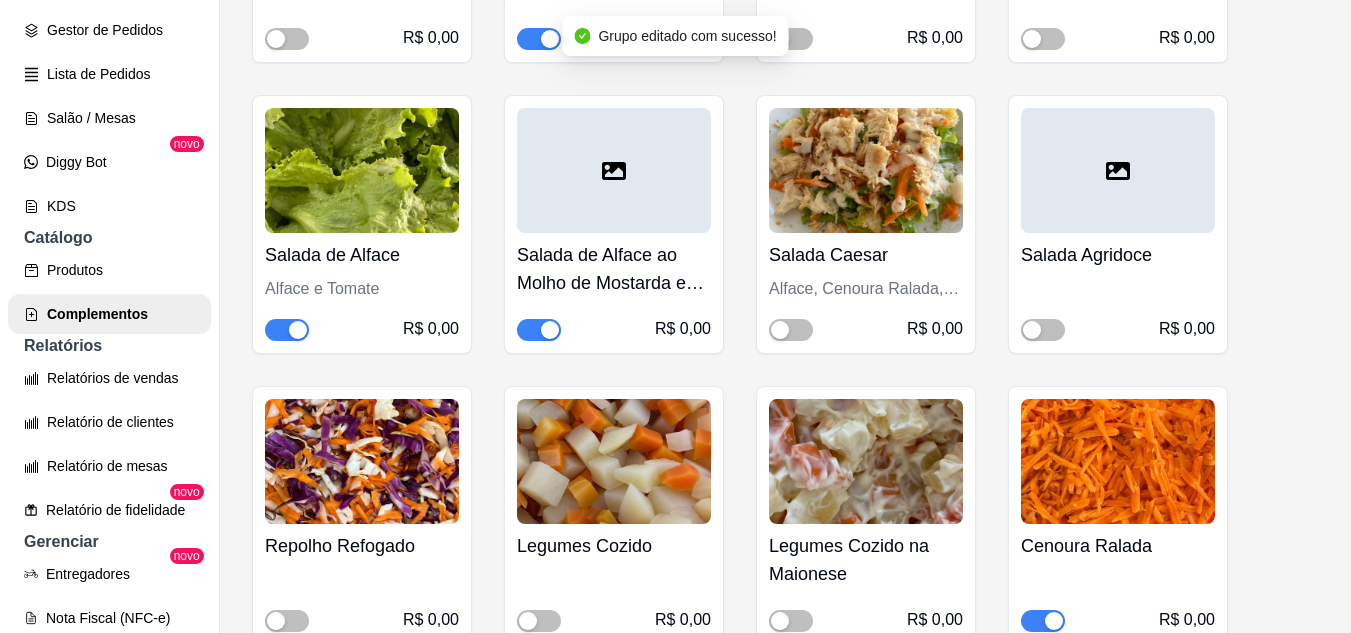 click at bounding box center (539, 330) 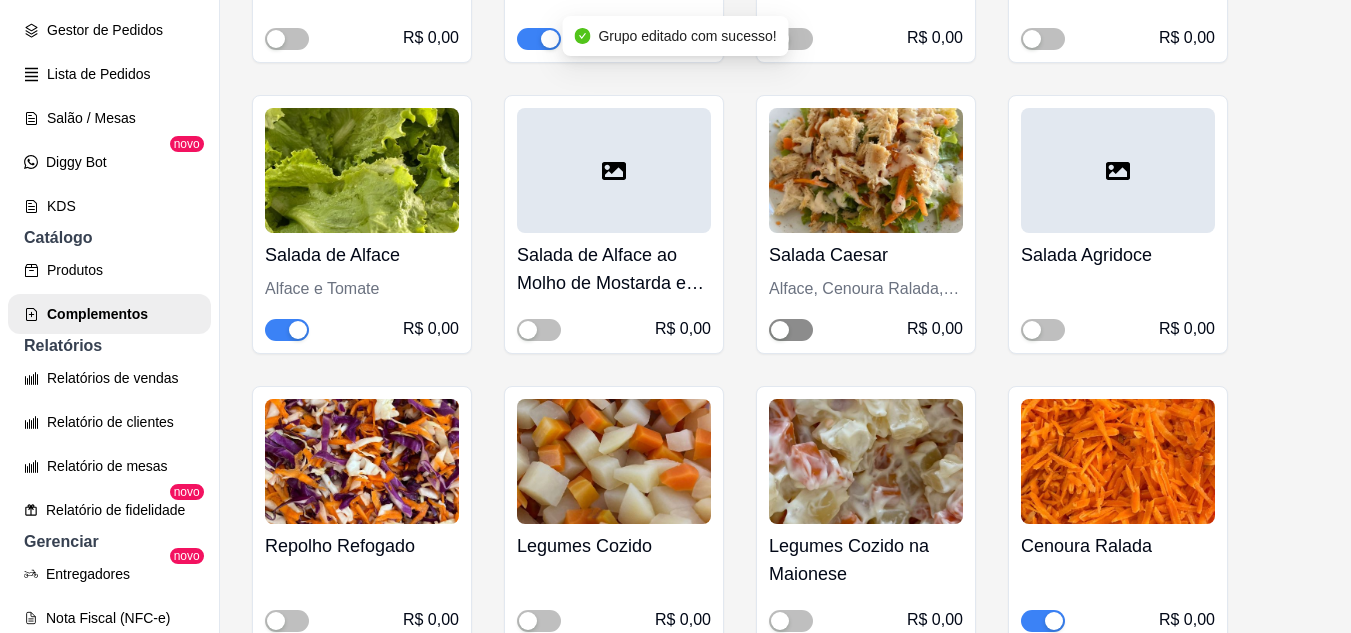 click at bounding box center [780, 330] 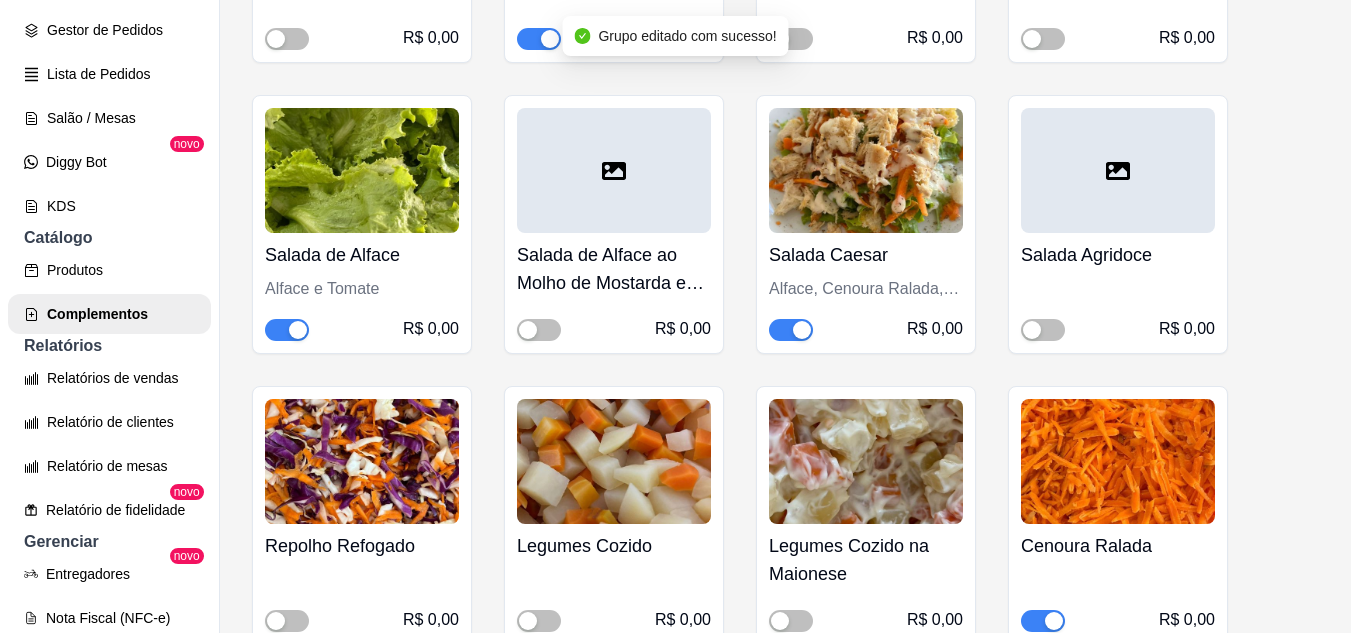scroll, scrollTop: 1473, scrollLeft: 0, axis: vertical 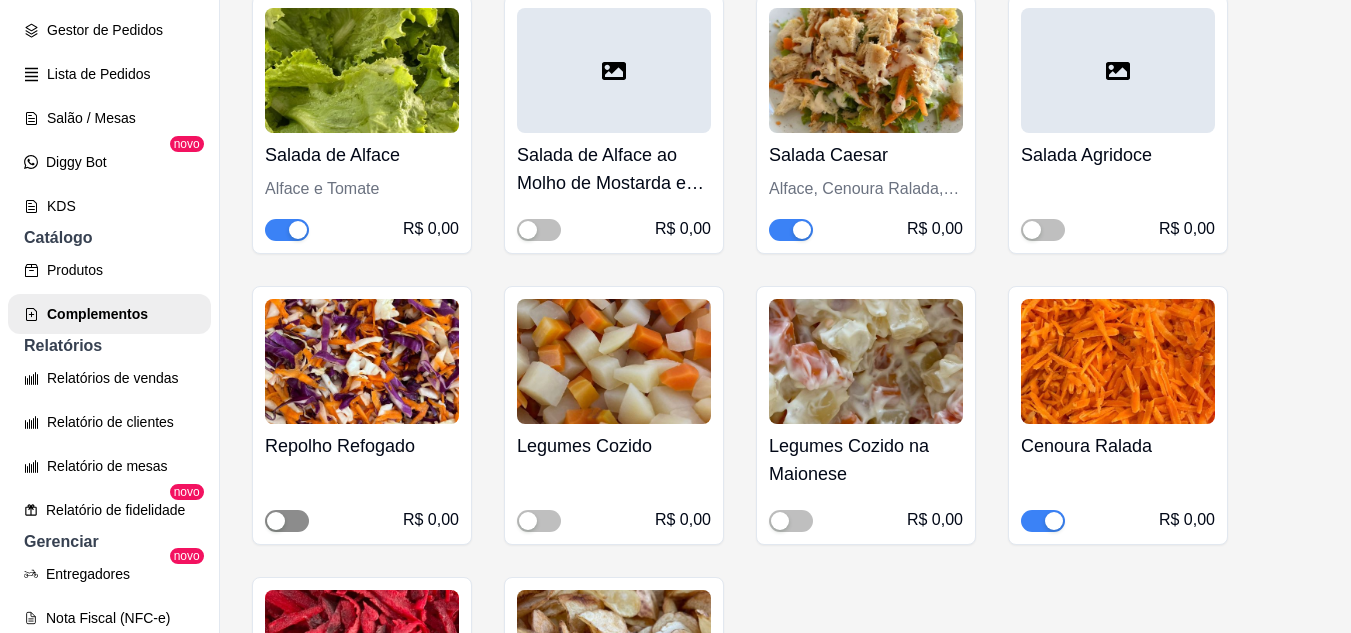 click at bounding box center (287, 521) 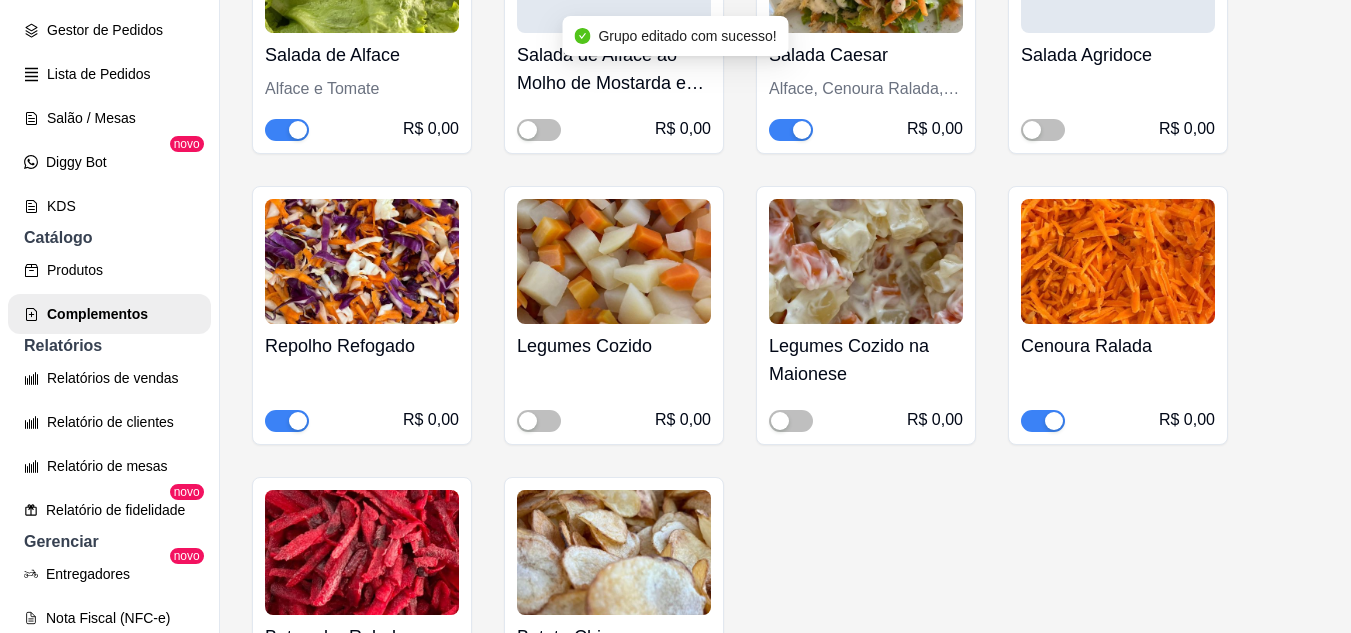 scroll, scrollTop: 1673, scrollLeft: 0, axis: vertical 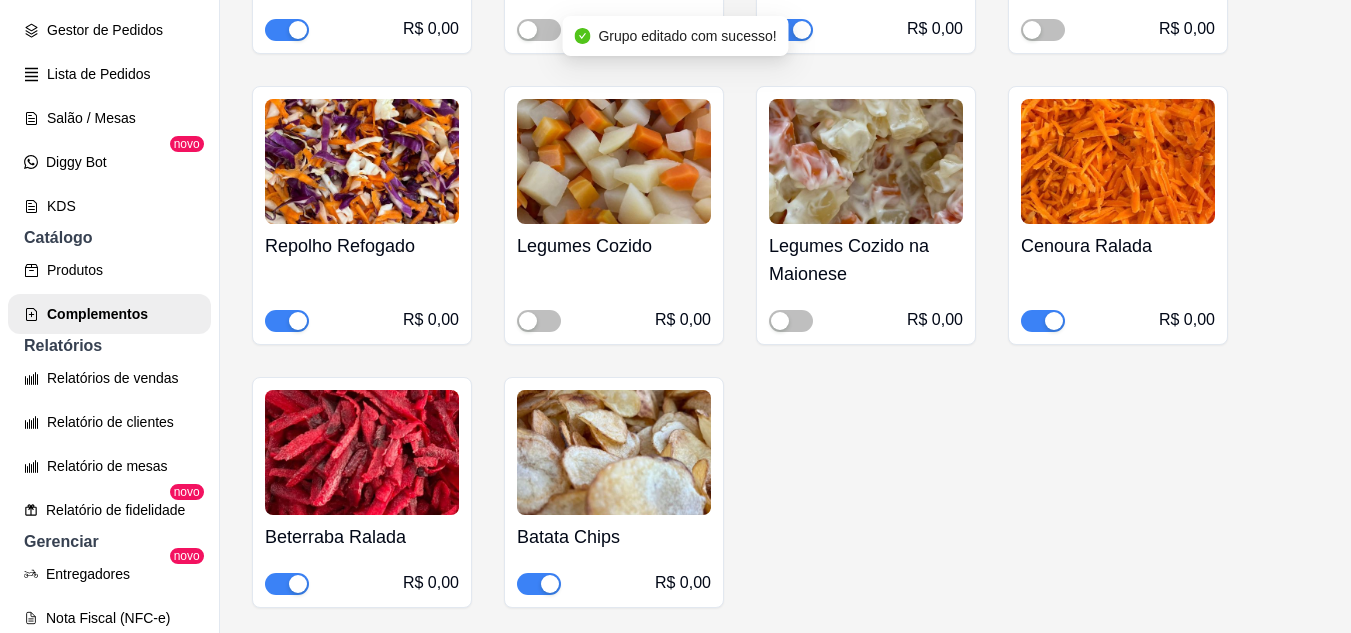 click at bounding box center [1054, 321] 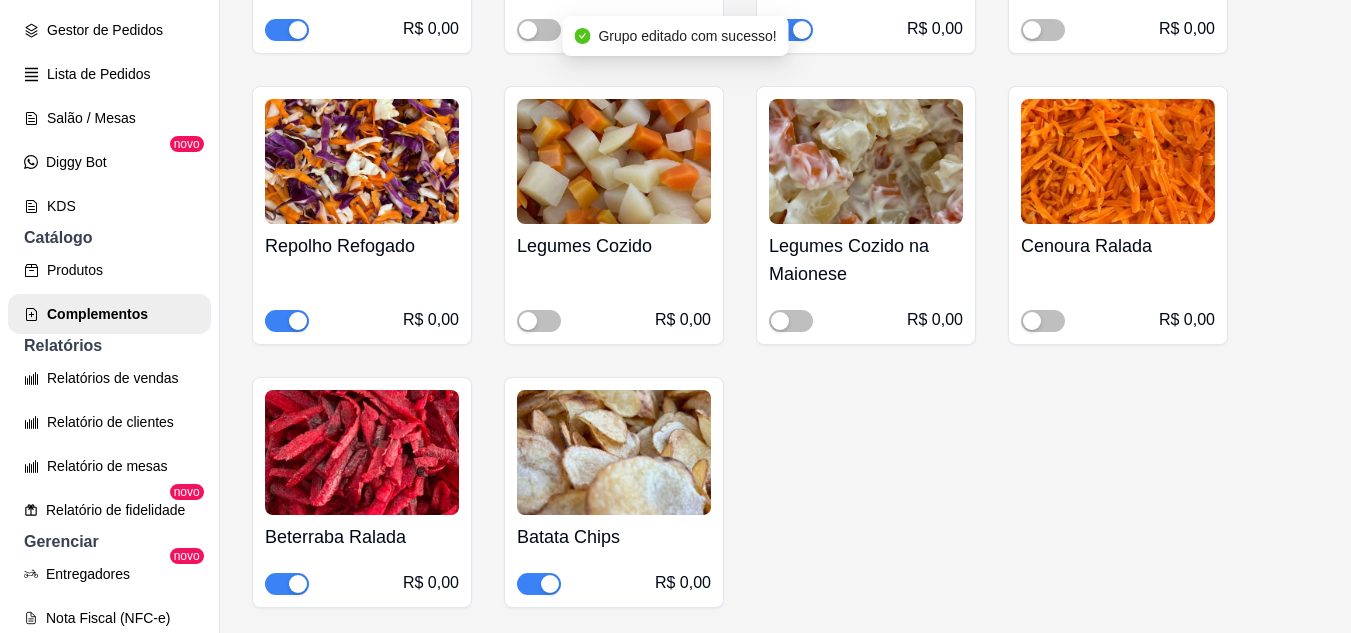click at bounding box center (298, 584) 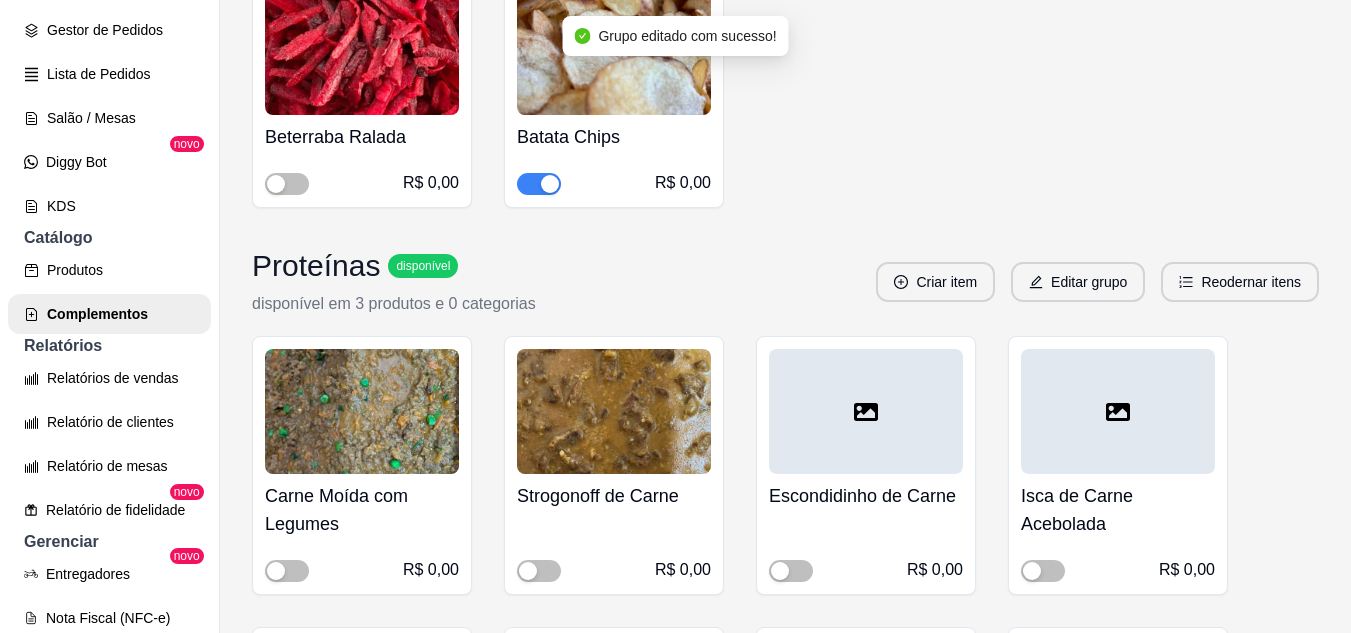 scroll, scrollTop: 2273, scrollLeft: 0, axis: vertical 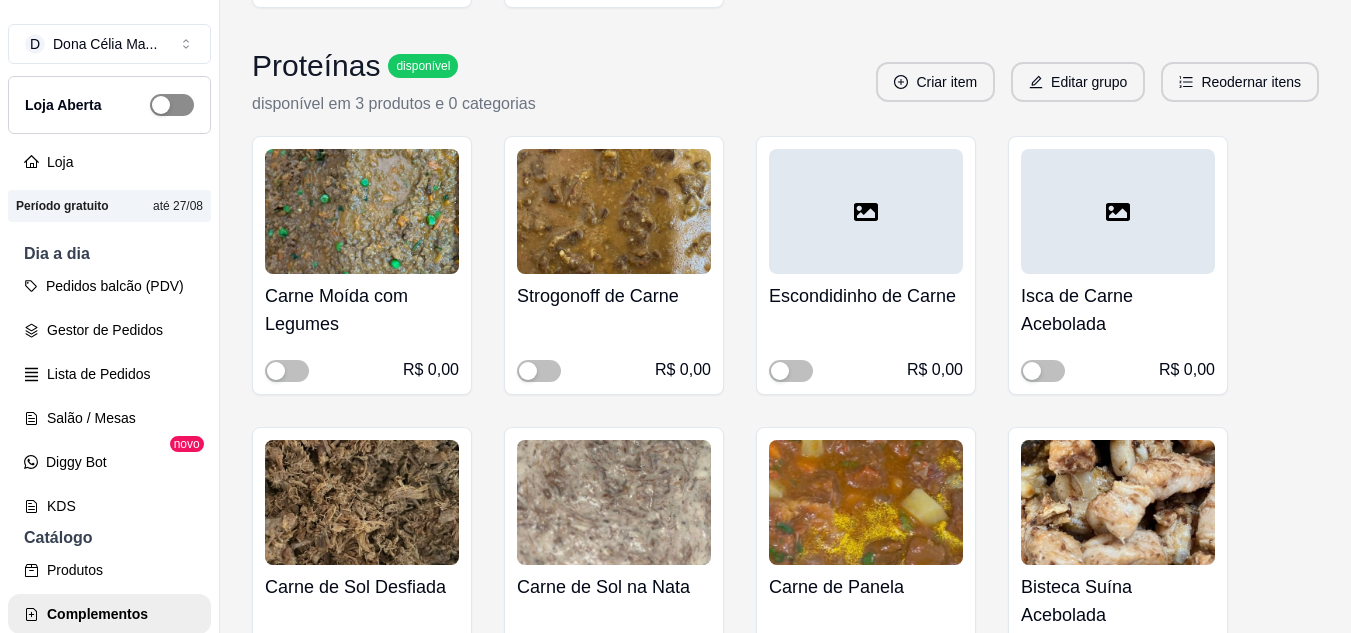 click at bounding box center (161, 105) 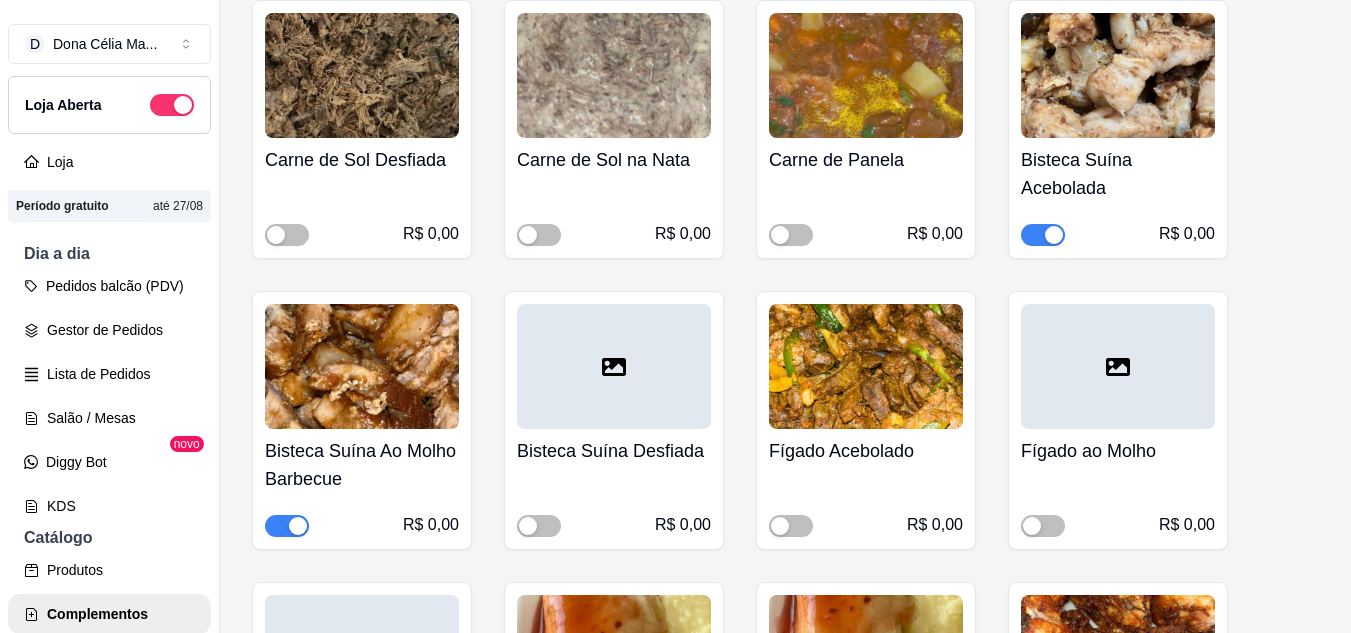 scroll, scrollTop: 2200, scrollLeft: 0, axis: vertical 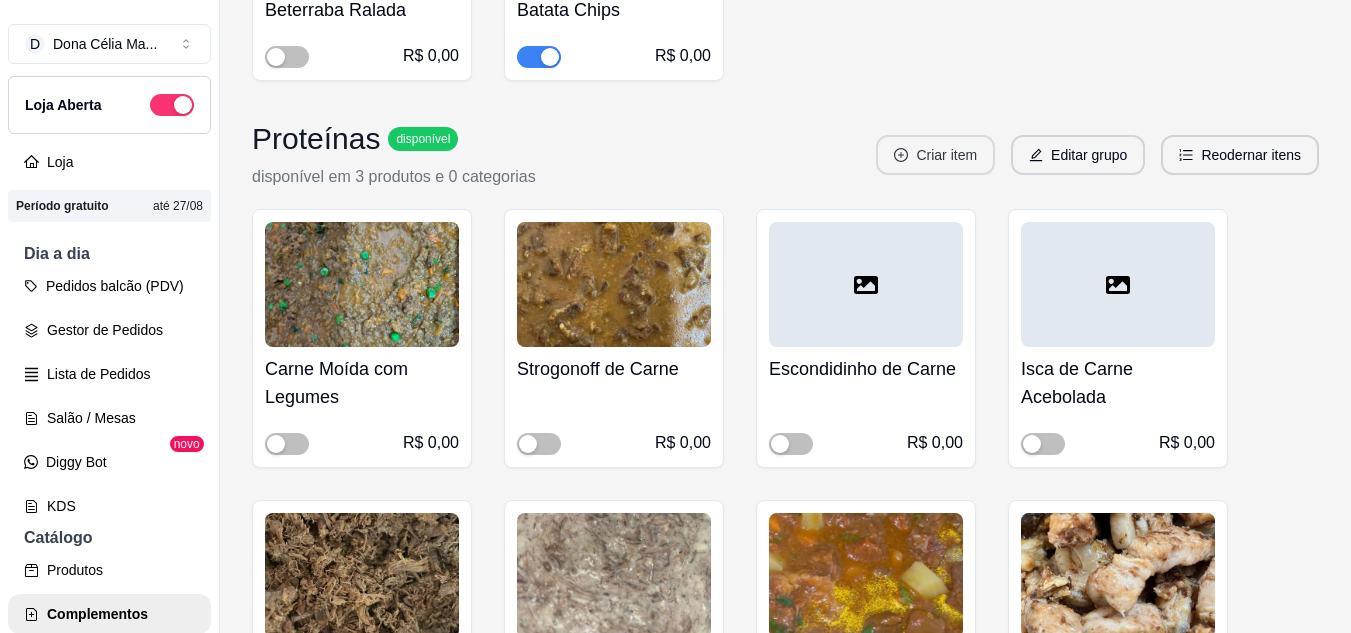click on "Criar item" at bounding box center (935, 155) 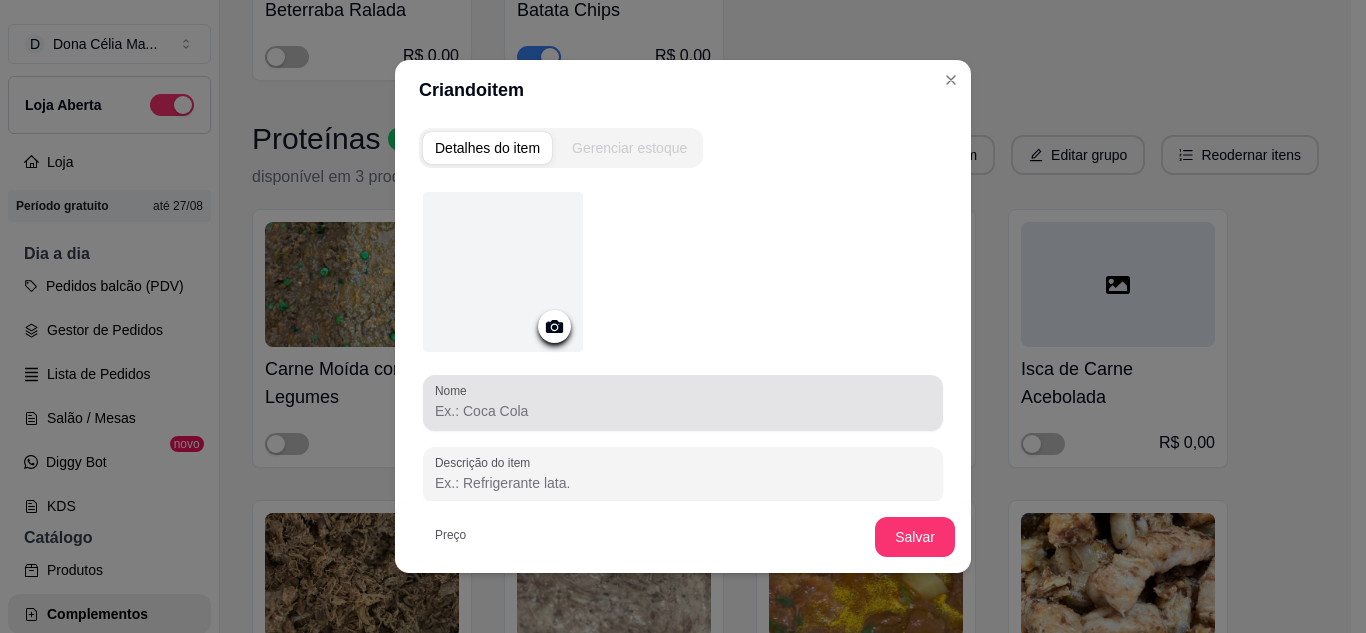 click at bounding box center [683, 403] 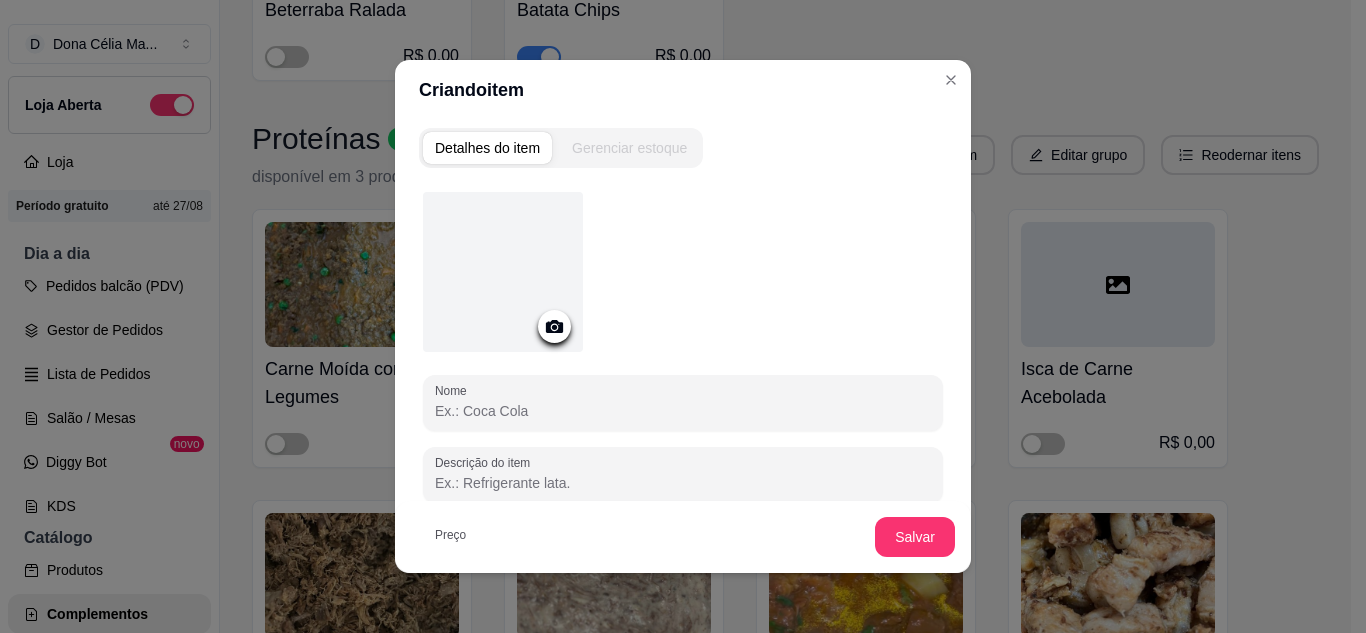 paste on "https://diggy.menu/donaceliamarmitaria" 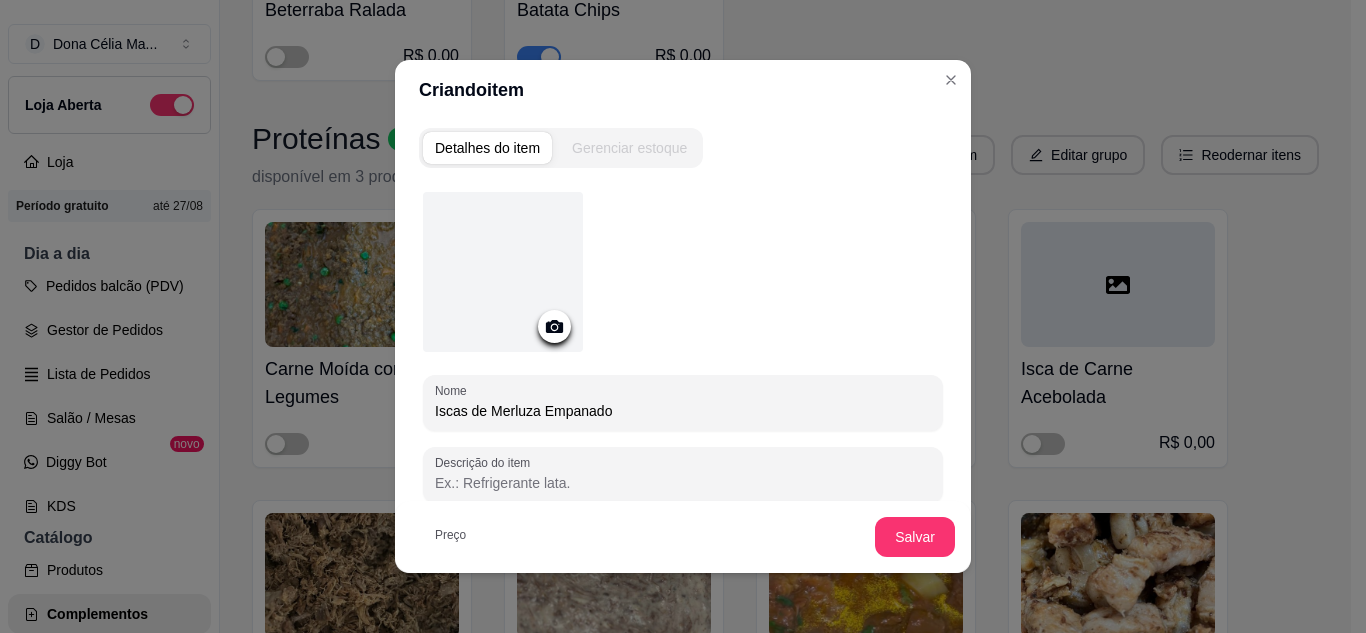 type on "Iscas de Merluza Empanado" 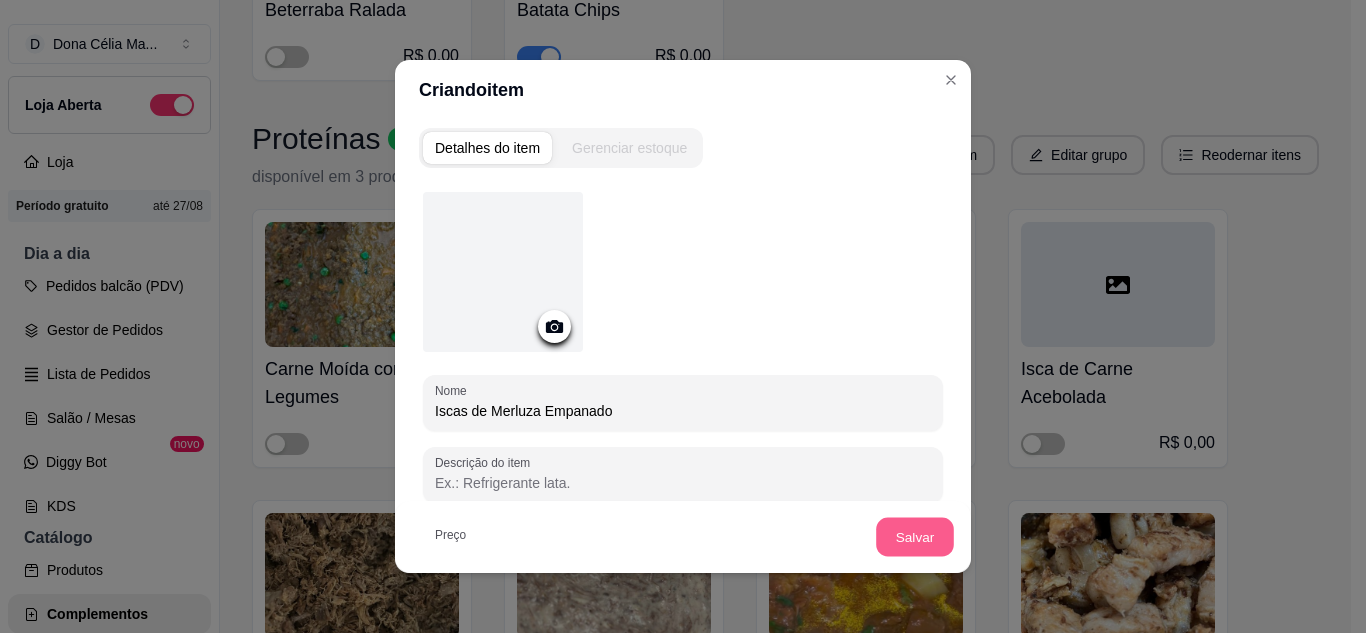 click on "Salvar" at bounding box center [915, 537] 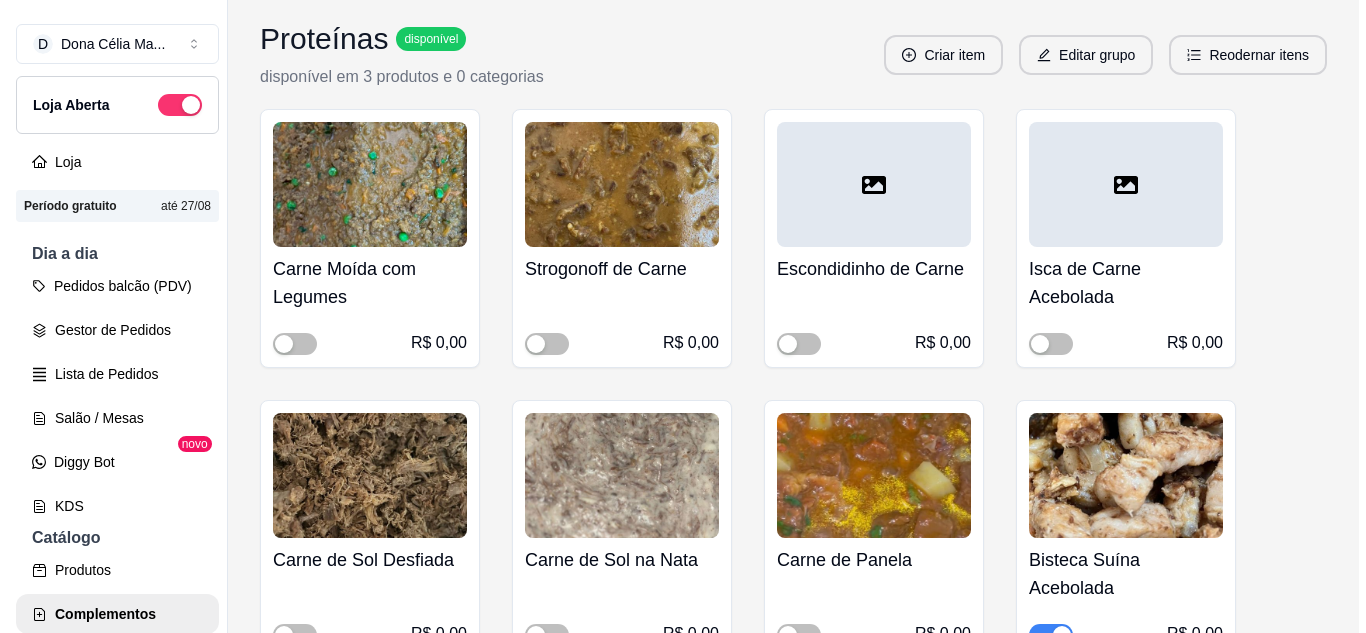 scroll, scrollTop: 1900, scrollLeft: 0, axis: vertical 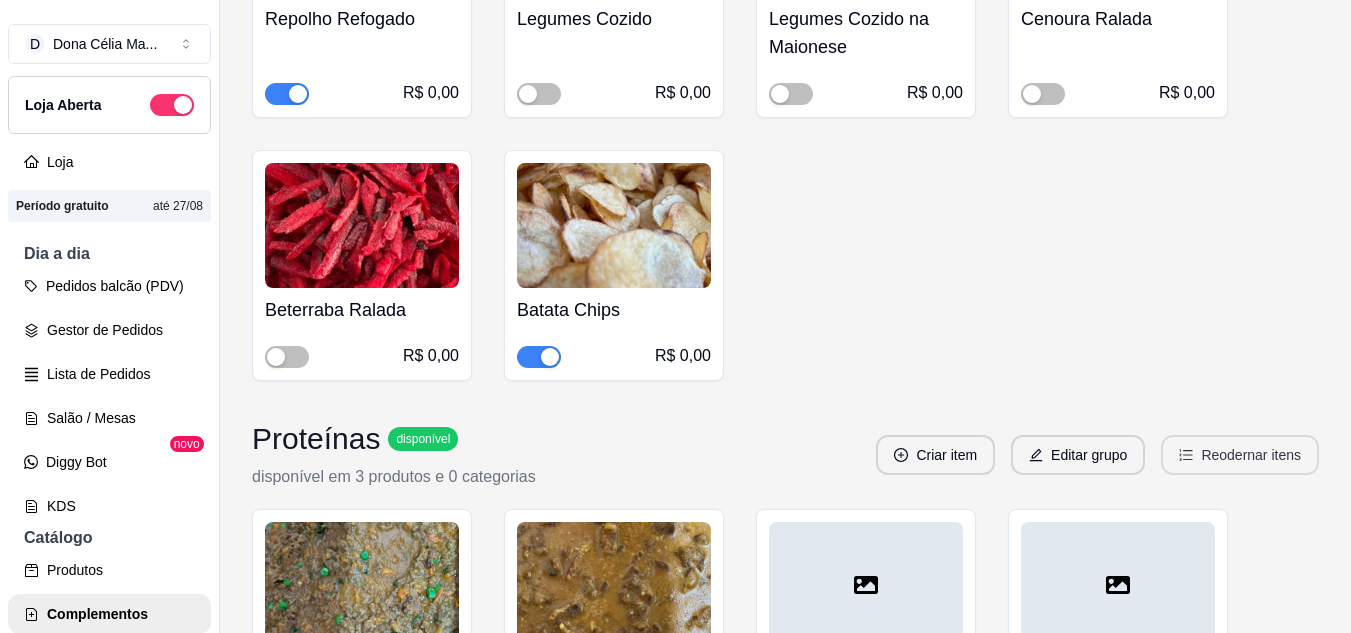click on "Reodernar itens" at bounding box center (1240, 455) 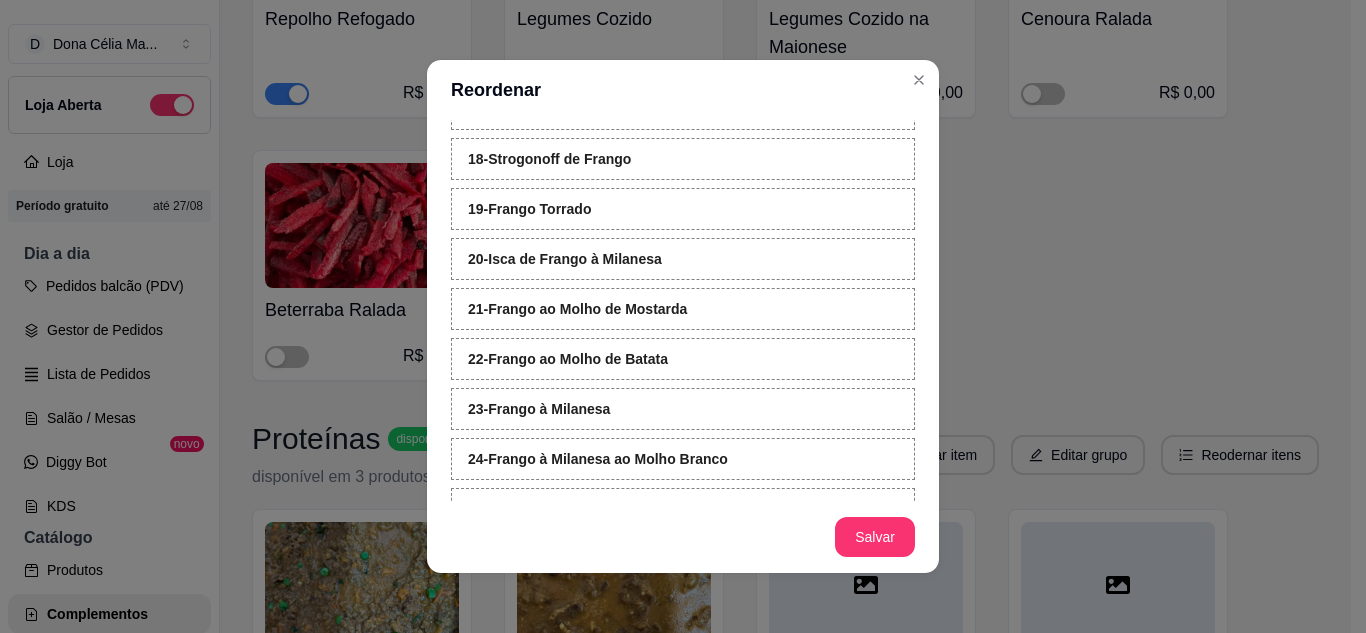 scroll, scrollTop: 1245, scrollLeft: 0, axis: vertical 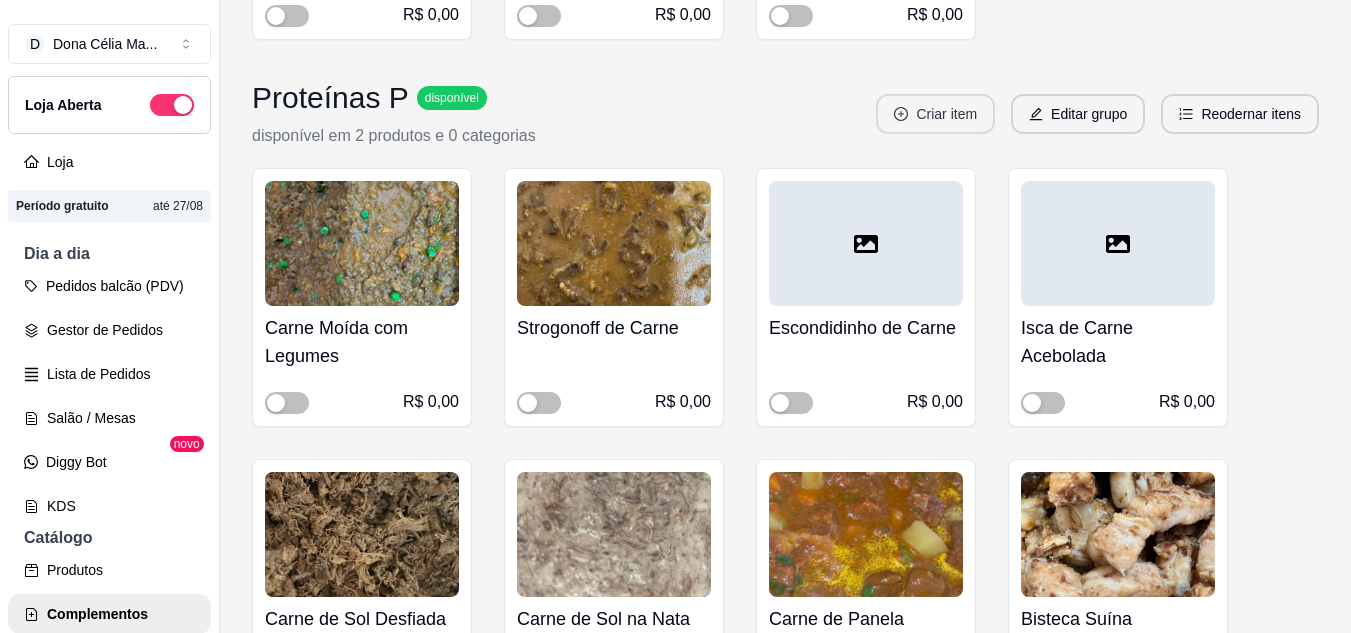 click on "Criar item" at bounding box center (935, 114) 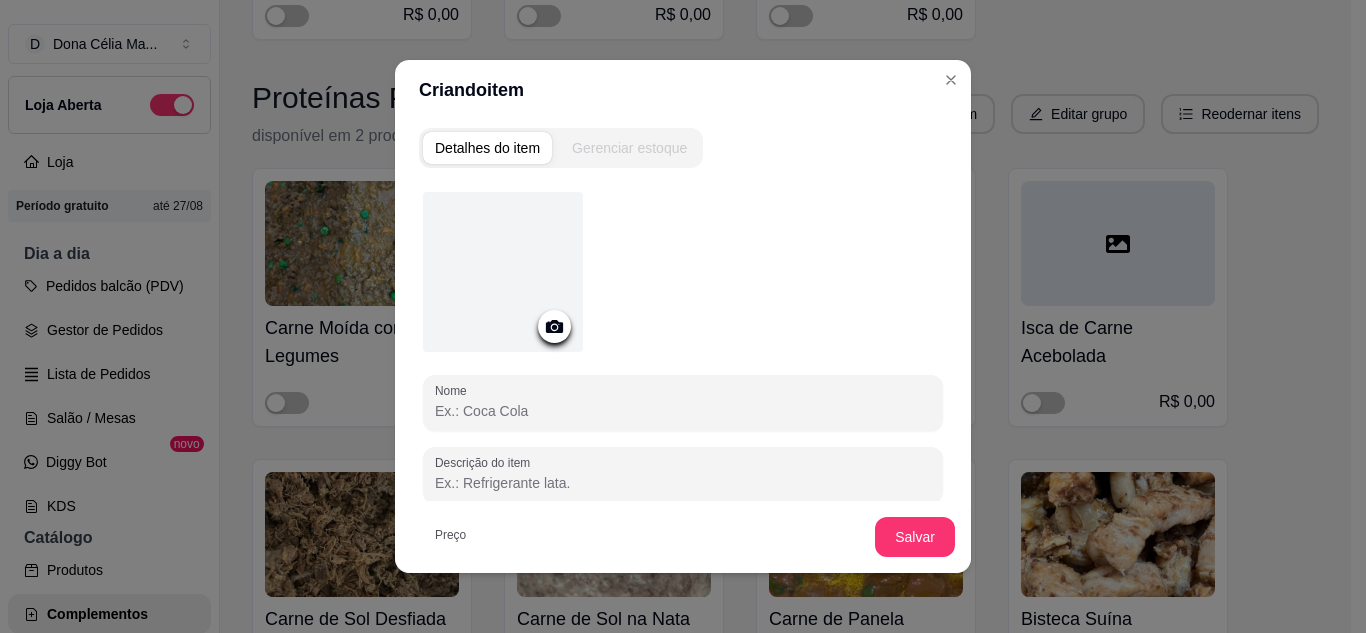 click on "Nome" at bounding box center [683, 411] 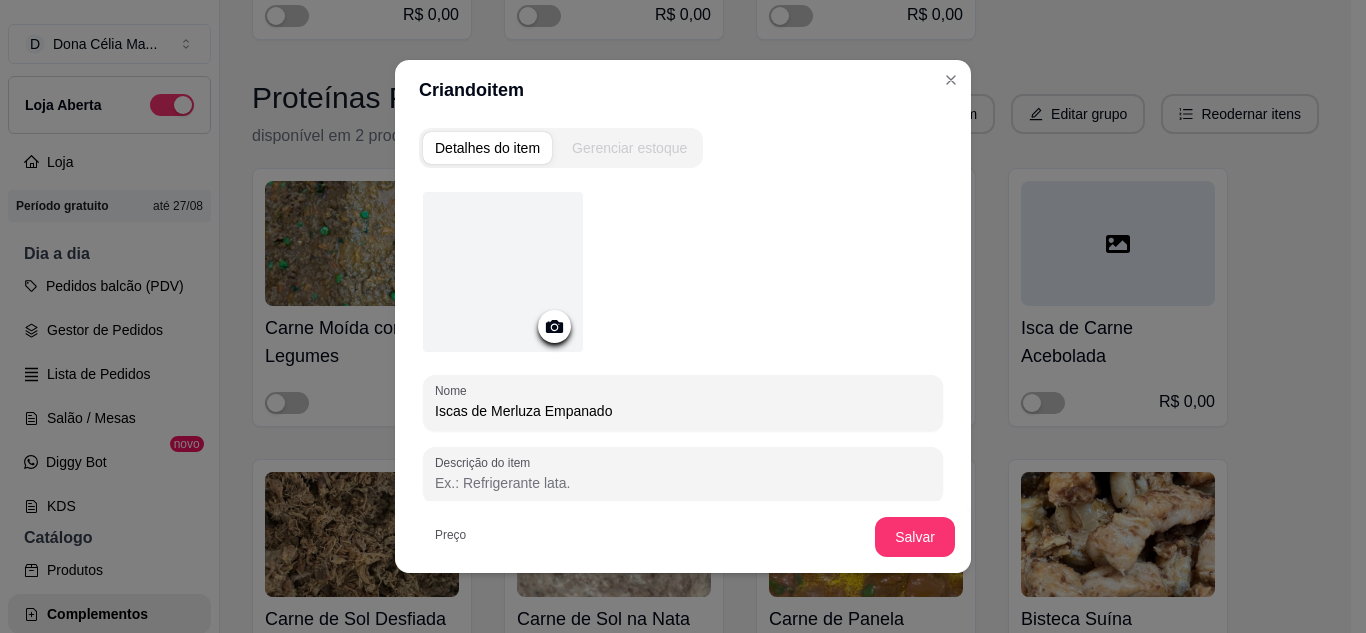 type on "Iscas de Merluza Empanado" 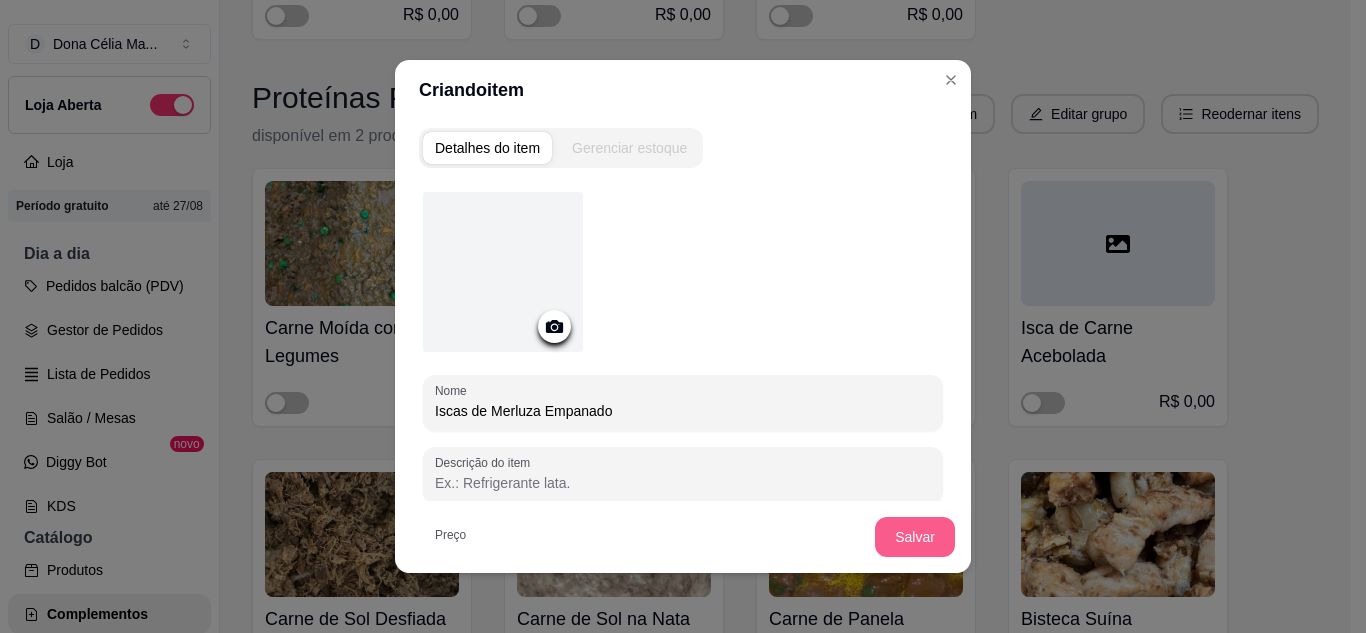 click on "Salvar" at bounding box center (915, 537) 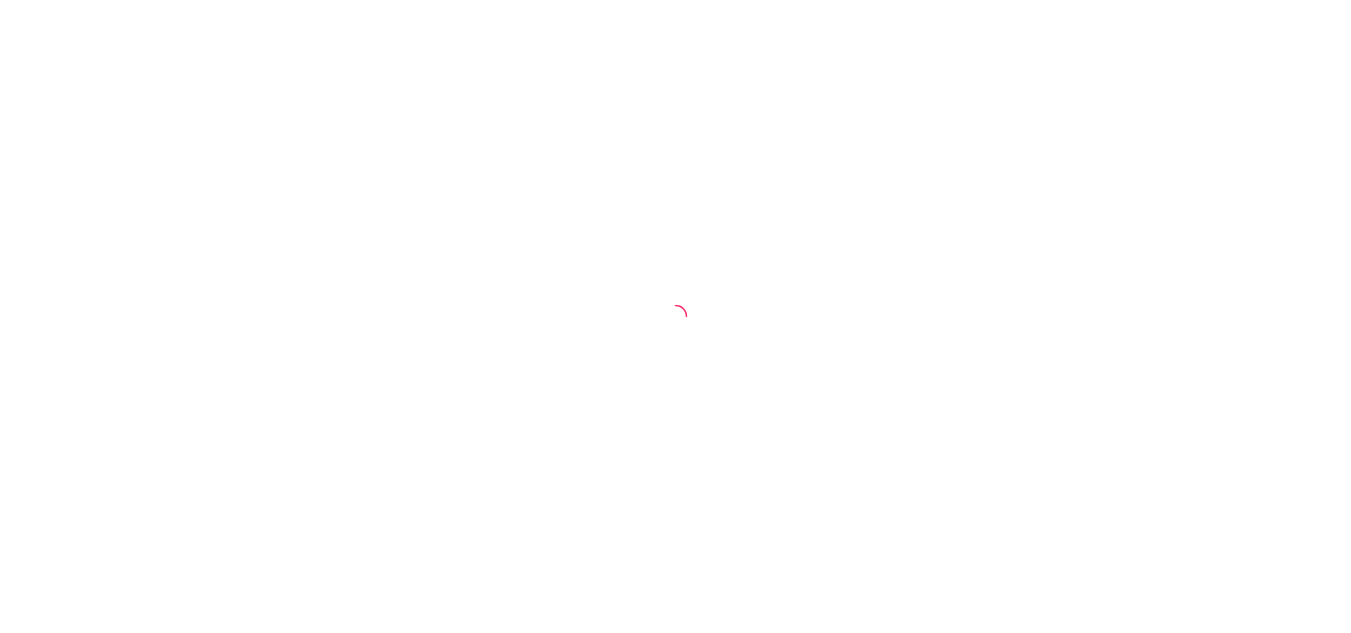 scroll, scrollTop: 0, scrollLeft: 0, axis: both 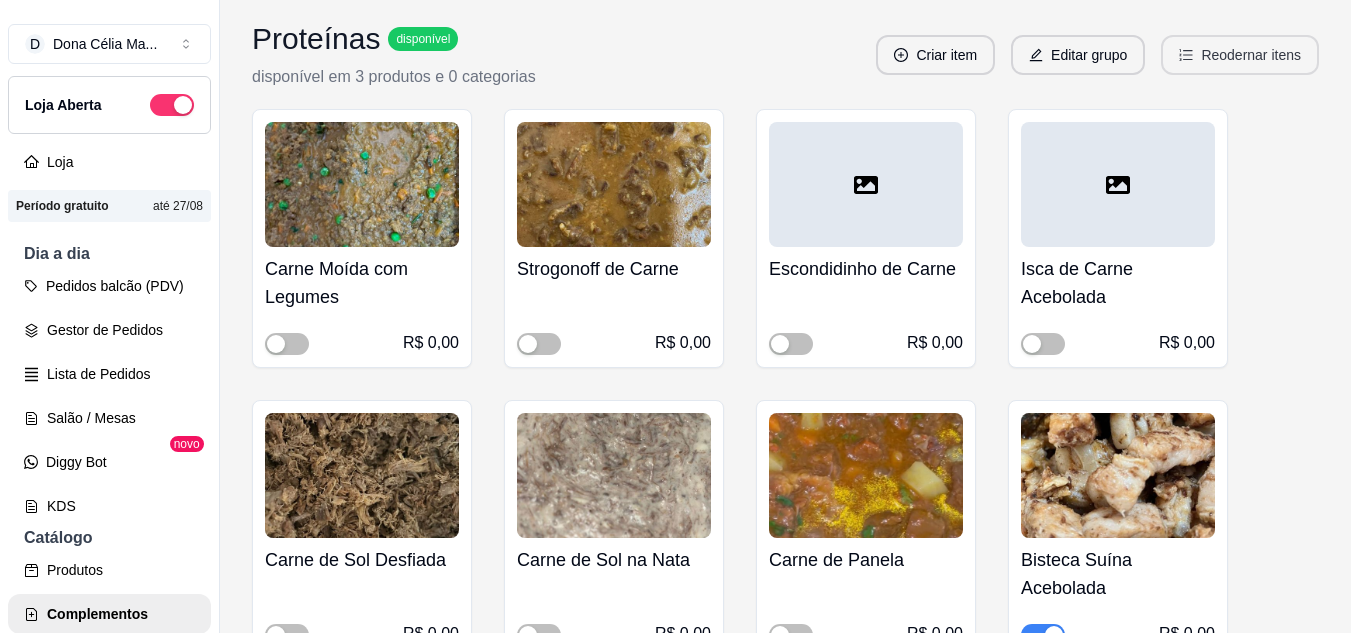 click on "Reodernar itens" at bounding box center [1240, 55] 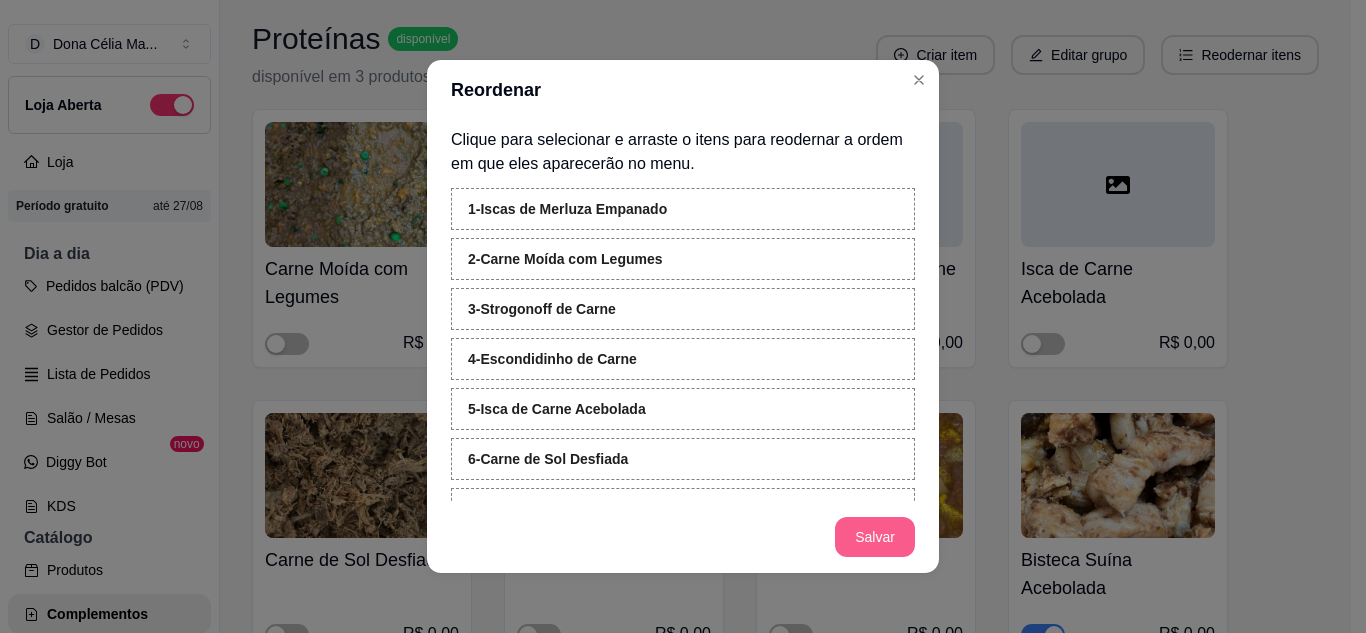 click on "Salvar" at bounding box center [875, 537] 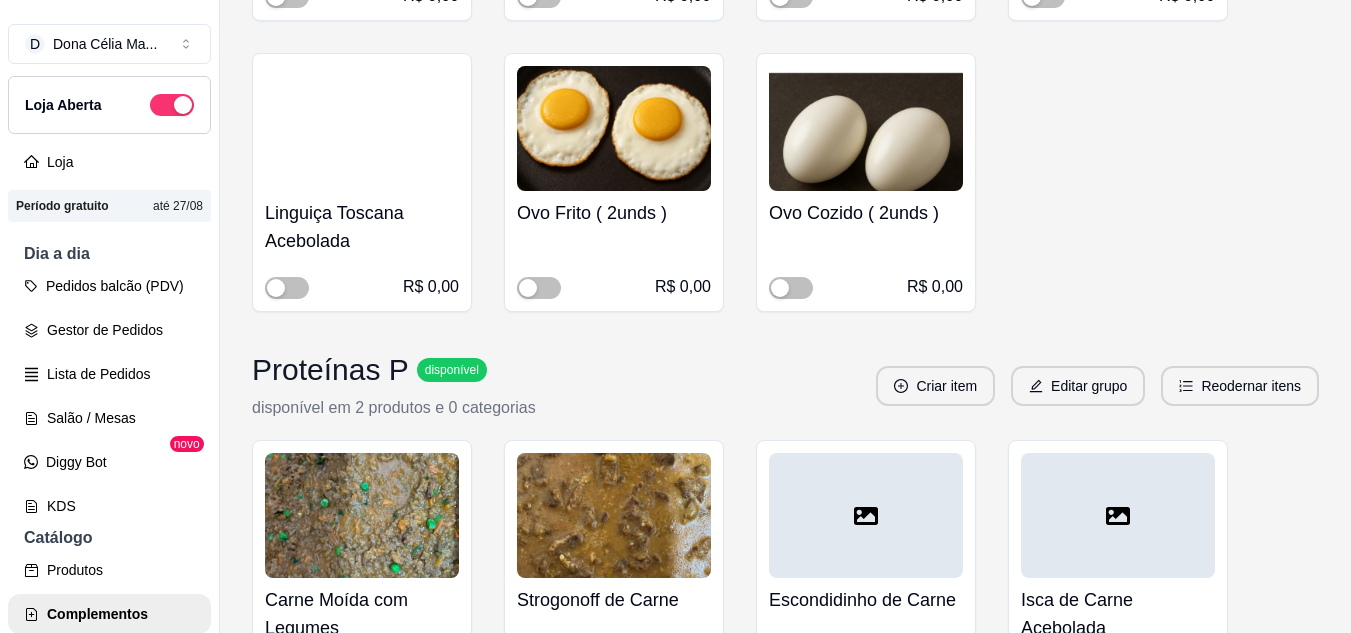 scroll, scrollTop: 15300, scrollLeft: 0, axis: vertical 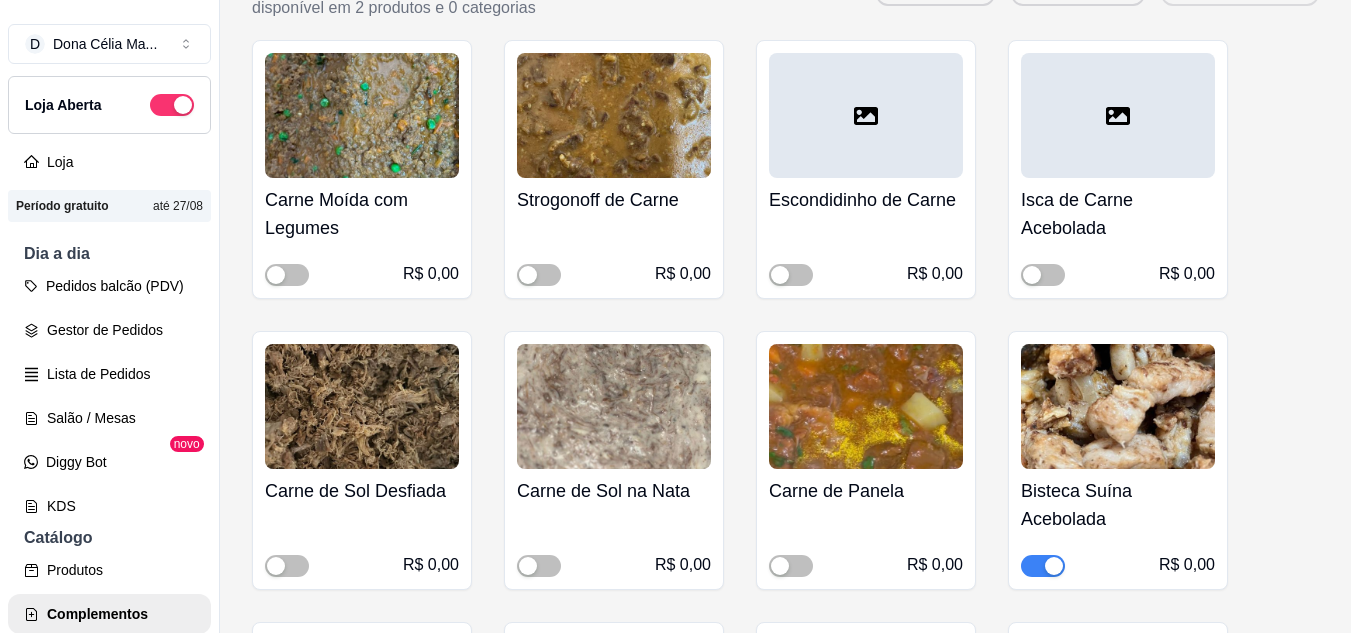 click on "Reodernar itens" at bounding box center [1240, -14] 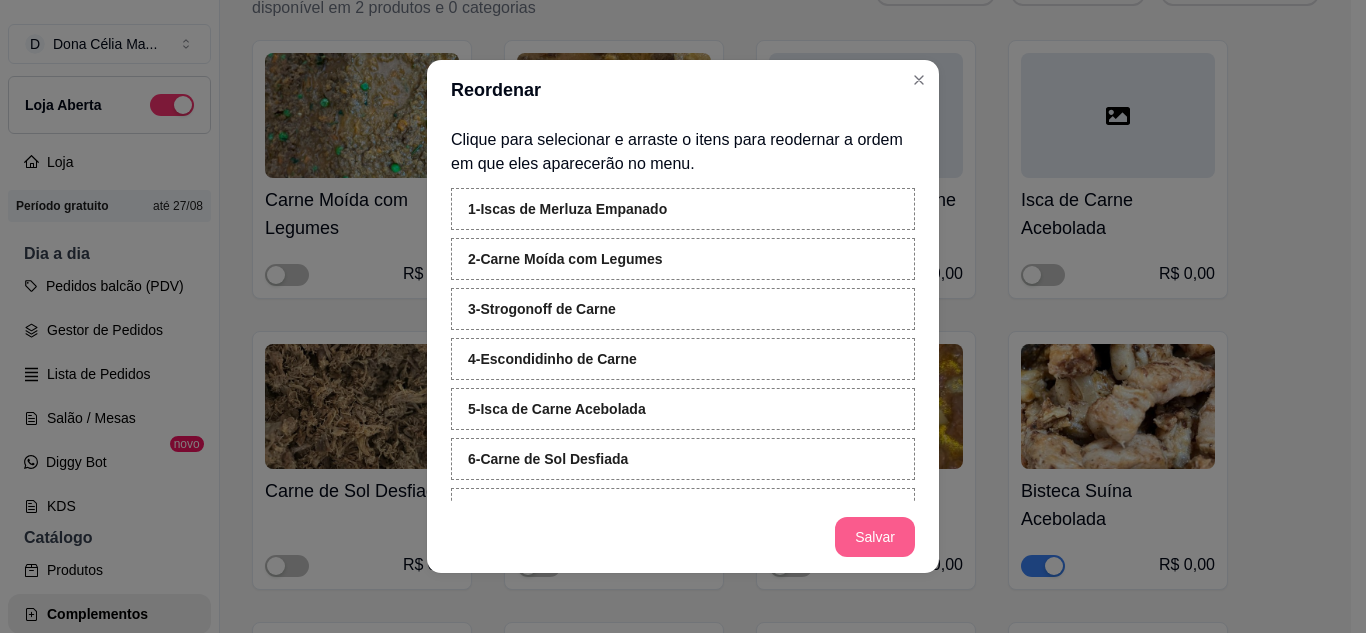 click on "Salvar" at bounding box center [875, 537] 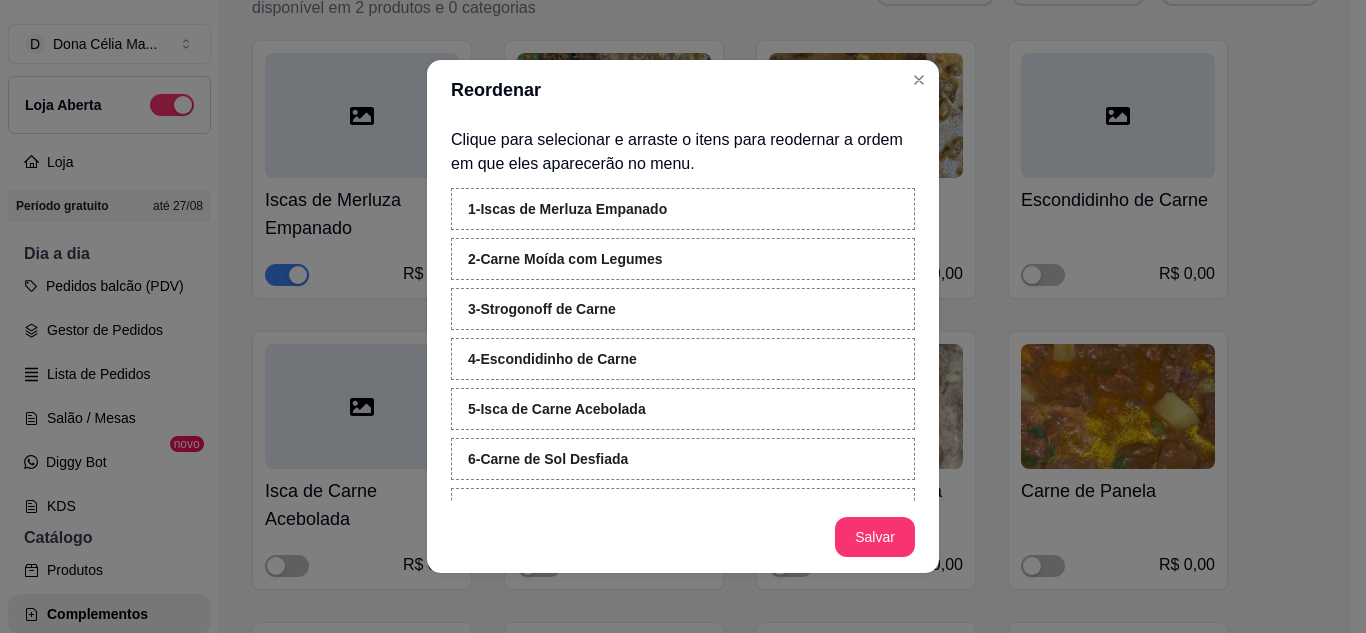 click on "Reordenar" at bounding box center [683, 90] 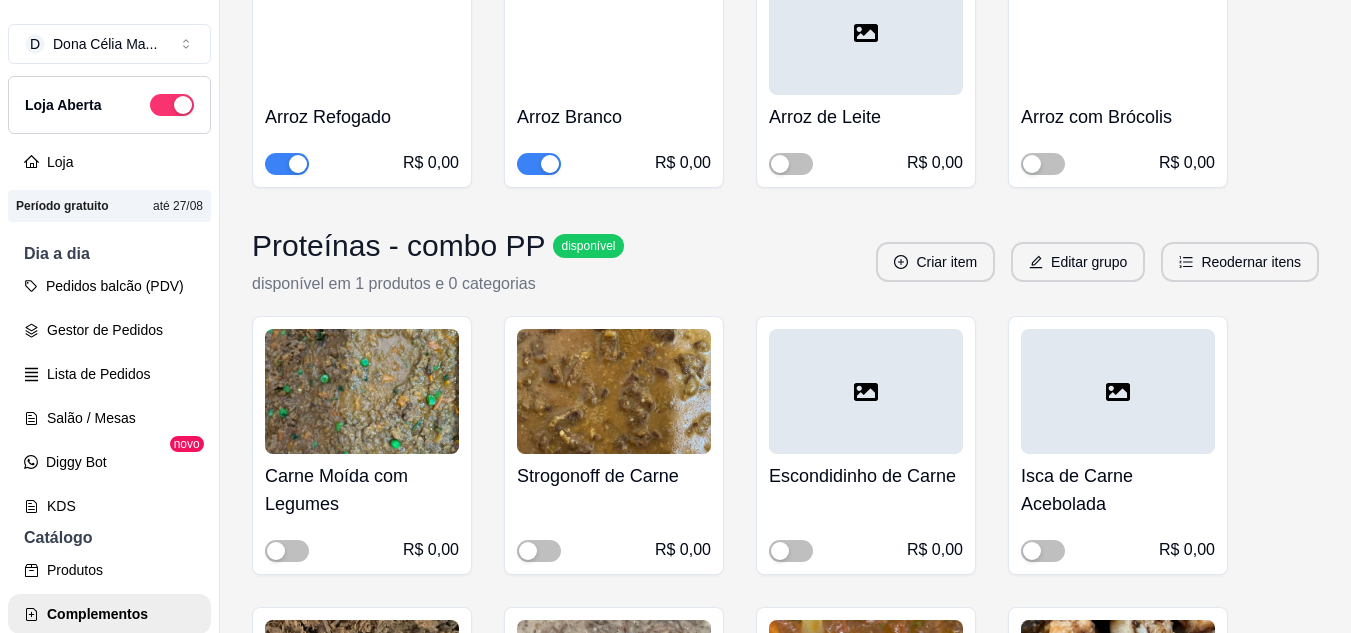 scroll, scrollTop: 11900, scrollLeft: 0, axis: vertical 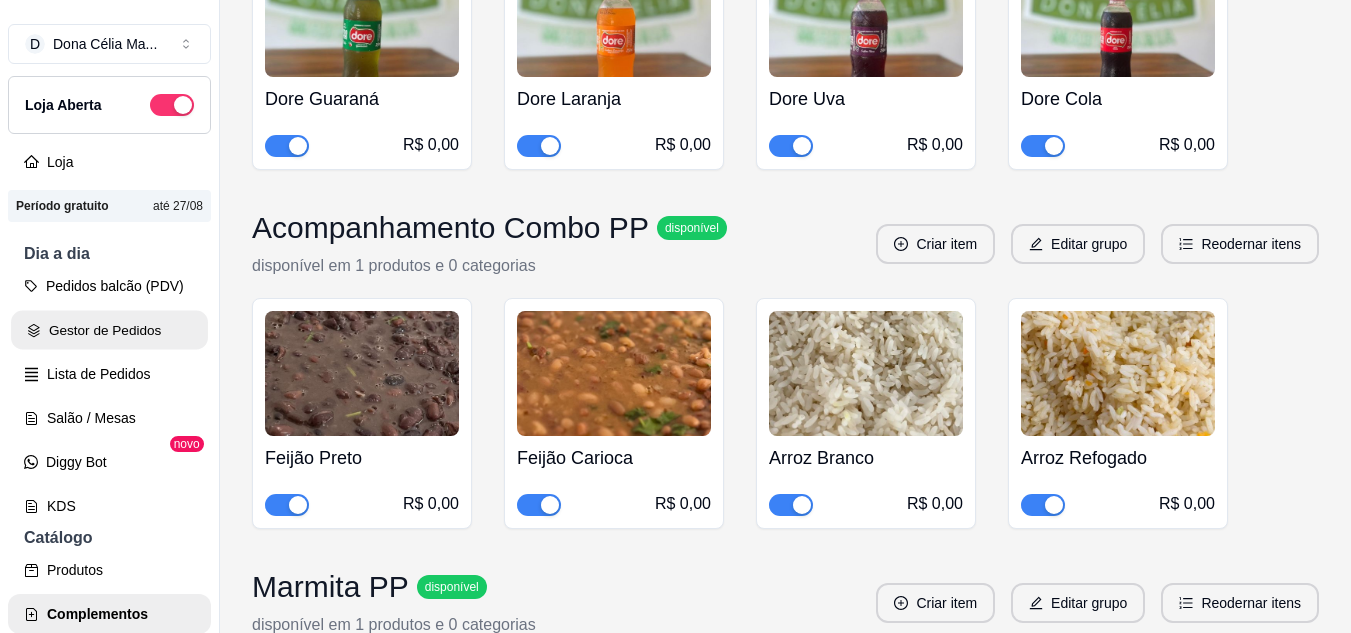click on "Gestor de Pedidos" at bounding box center [109, 330] 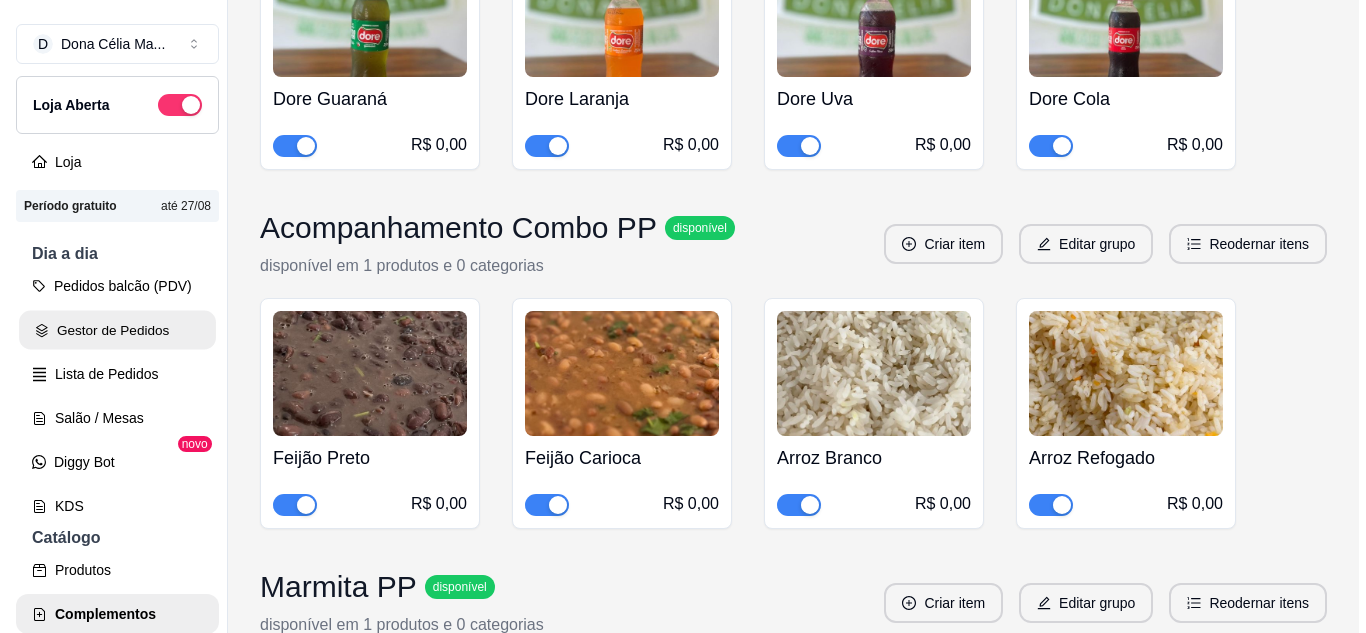 scroll, scrollTop: 0, scrollLeft: 0, axis: both 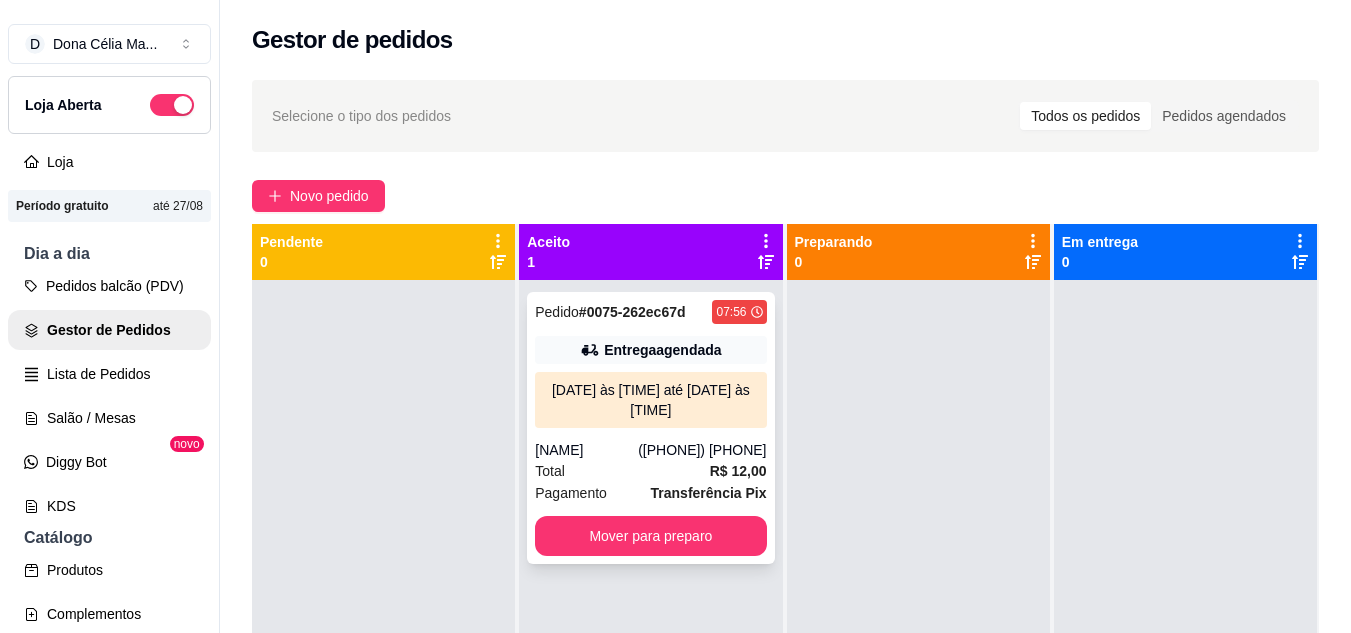 click on "Manuelli" at bounding box center (586, 450) 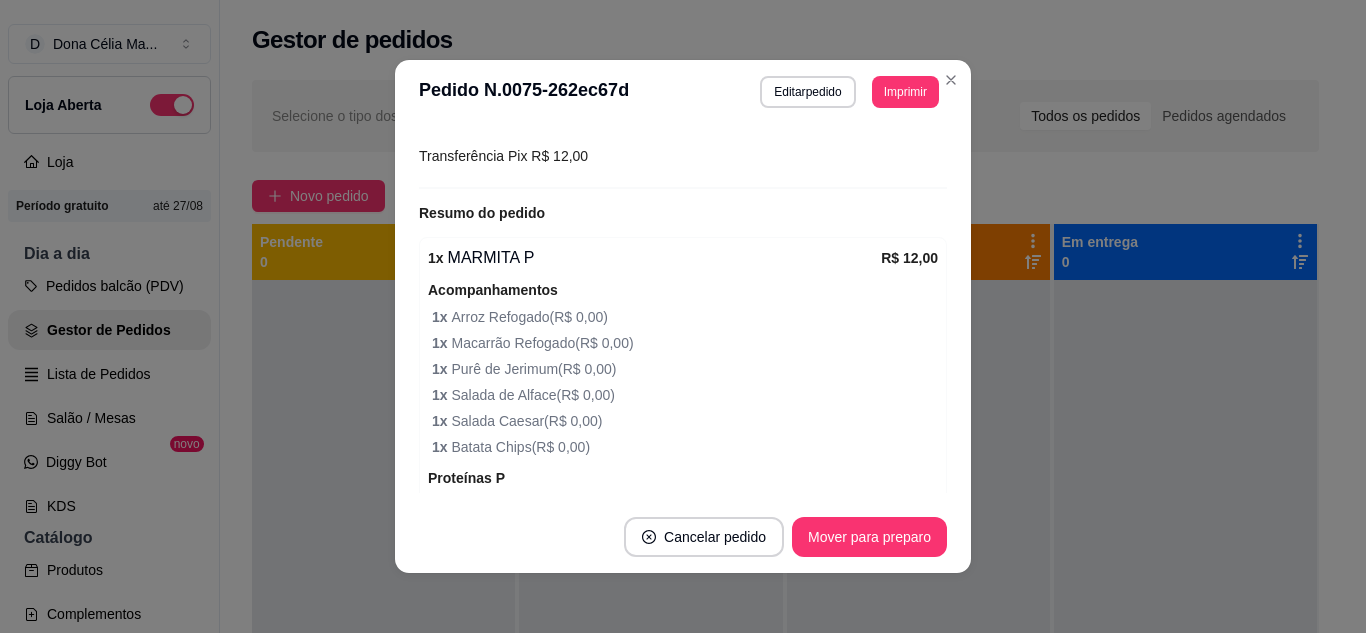 scroll, scrollTop: 700, scrollLeft: 0, axis: vertical 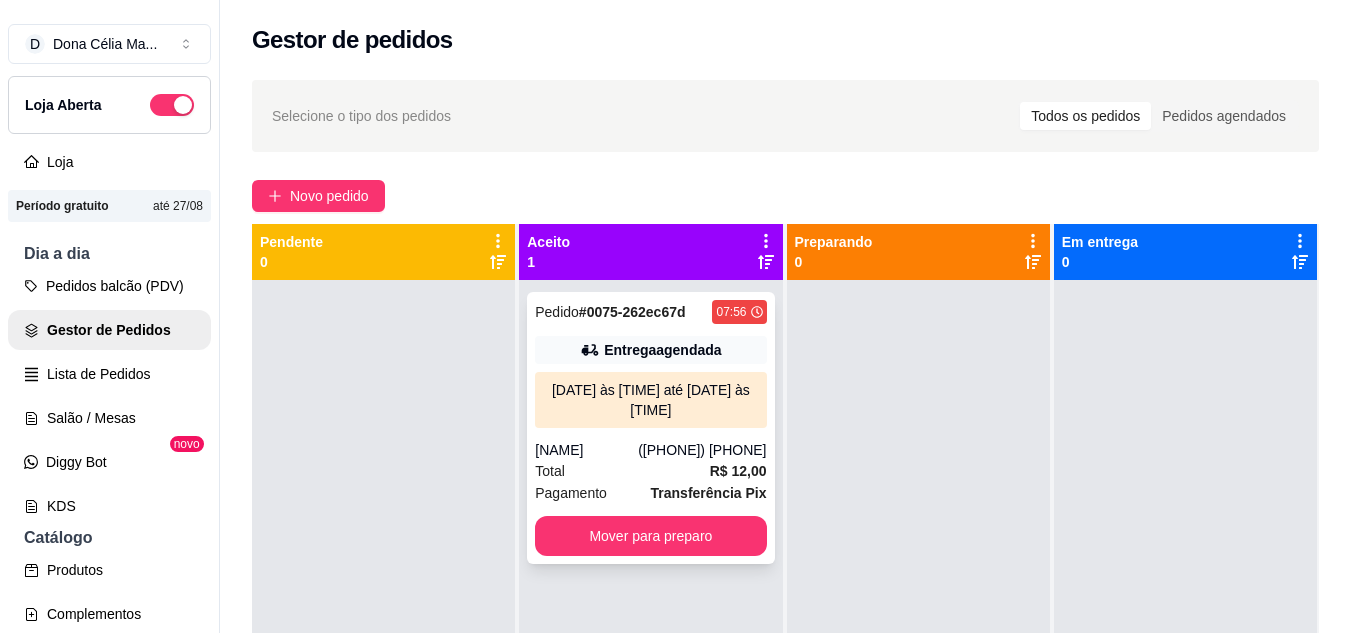 click on "05/08/25 às 12:00 até 05/08/25 às 12:30" at bounding box center (650, 400) 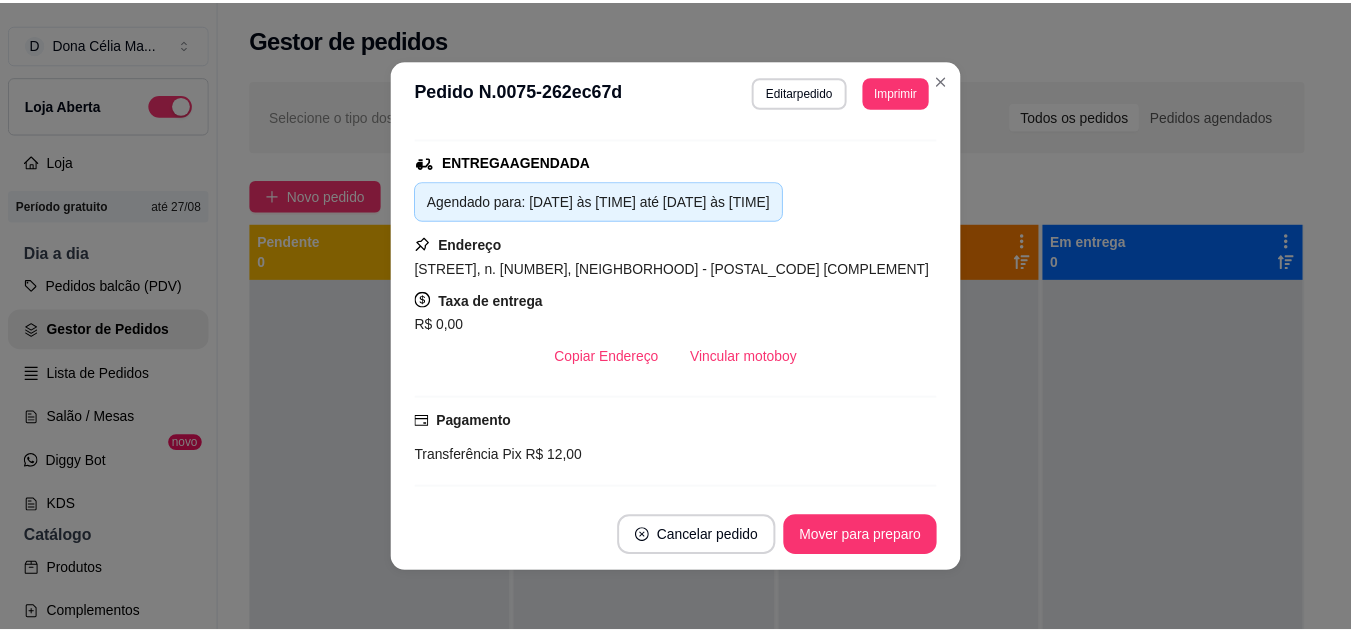 scroll, scrollTop: 400, scrollLeft: 0, axis: vertical 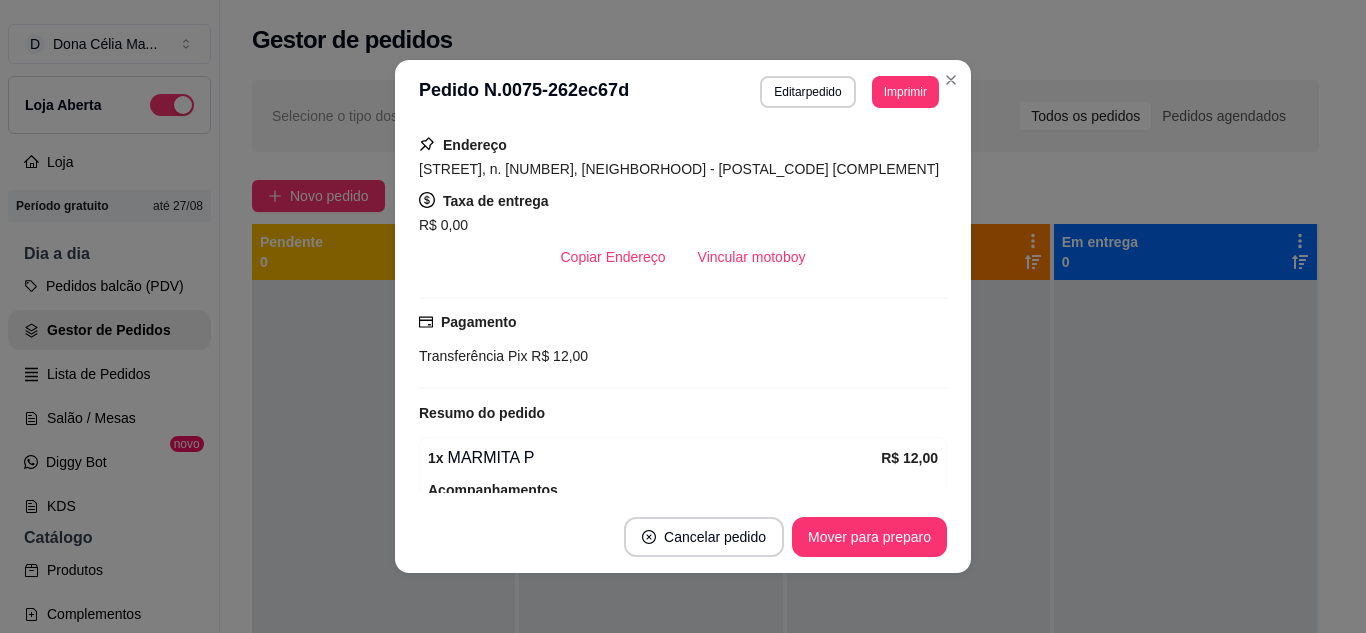 click on "feito há  1   minutos Horário do pedido 05/08/2025 07:56 Status do pedido ACEITO Nome do cliente Manuelli  Telefone (84) 9 8718-0106 Entrar em contato com o cliente Enviar pedido ao WhatsApp Enviar link de avaliação ENTREGA  AGENDADA
Agendado para:
05/08/2025 às 12:00 até   05/08/2025 às 12:30  Endereço  Avenida Doutor João Medeiros Filho, n. 2395, PARTAGE - 59110200 Rabbitohs  Taxa de entrega  R$ 0,00 Copiar Endereço Vincular motoboy Pagamento Transferência Pix   R$ 12,00 Resumo do pedido 1 x     MARMITA P R$ 12,00 Acompanhamentos   1 x   Arroz Refogado  ( R$ 0,00 )   1 x   Macarrão Refogado  ( R$ 0,00 )   1 x   Purê de Jerimum   ( R$ 0,00 )   1 x   Salada de Alface  ( R$ 0,00 )   1 x   Salada Caesar  ( R$ 0,00 )   1 x   Batata Chips  ( R$ 0,00 ) Proteínas P   1 x   Frango Grelhado  ( R$ 0,00 ) Subtotal R$ 12,00 Total R$ 12,00" at bounding box center [683, 312] 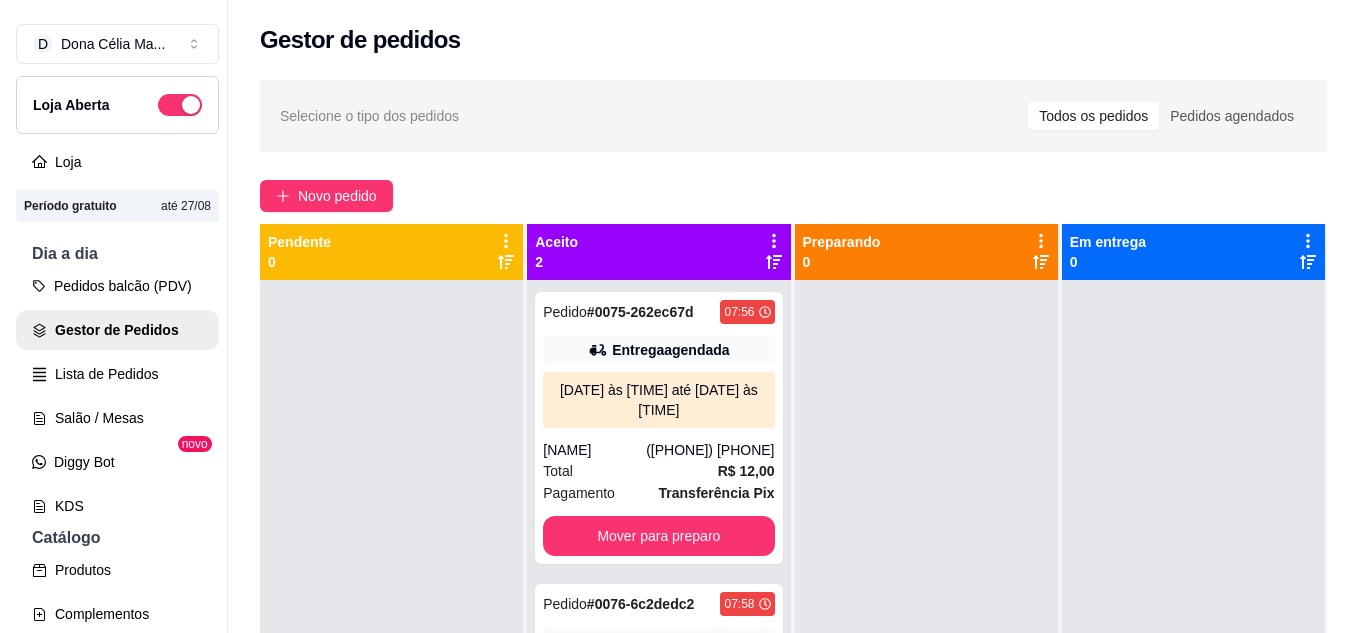 scroll, scrollTop: 200, scrollLeft: 0, axis: vertical 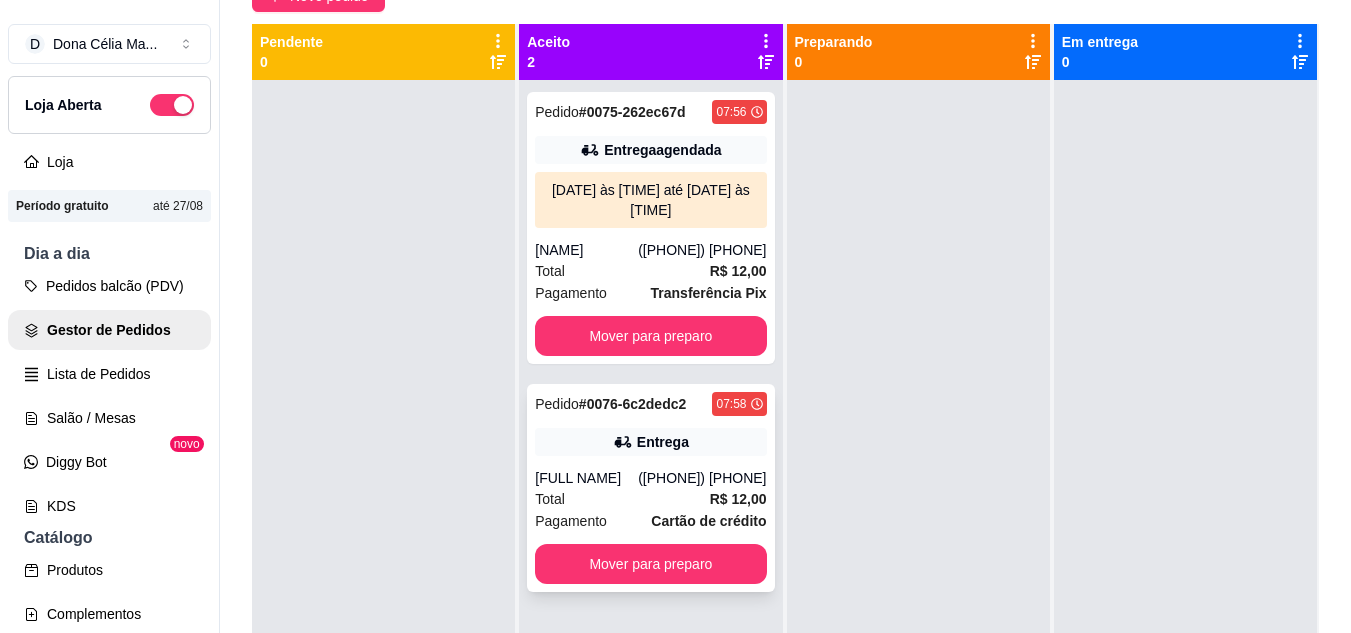 click on "Luiz Gonzaga de França Júnior" at bounding box center (586, 478) 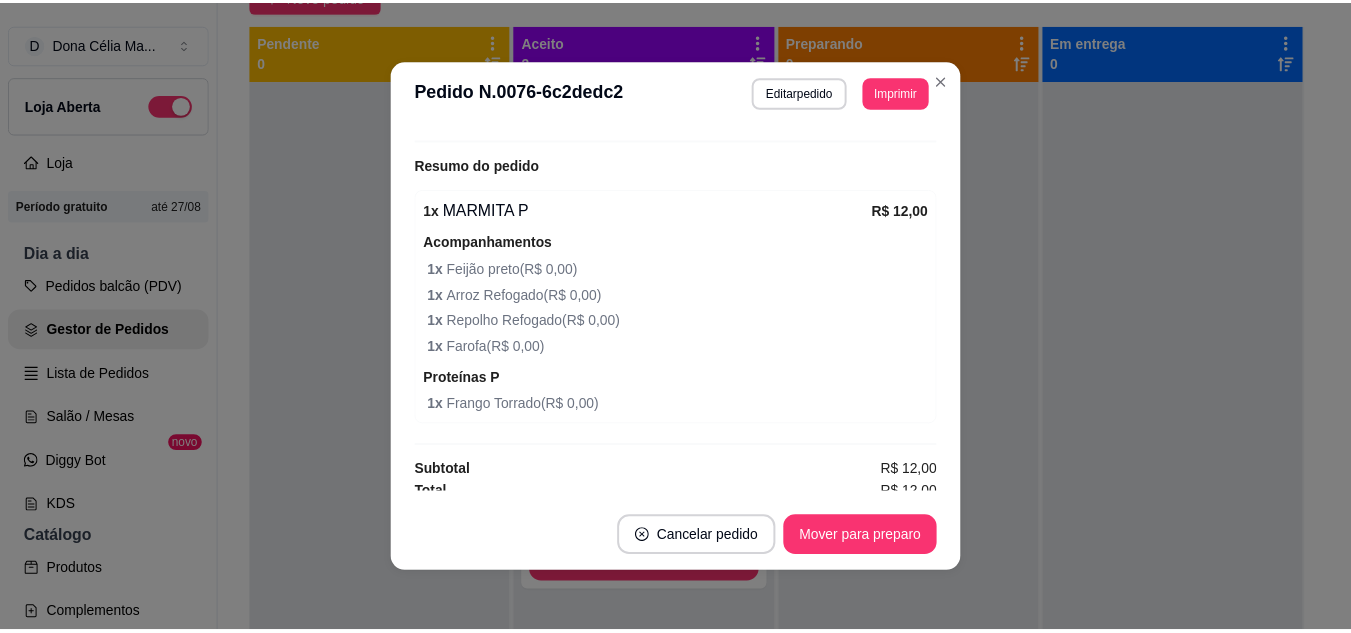 scroll, scrollTop: 634, scrollLeft: 0, axis: vertical 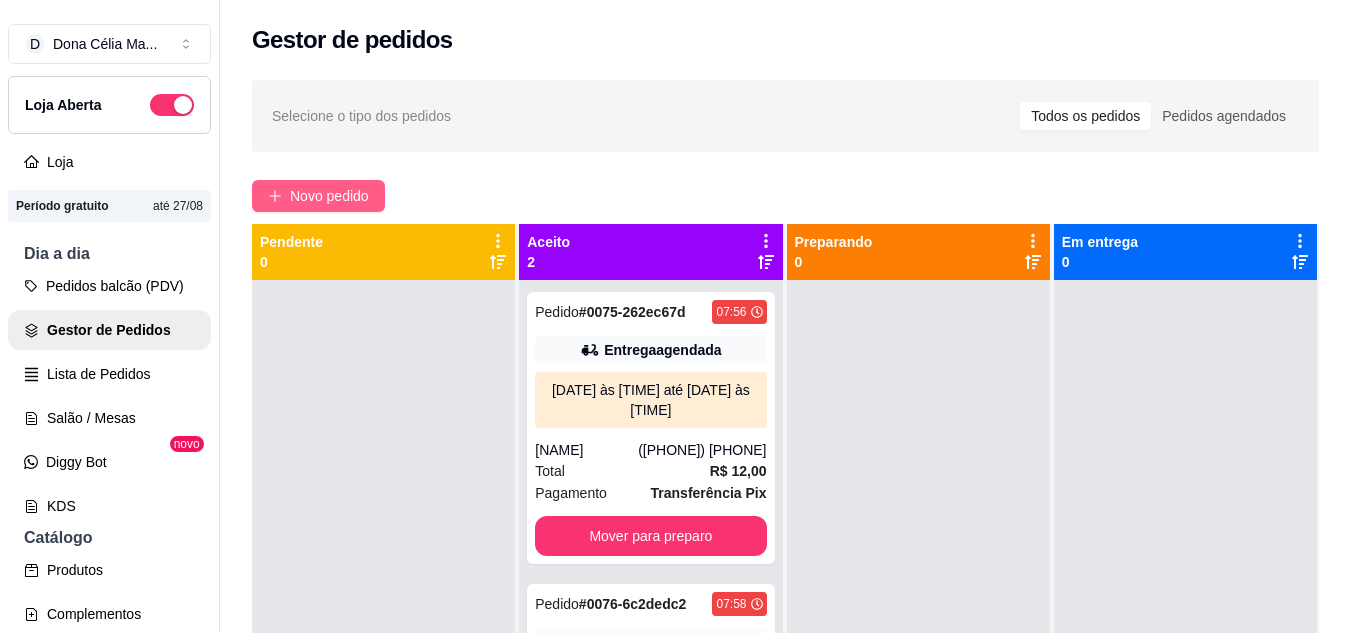 click on "Novo pedido" at bounding box center (329, 196) 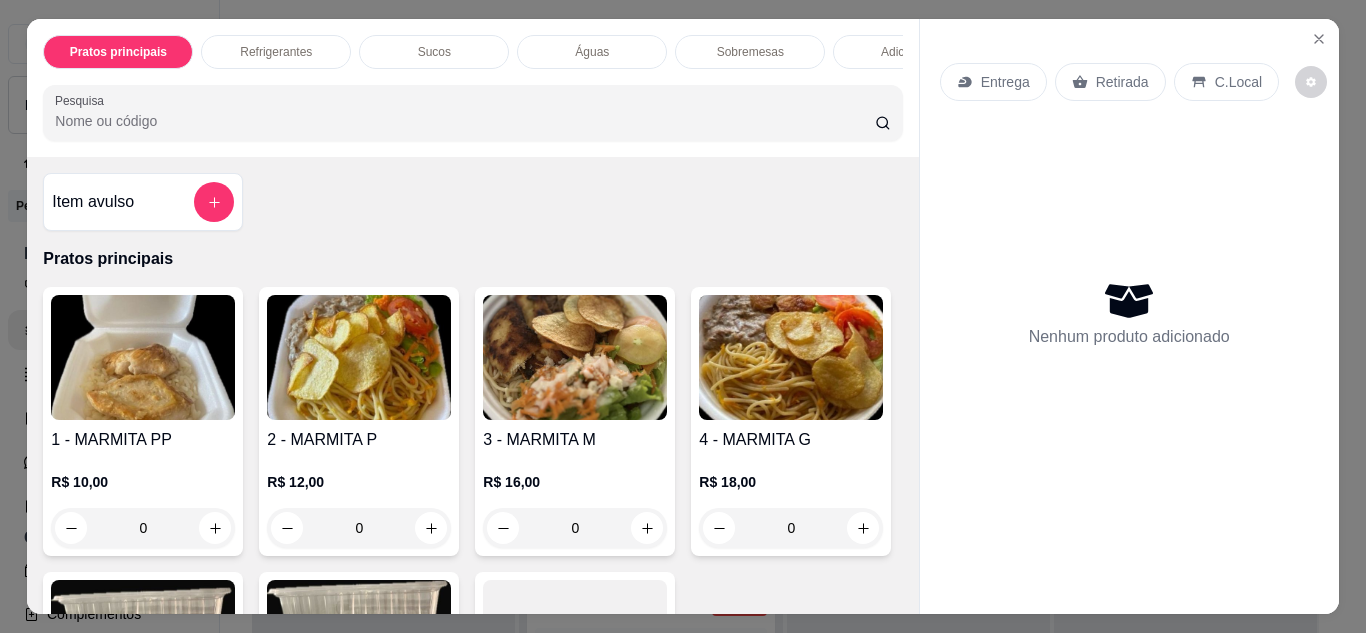 click 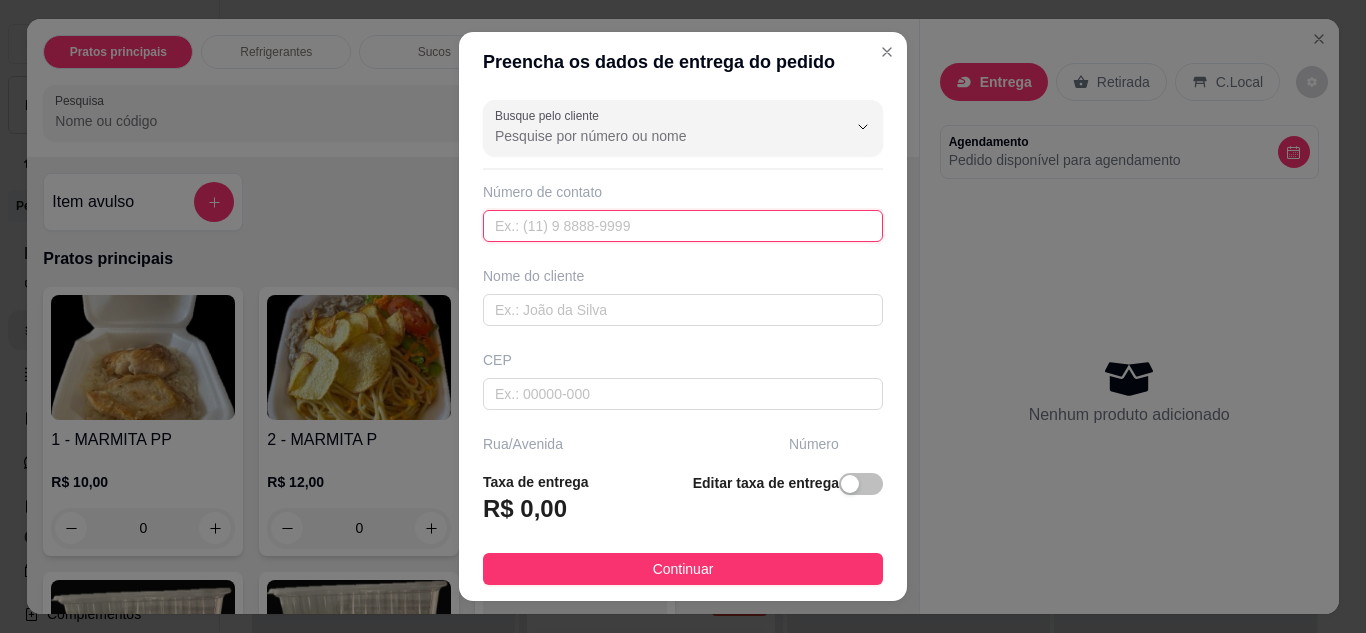 click at bounding box center [683, 226] 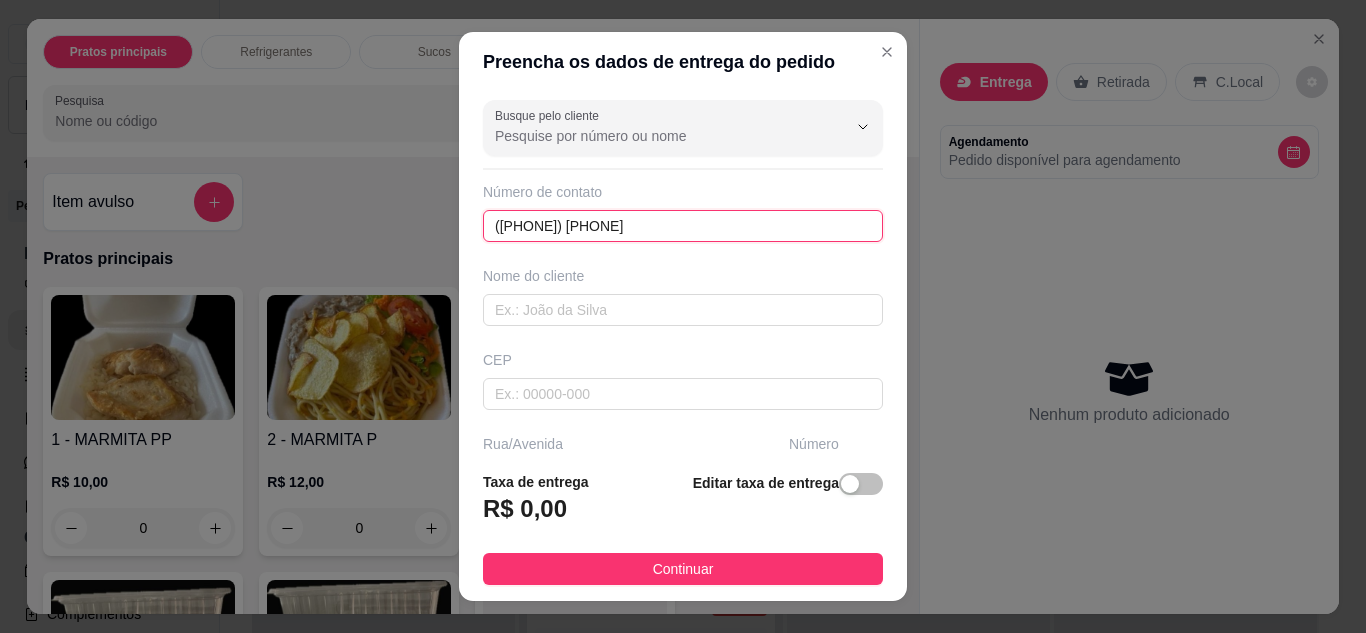 click on "(84) 8877-6568" at bounding box center (683, 226) 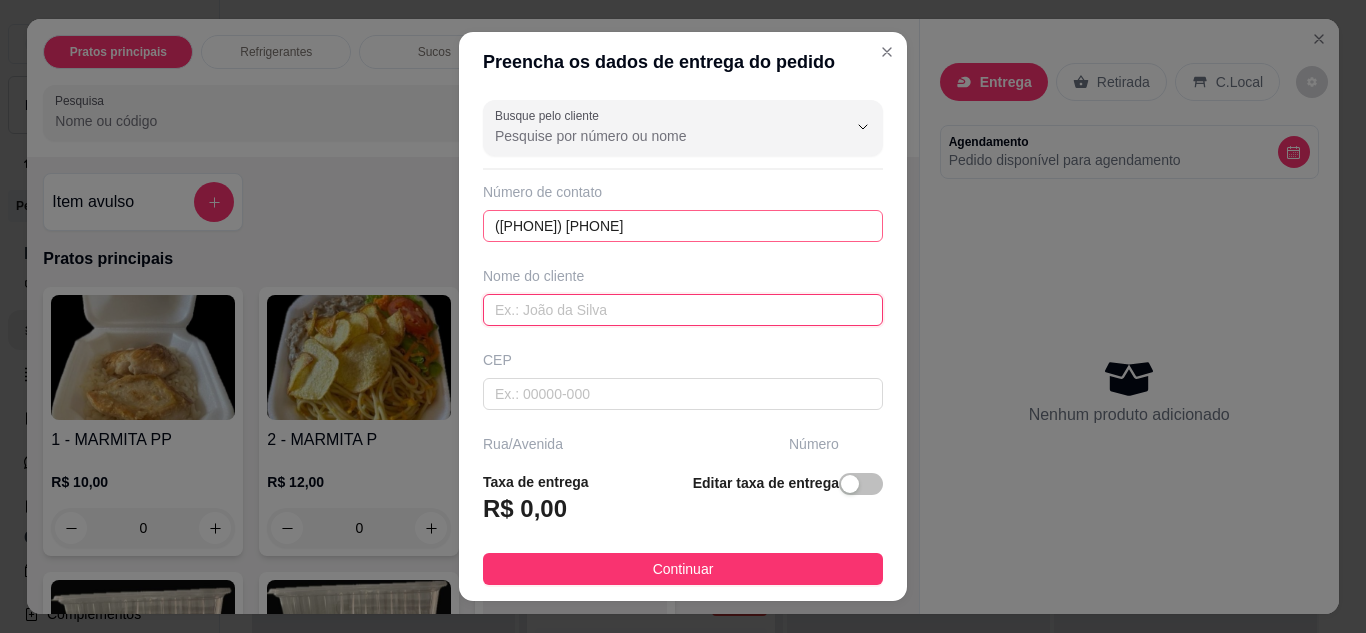 type on "B" 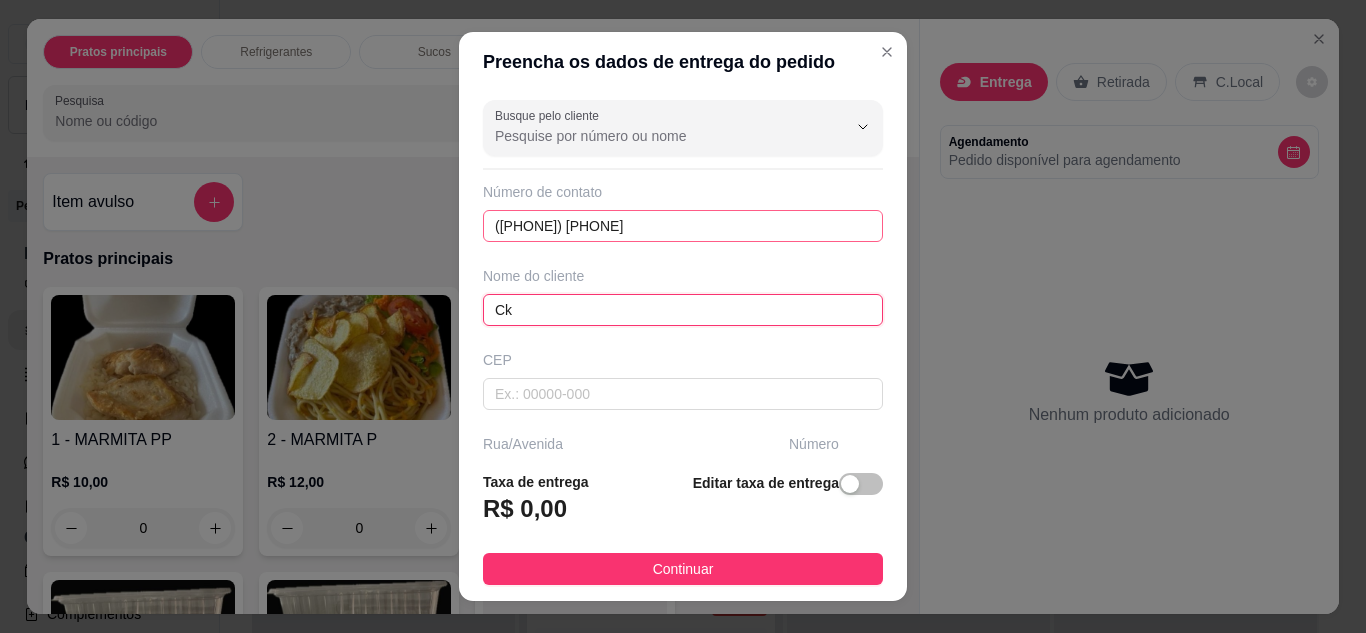 type on "C" 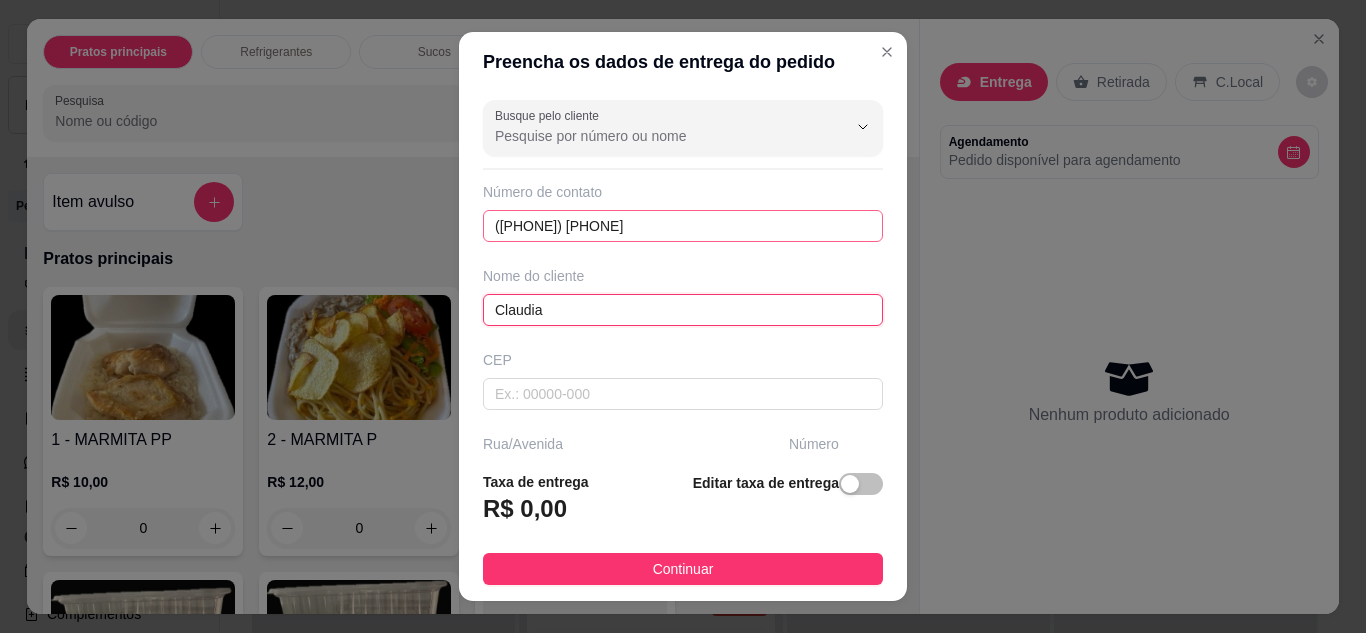type on "Claudia" 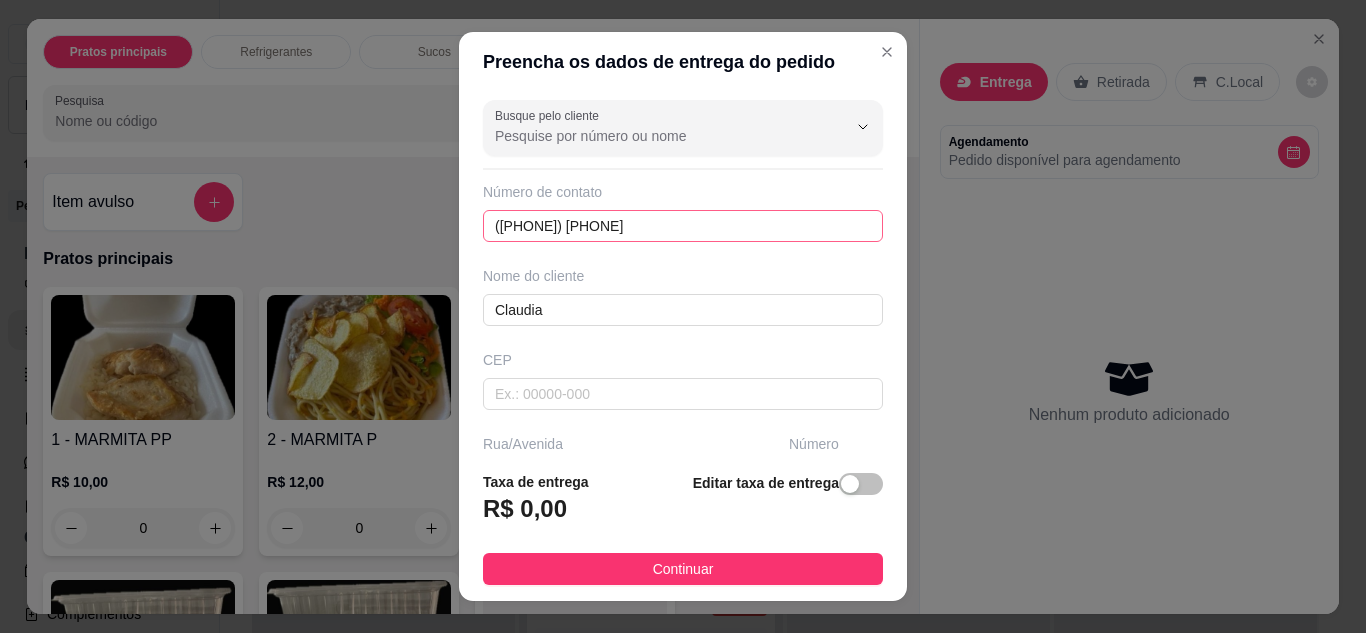 scroll, scrollTop: 204, scrollLeft: 0, axis: vertical 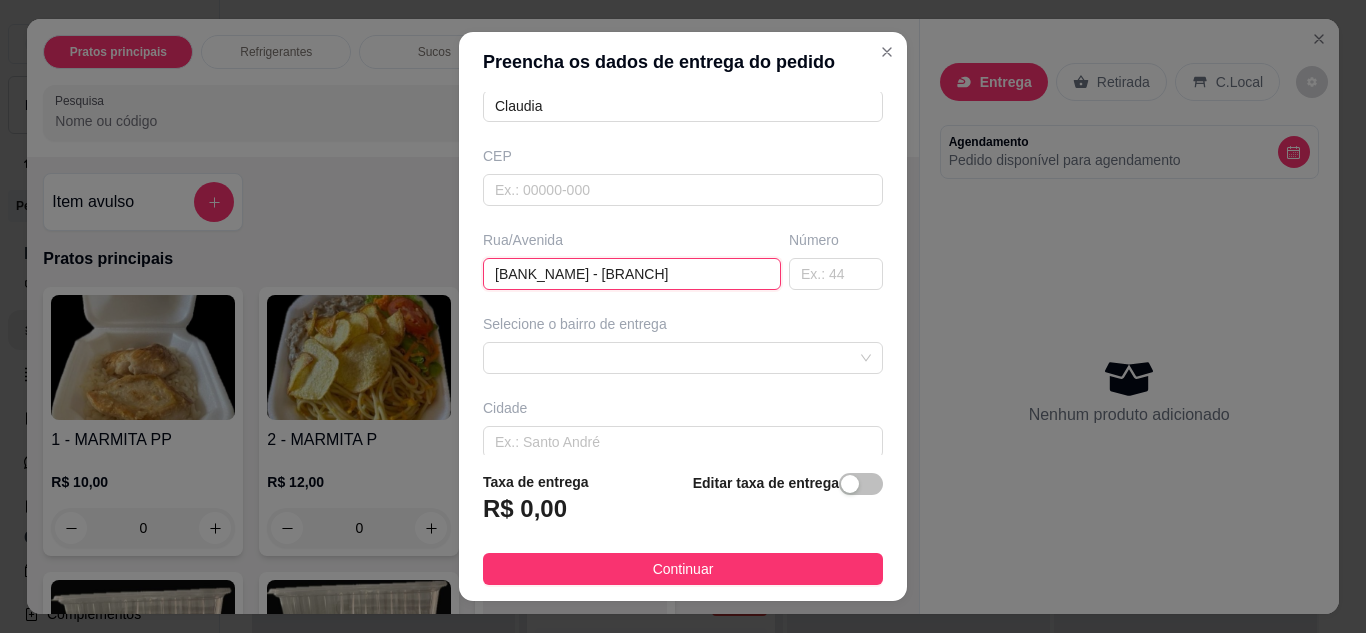 type on "Banco do Brasil - Carajás" 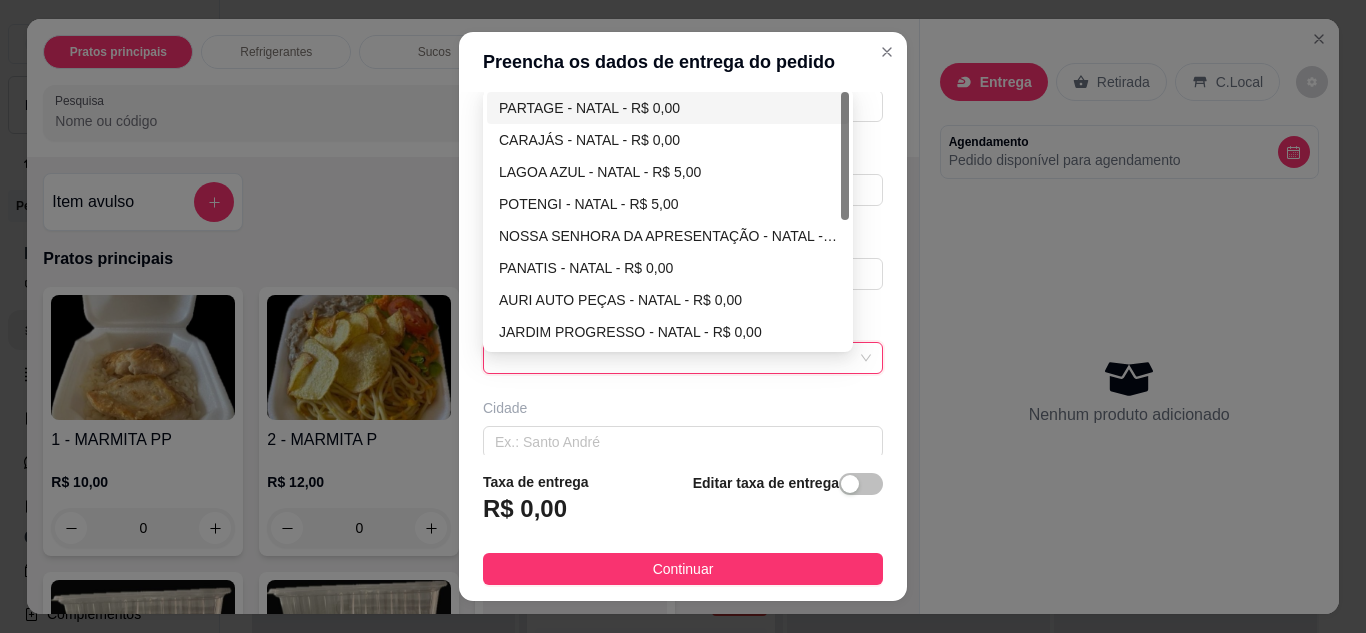 scroll, scrollTop: 310, scrollLeft: 0, axis: vertical 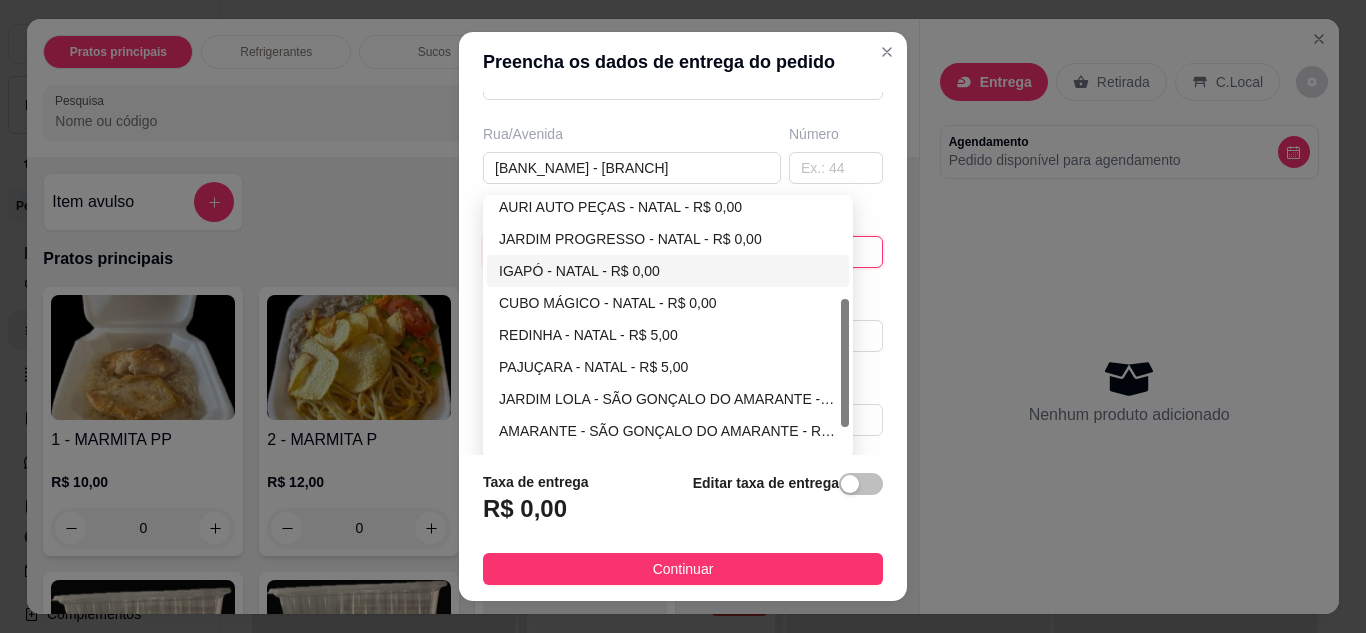 click on "IGAPÓ - NATAL -  R$ 0,00" at bounding box center (668, 271) 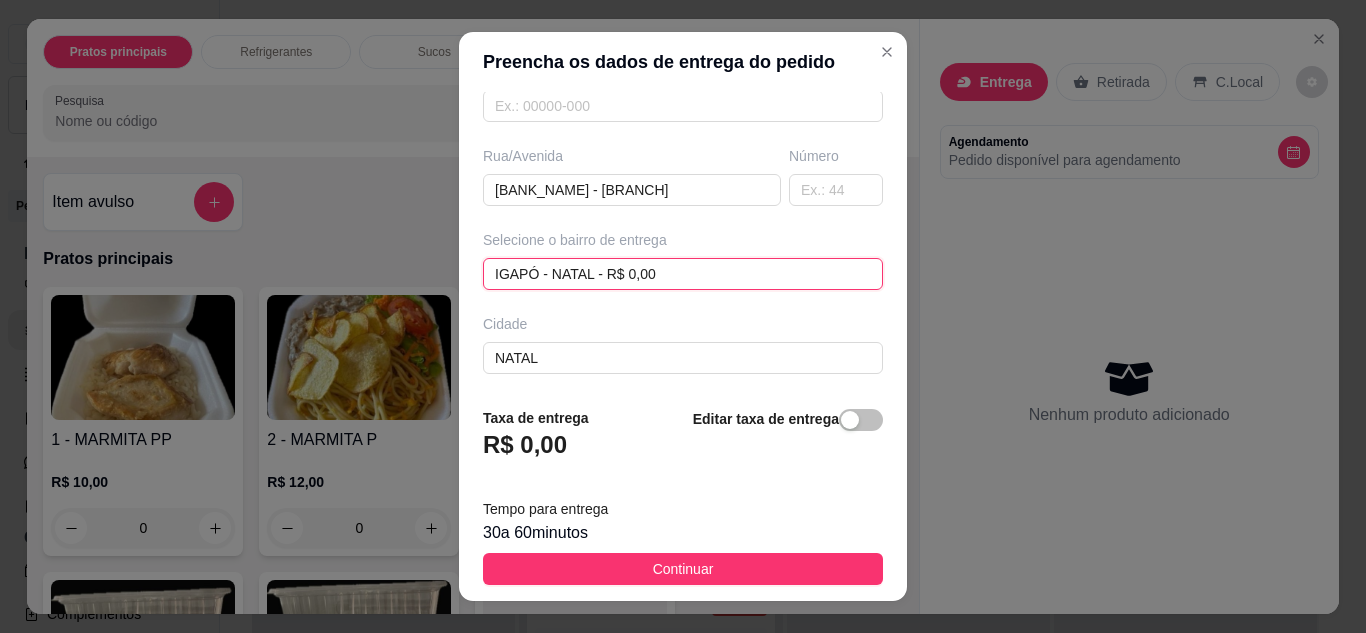 scroll, scrollTop: 374, scrollLeft: 0, axis: vertical 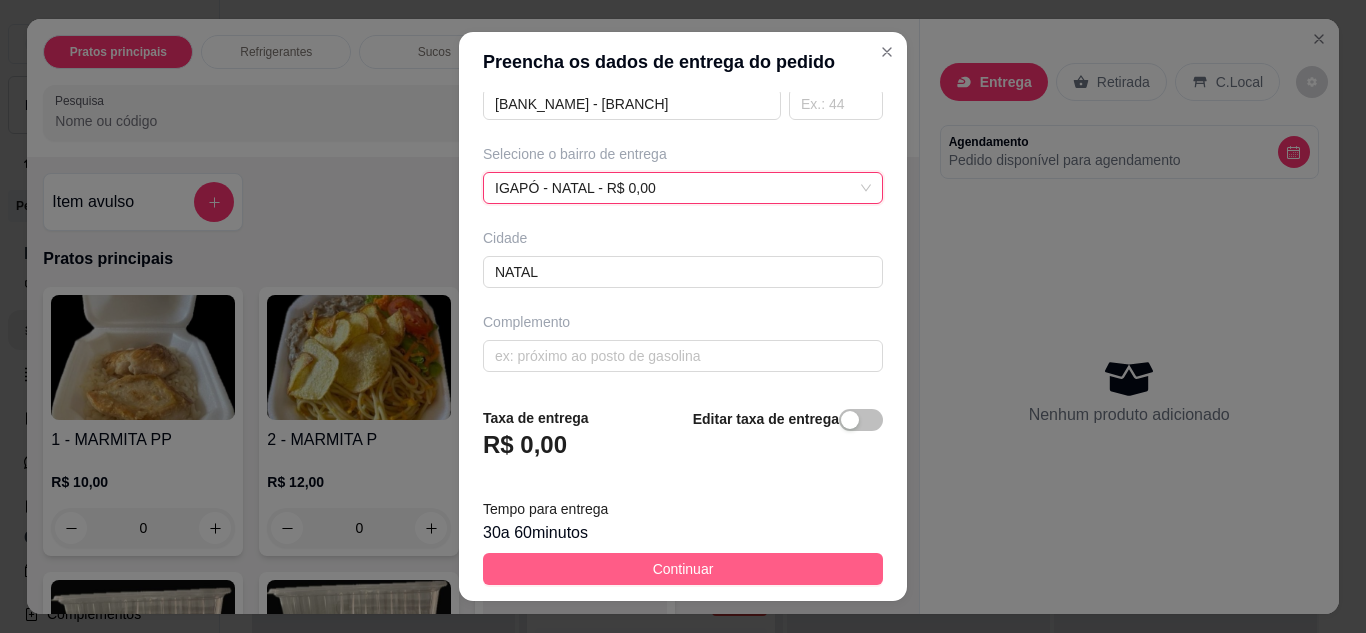 click on "Continuar" at bounding box center [683, 569] 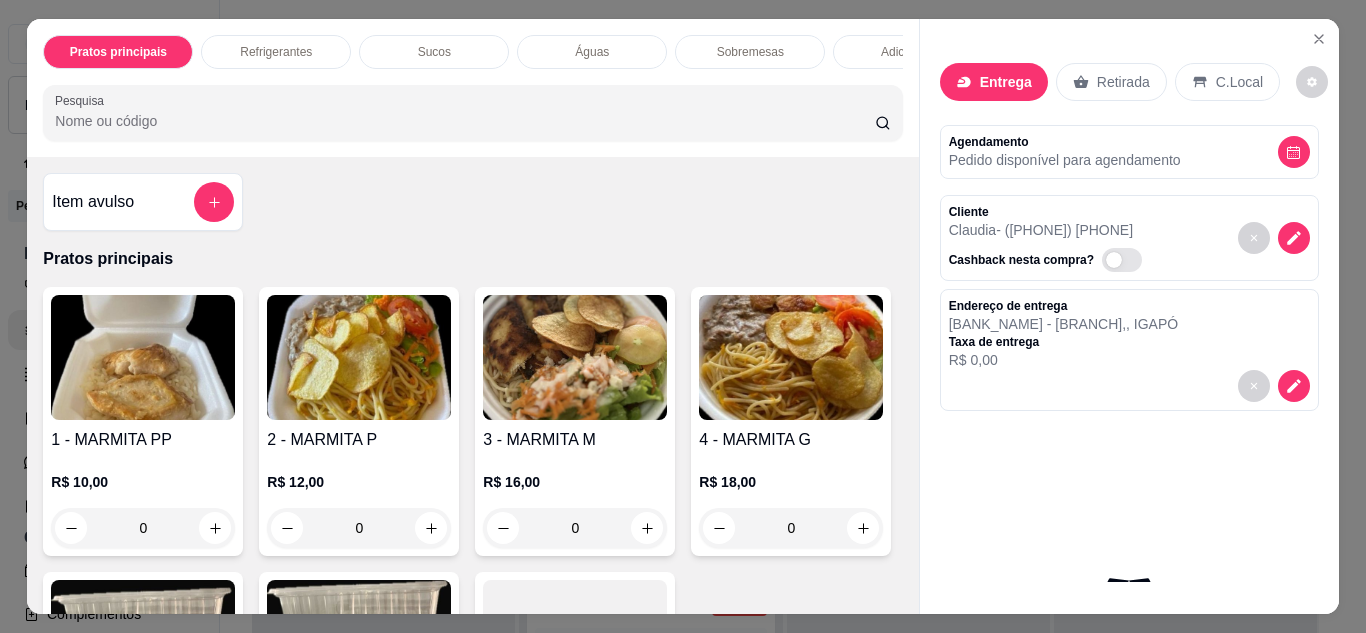 click at bounding box center [359, 357] 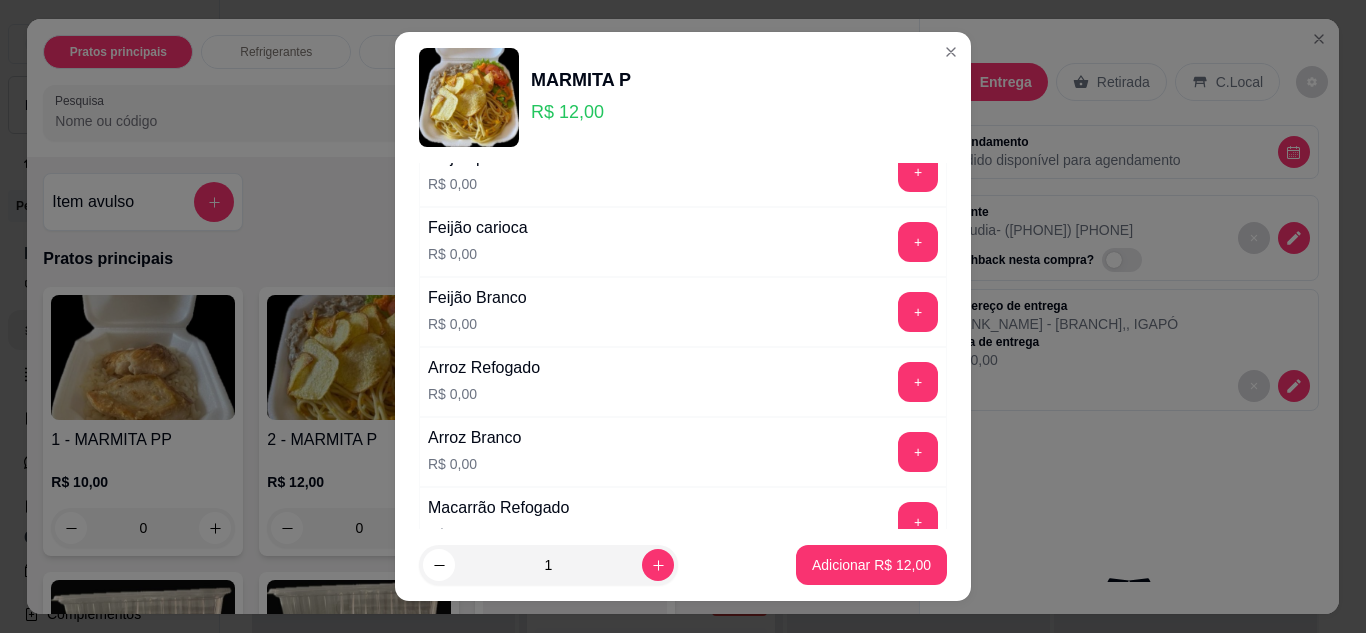 scroll, scrollTop: 200, scrollLeft: 0, axis: vertical 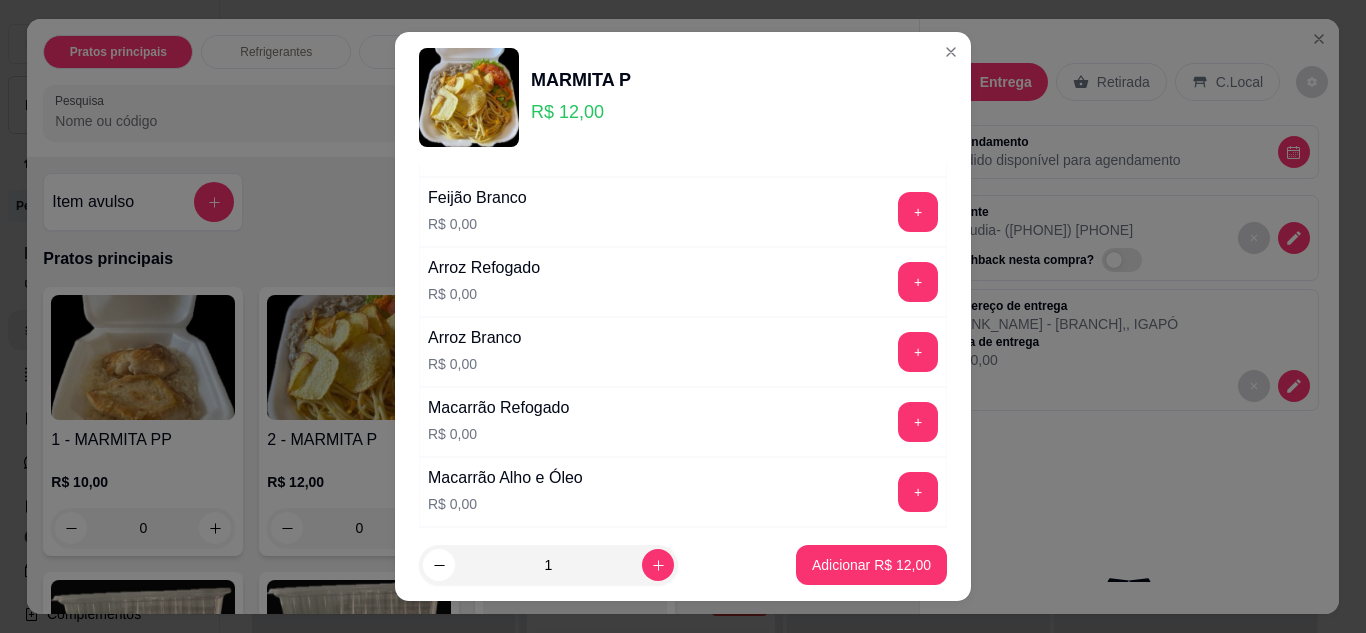 click on "+" at bounding box center [918, 422] 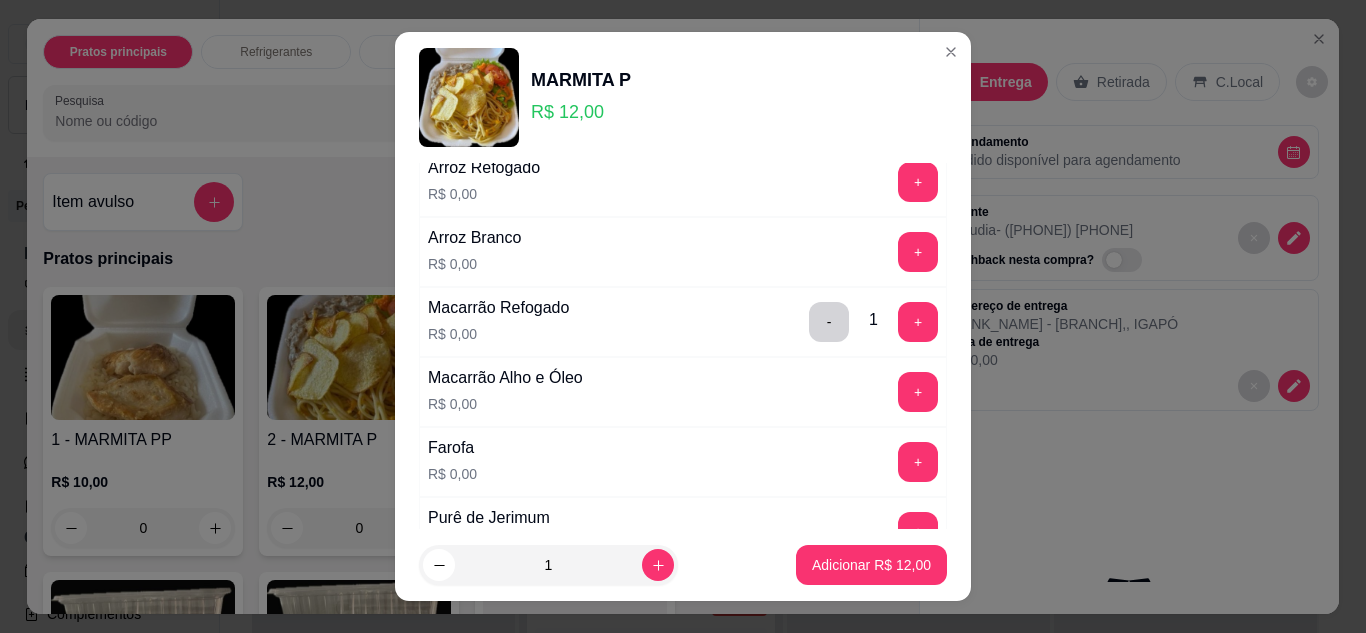 scroll, scrollTop: 400, scrollLeft: 0, axis: vertical 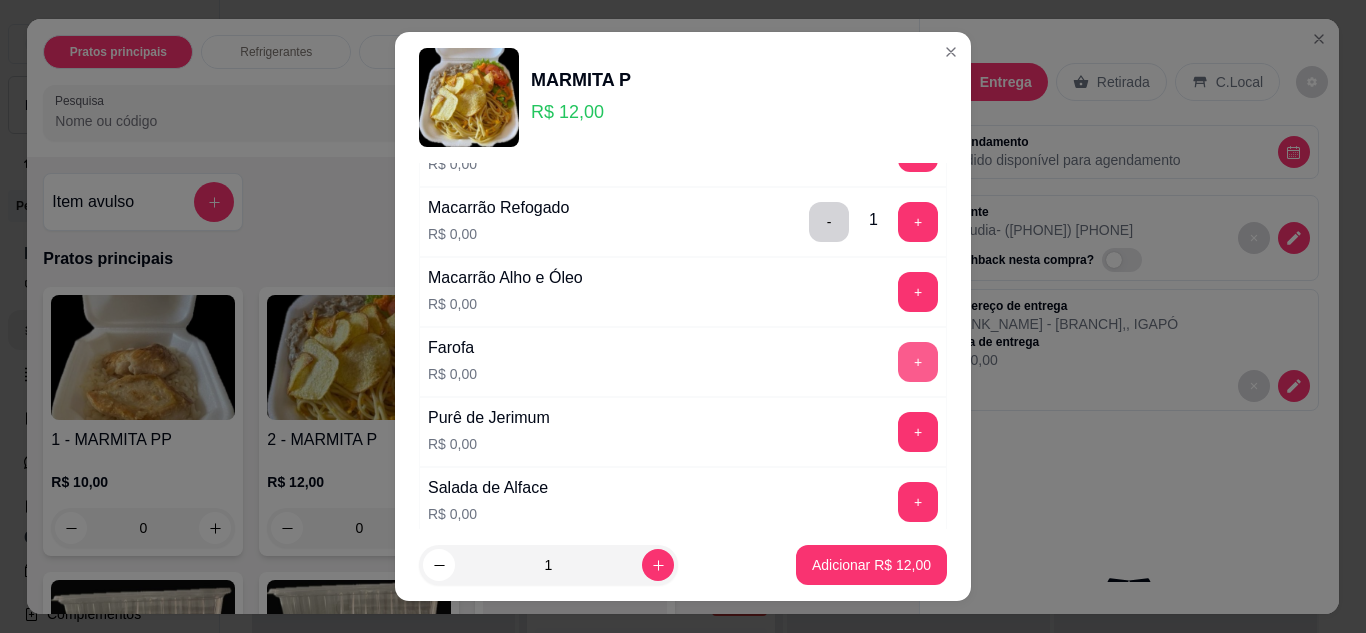 click on "+" at bounding box center (918, 362) 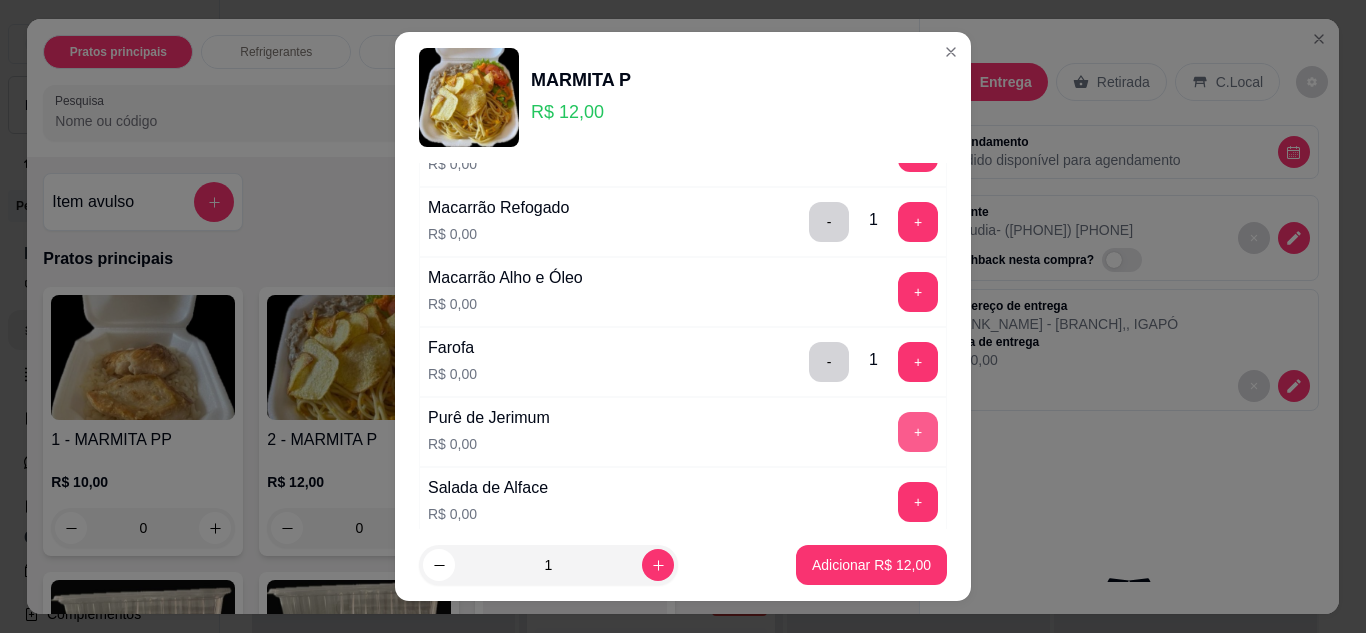click on "+" at bounding box center [918, 432] 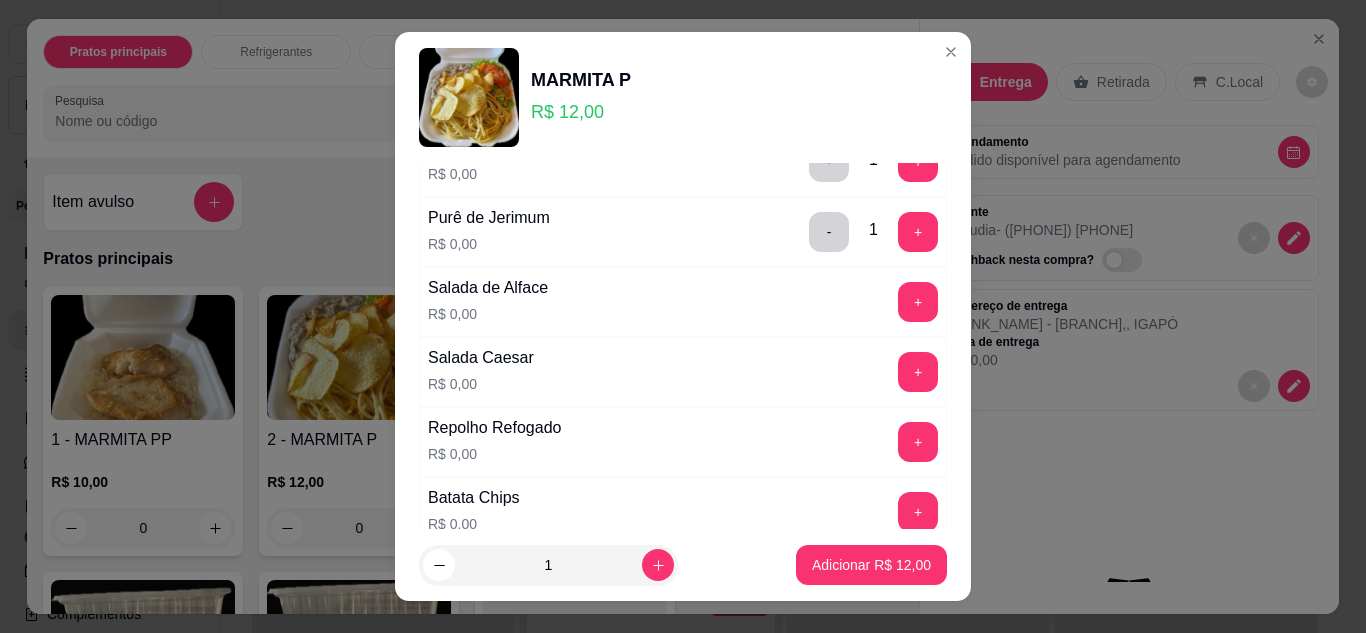 scroll, scrollTop: 700, scrollLeft: 0, axis: vertical 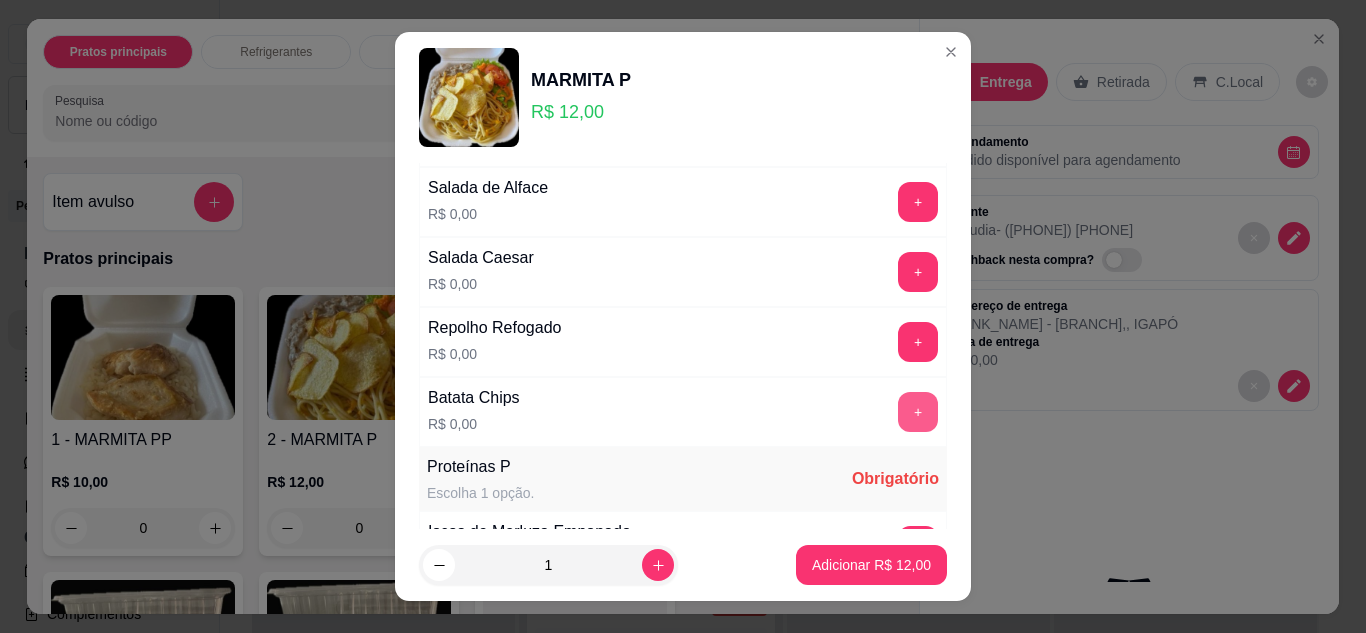 click on "+" at bounding box center (918, 412) 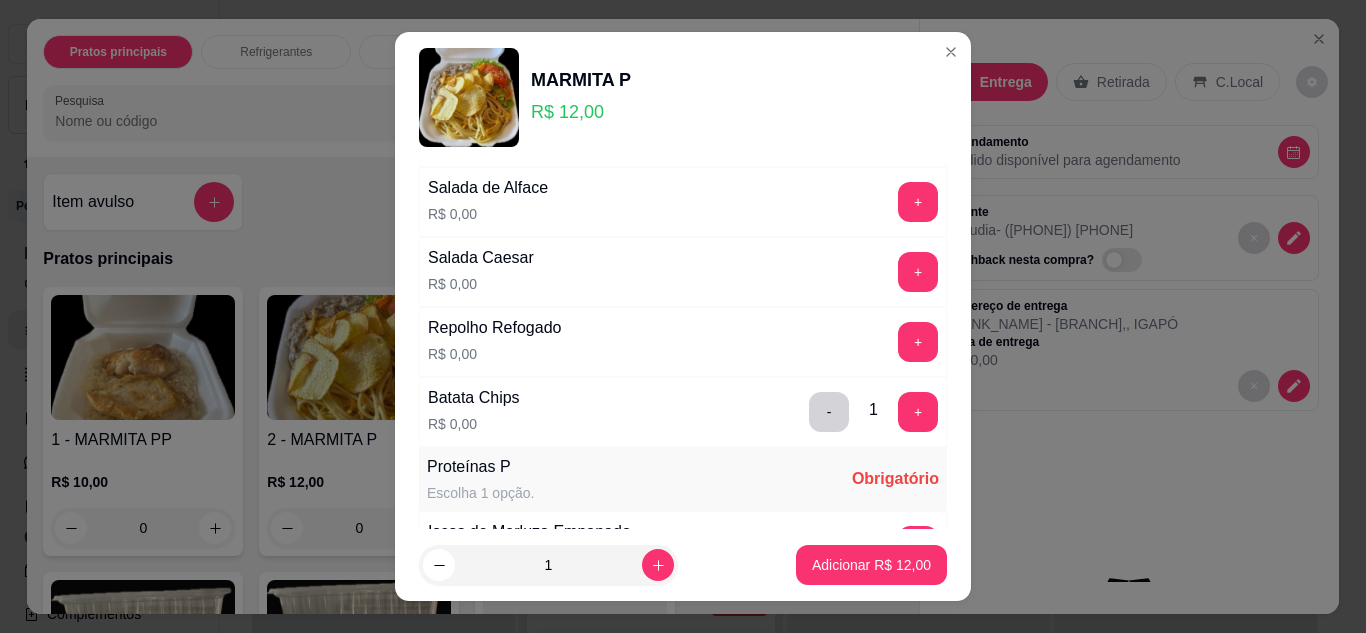 scroll, scrollTop: 900, scrollLeft: 0, axis: vertical 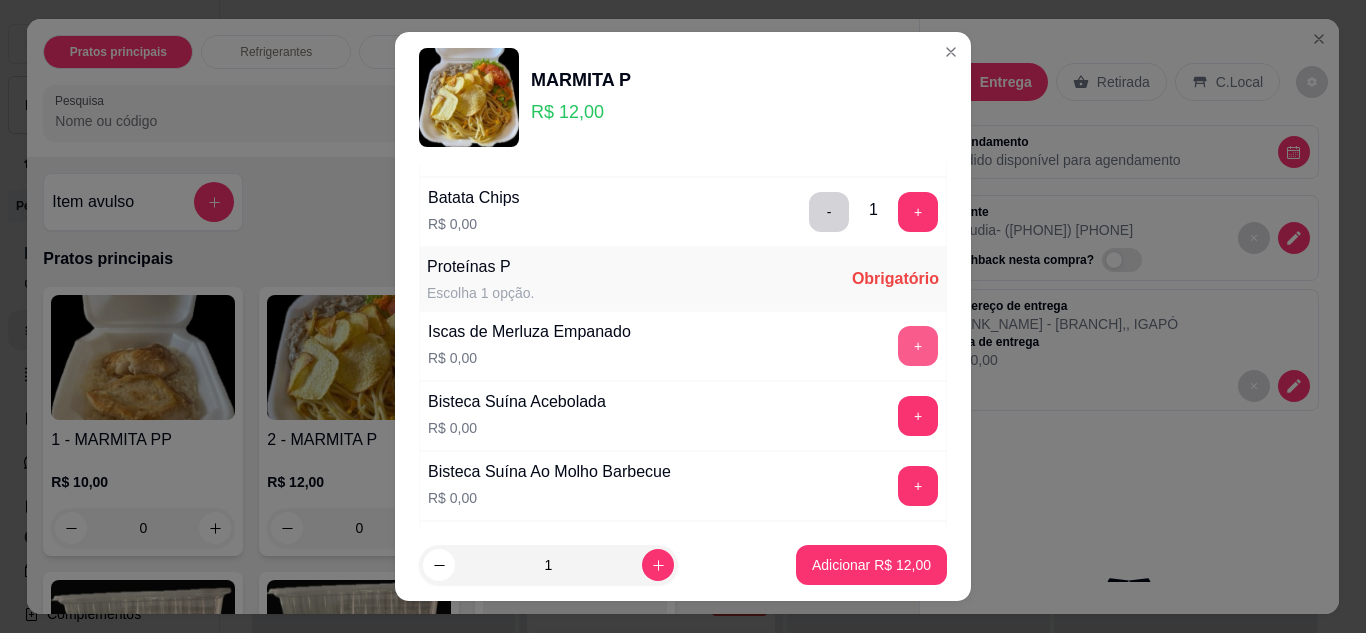 click on "+" at bounding box center [918, 346] 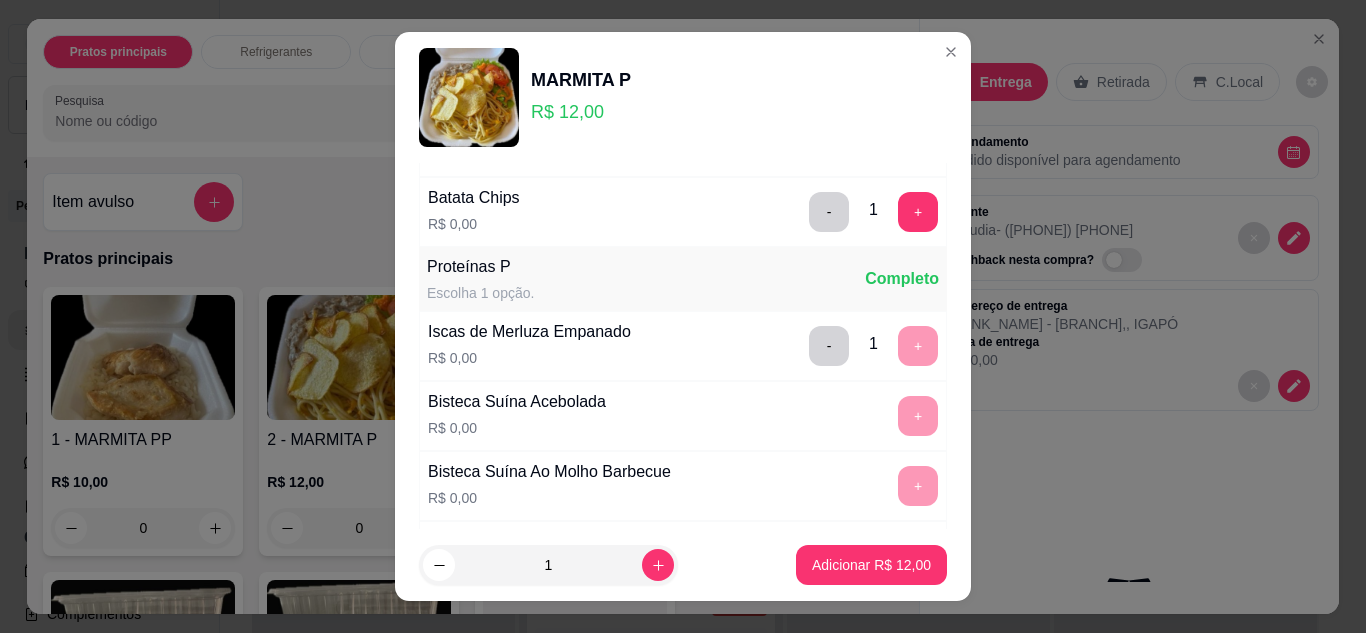 scroll, scrollTop: 1000, scrollLeft: 0, axis: vertical 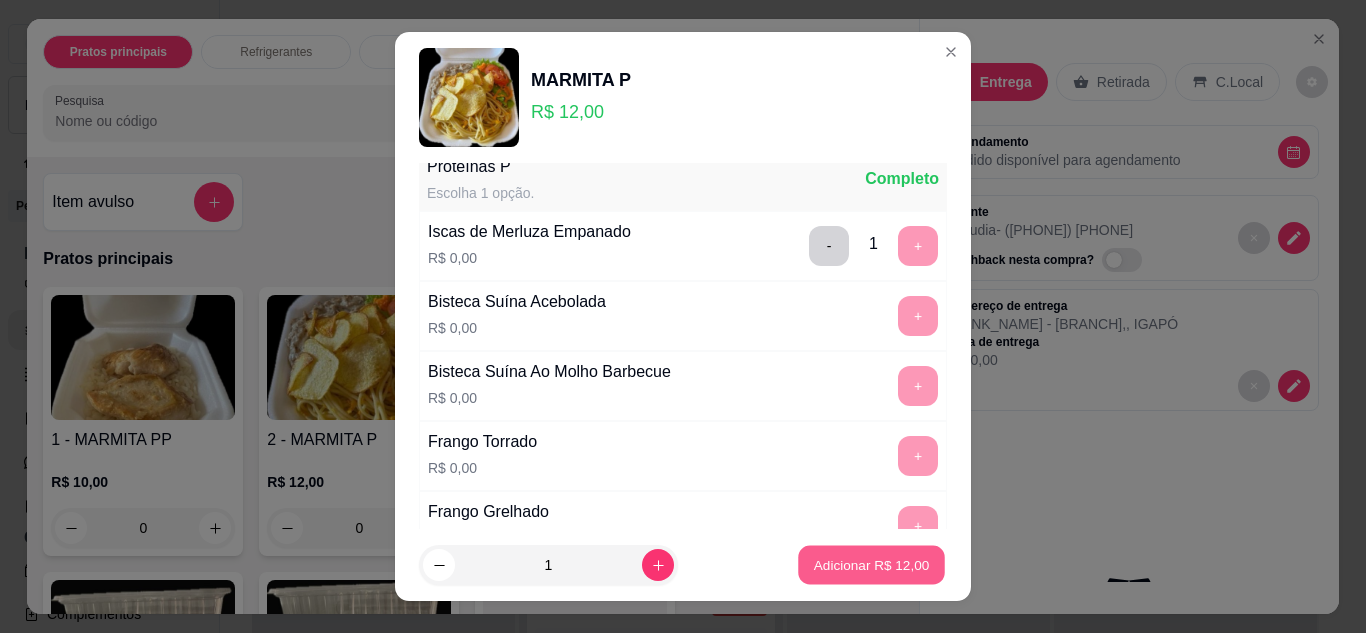 click on "Adicionar   R$ 12,00" at bounding box center (872, 565) 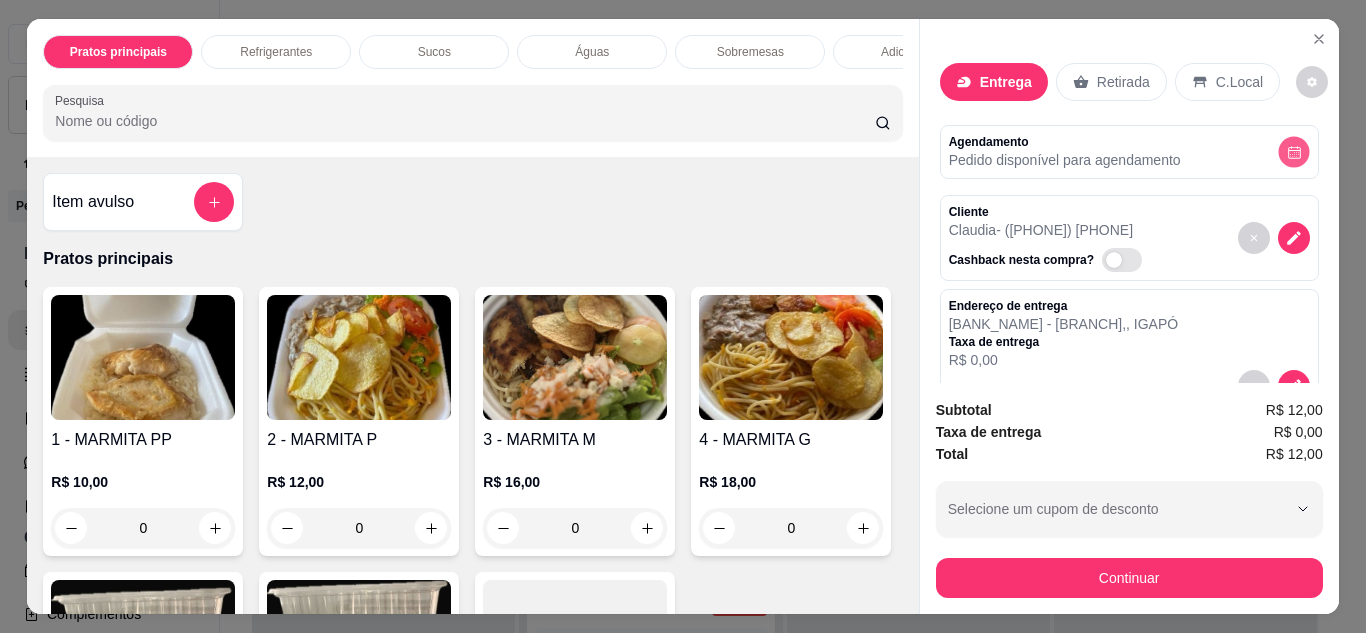 click at bounding box center (1293, 151) 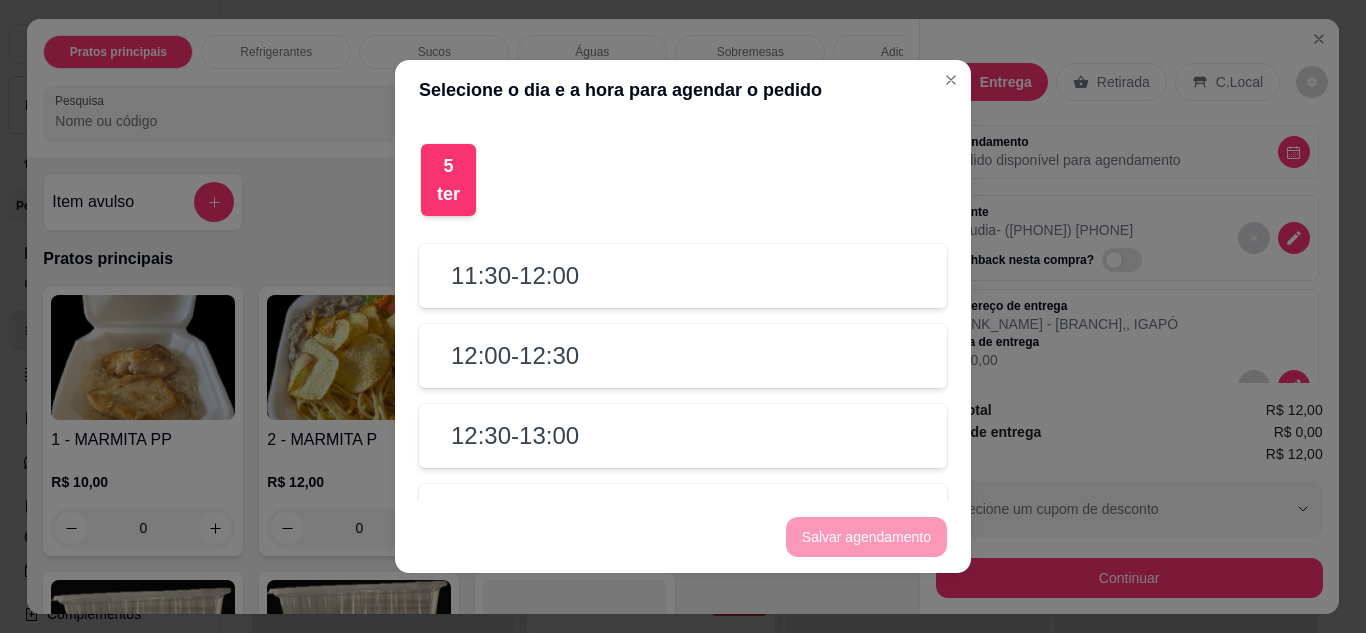 click on "12:00  -  12:30" at bounding box center [683, 356] 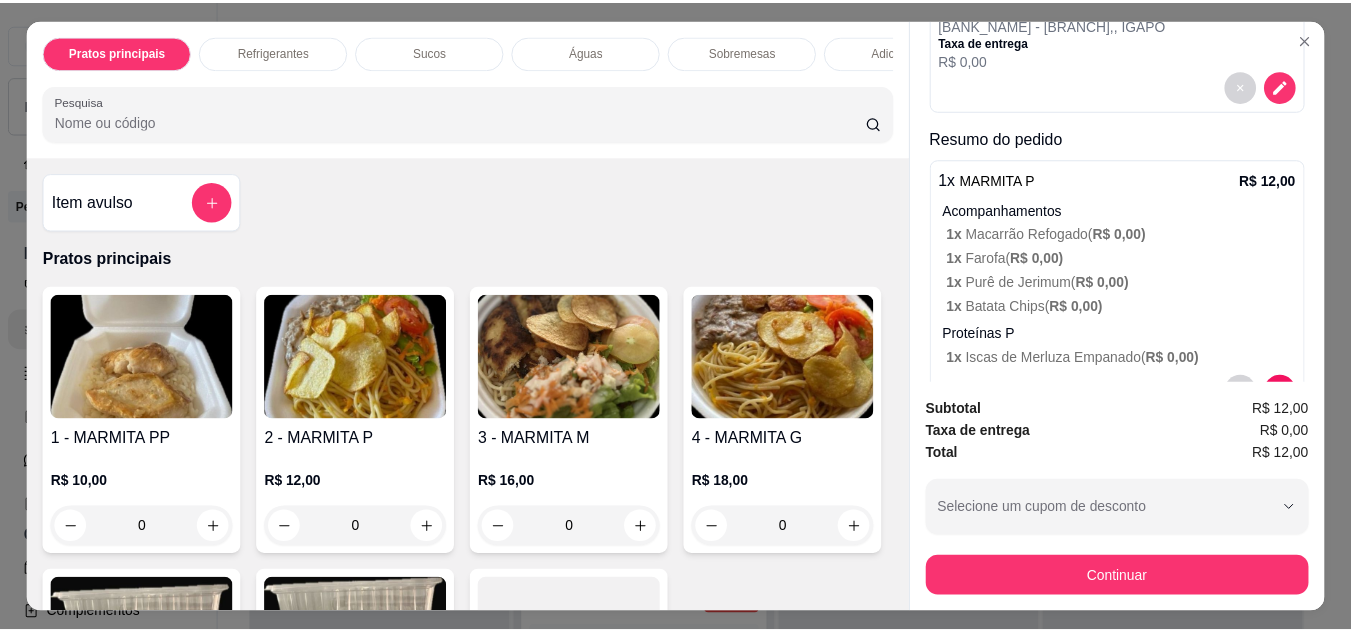 scroll, scrollTop: 0, scrollLeft: 0, axis: both 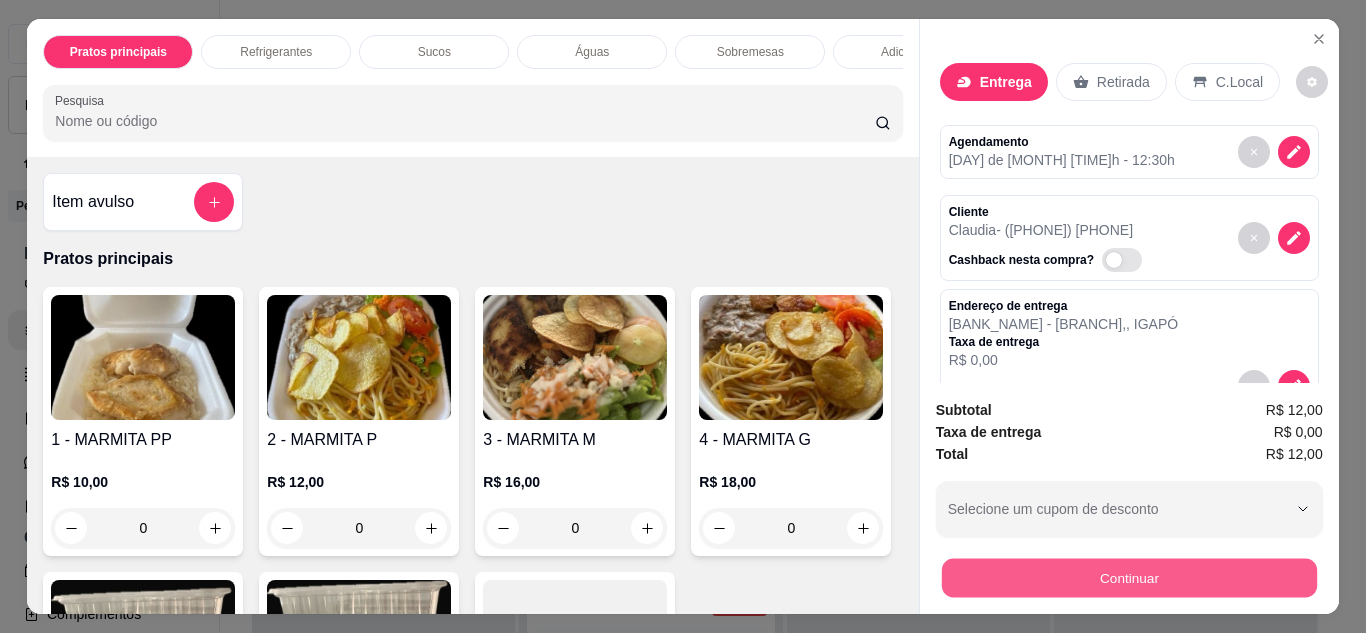 click on "Continuar" at bounding box center (1128, 578) 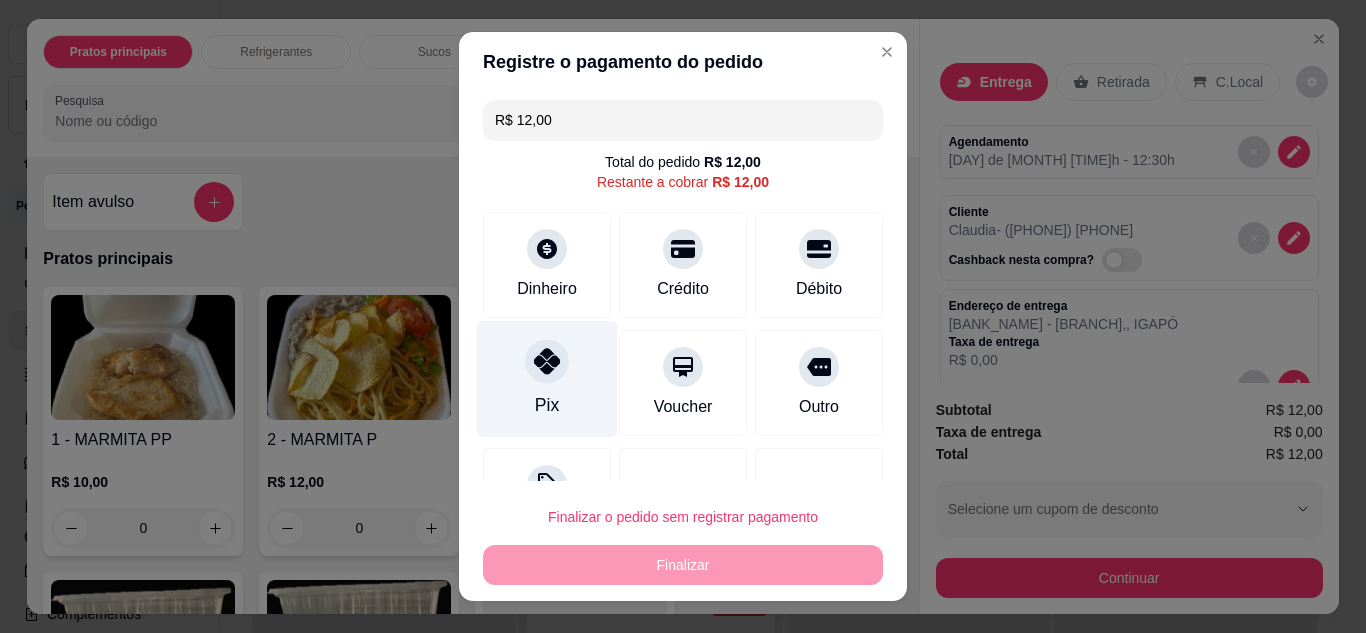 click on "Pix" at bounding box center [547, 378] 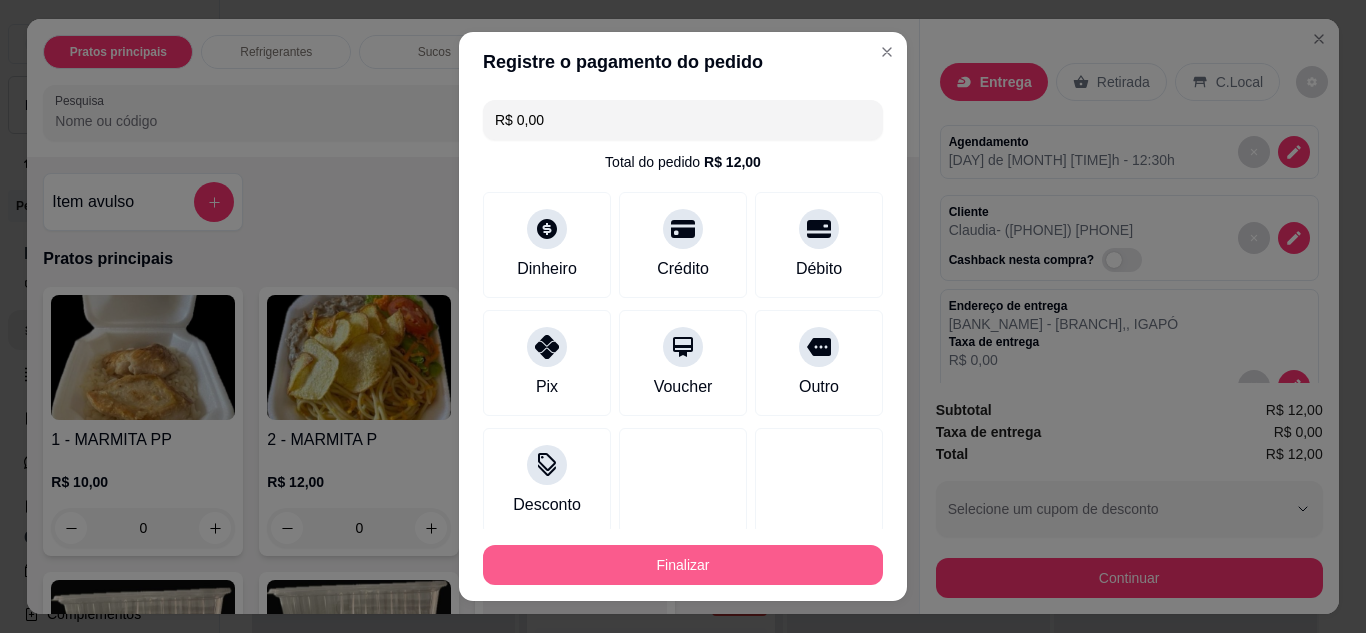 click on "Finalizar" at bounding box center (683, 565) 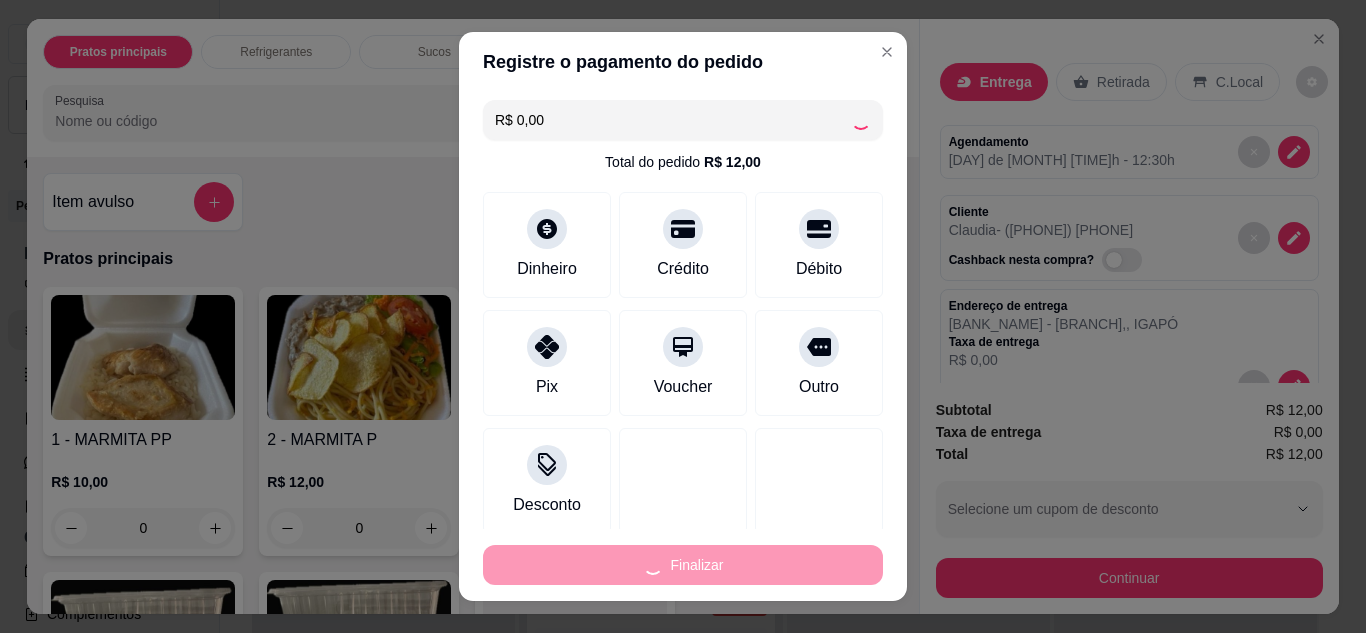 type on "-R$ 12,00" 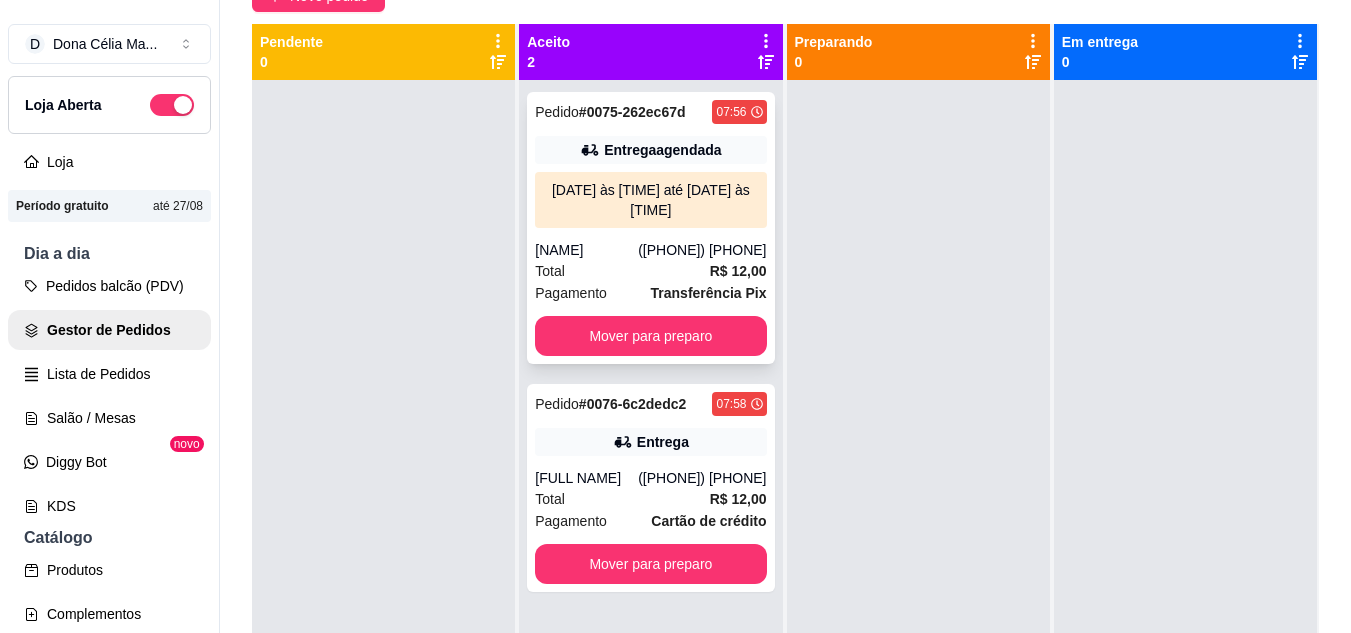 scroll, scrollTop: 319, scrollLeft: 0, axis: vertical 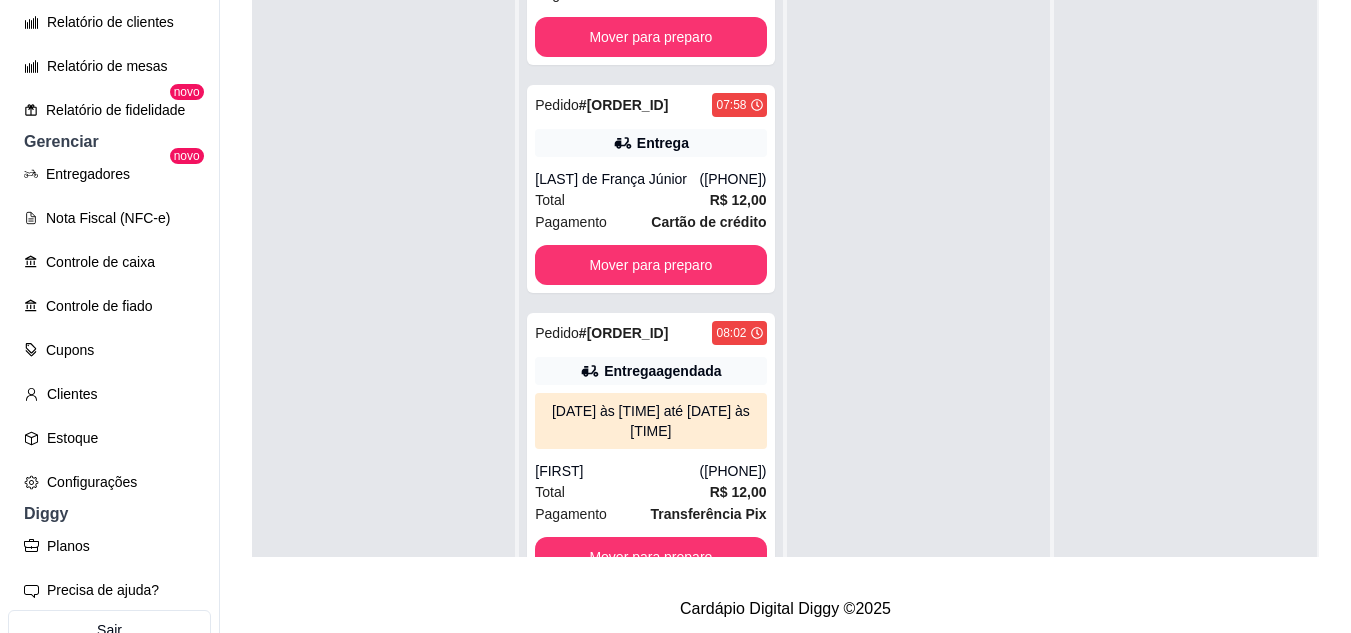 click at bounding box center (383, 296) 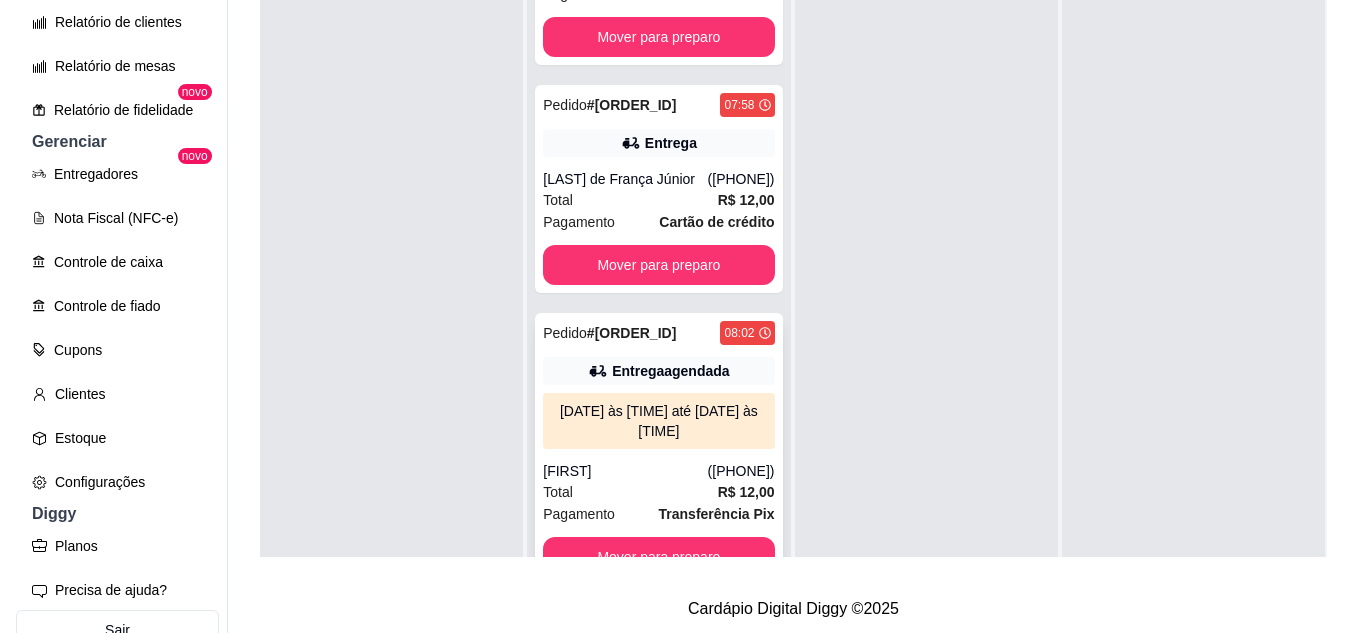 scroll, scrollTop: 56, scrollLeft: 0, axis: vertical 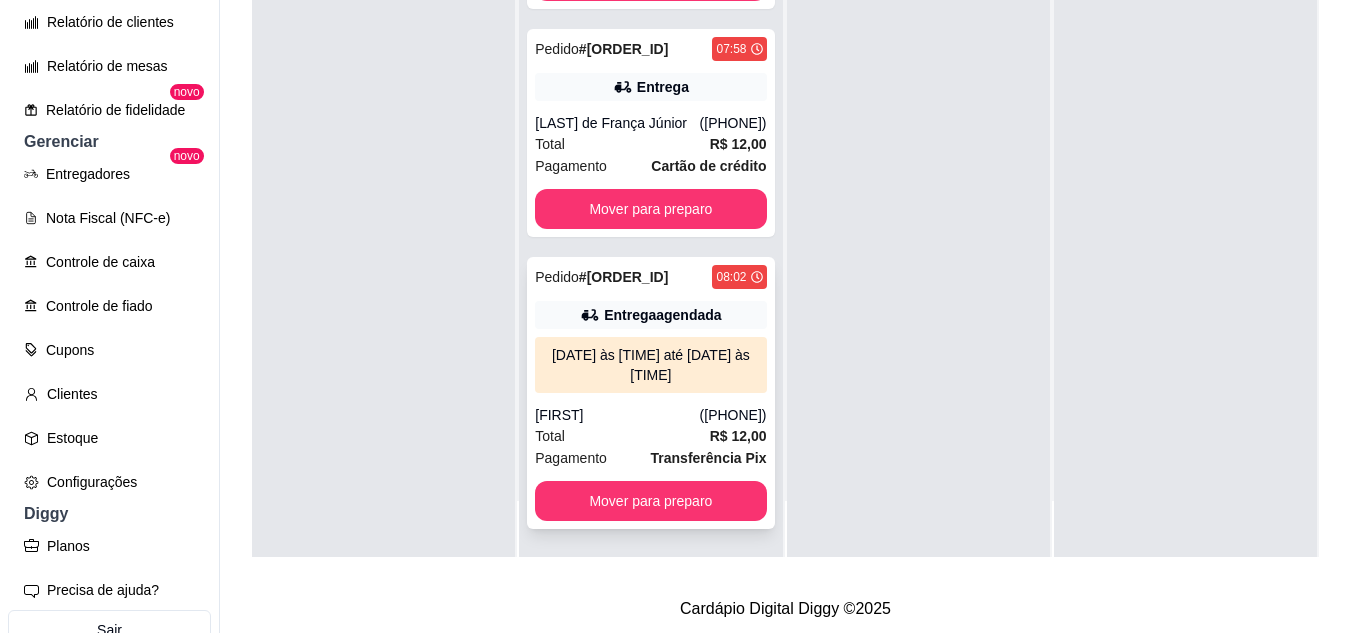 click on "05/08/25 às 12:00 até 05/08/25 às 12:30" at bounding box center (650, 365) 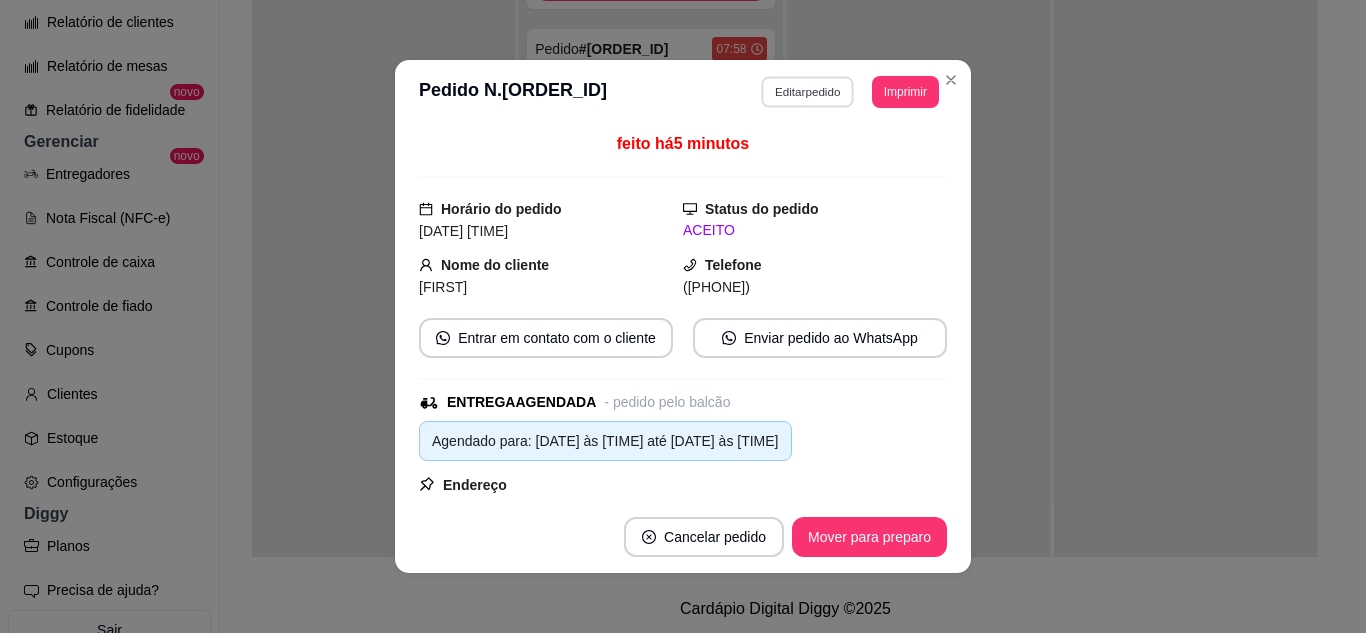 click on "Editar  pedido" at bounding box center (808, 91) 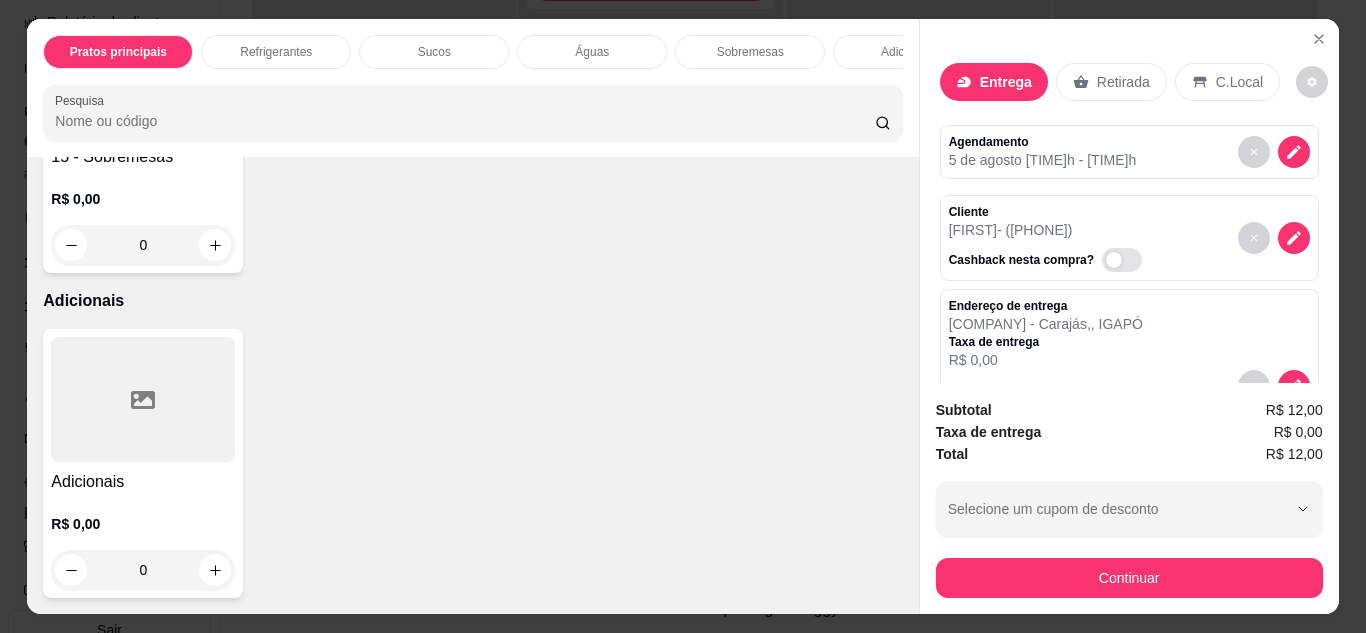 scroll, scrollTop: 2477, scrollLeft: 0, axis: vertical 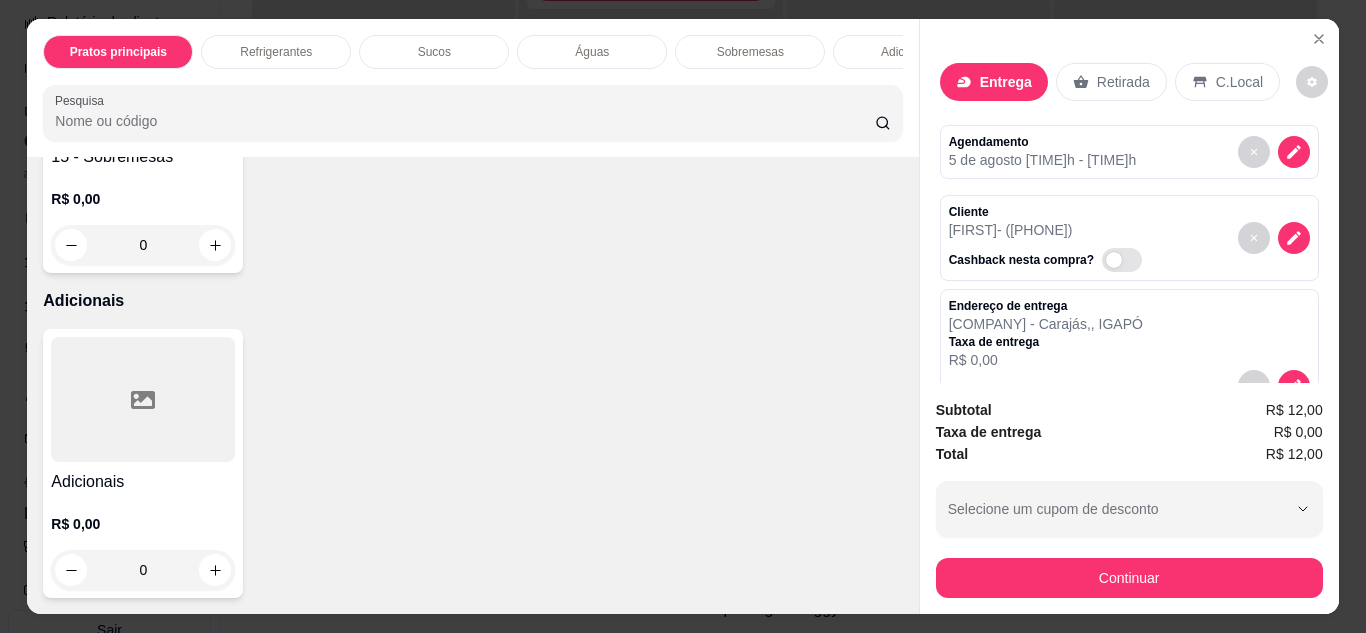 click at bounding box center [143, 399] 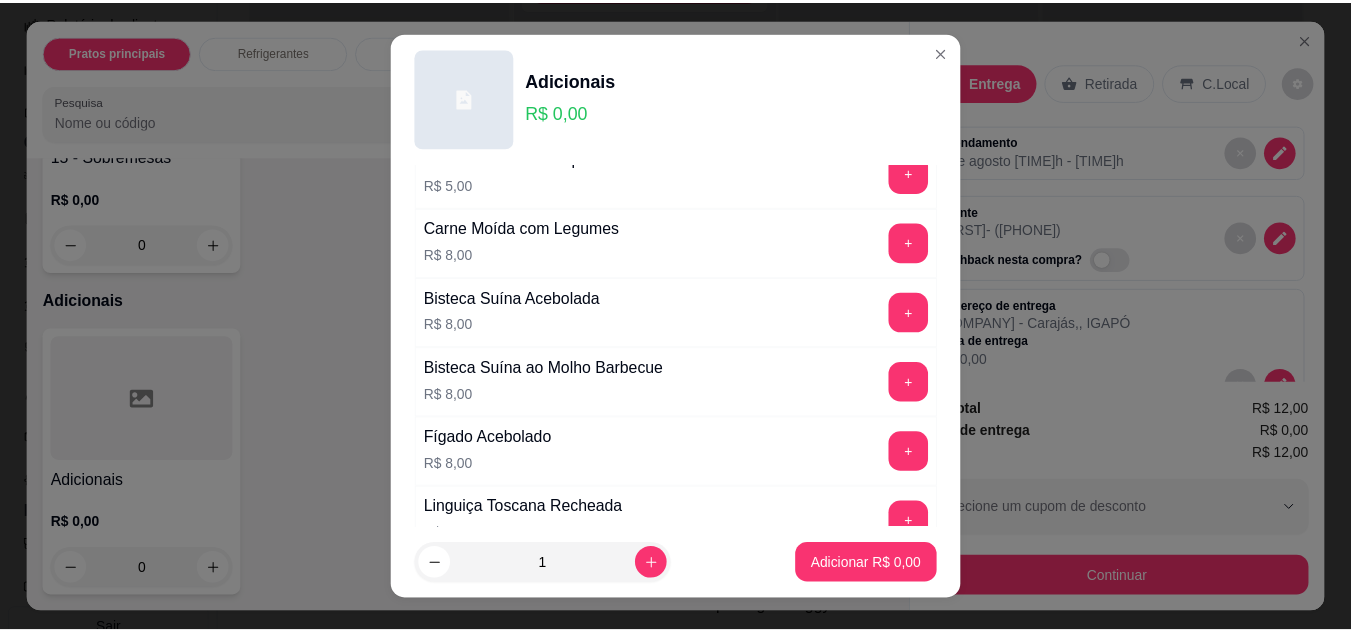 scroll, scrollTop: 700, scrollLeft: 0, axis: vertical 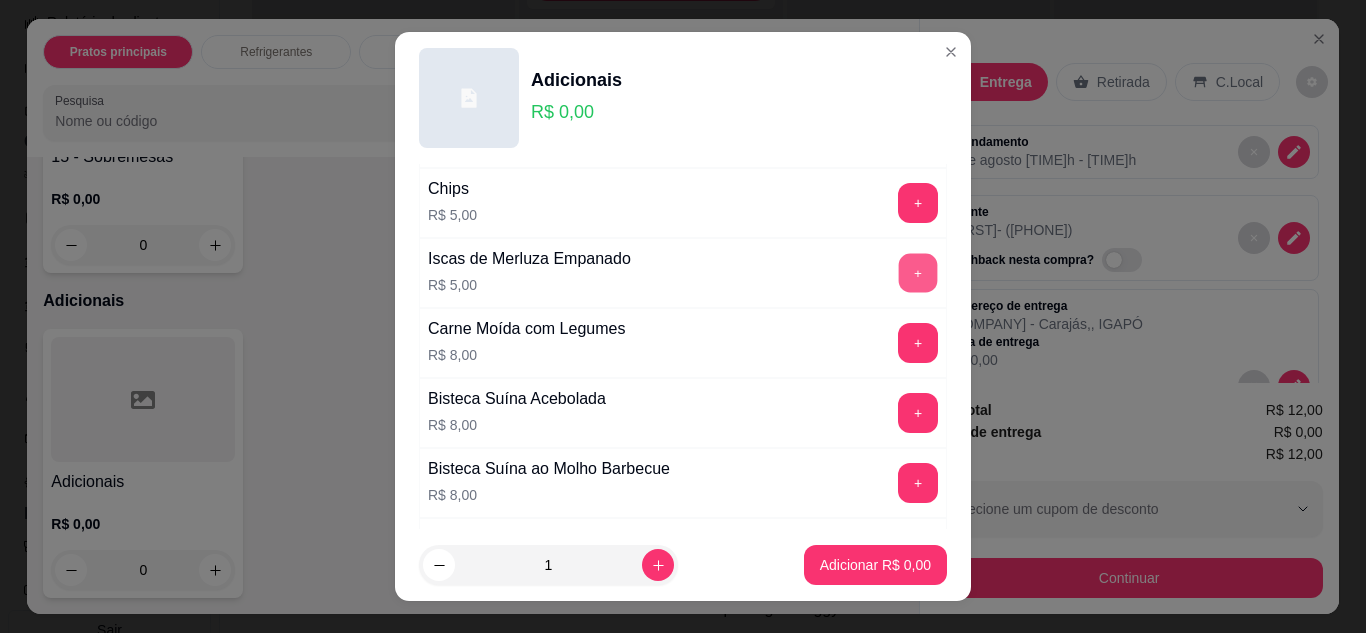 click on "+" at bounding box center (918, 272) 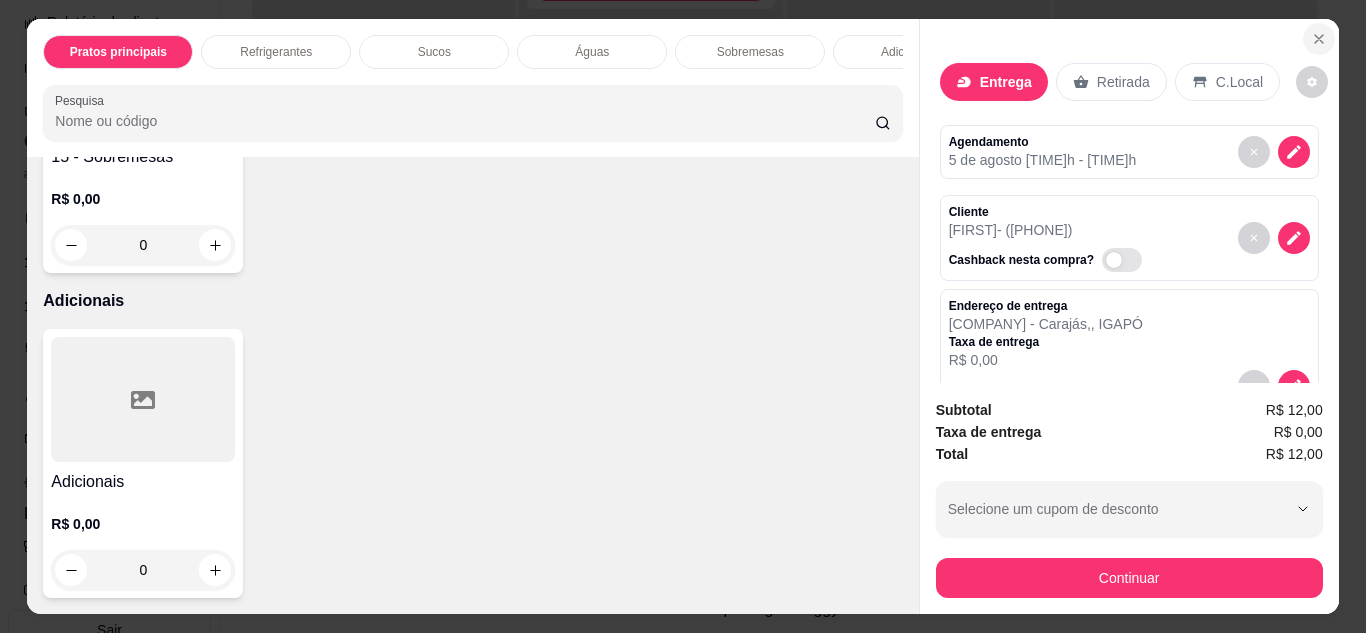 click 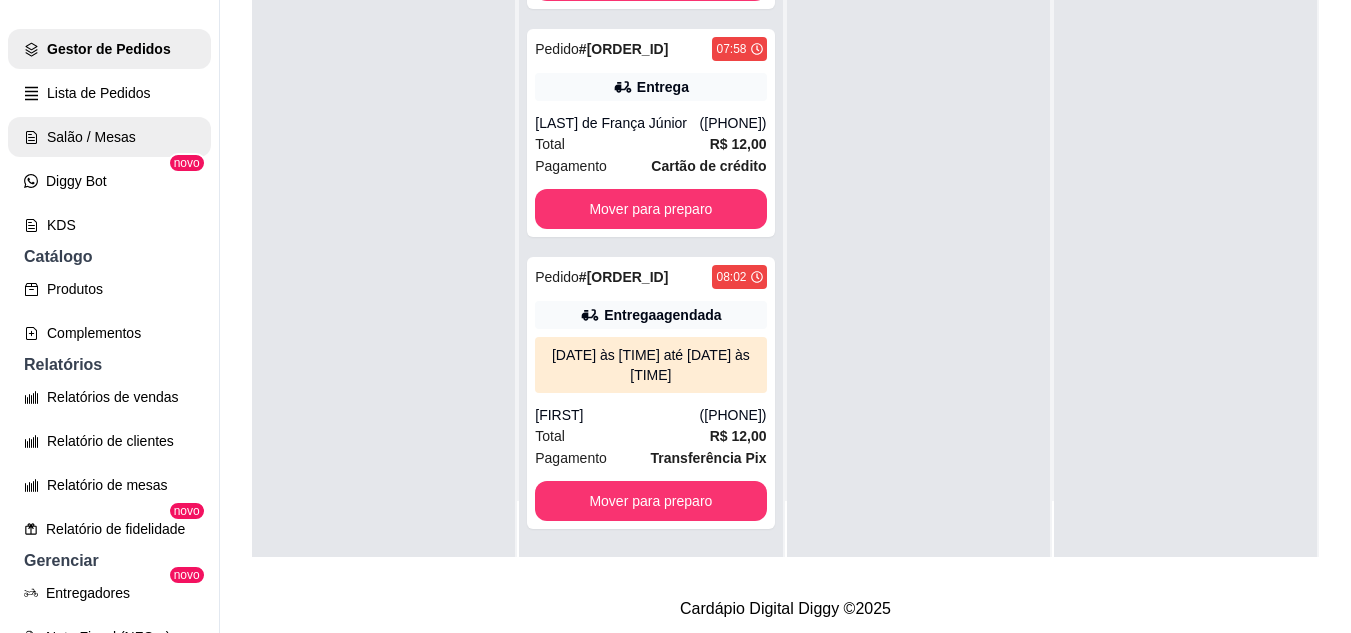 scroll, scrollTop: 181, scrollLeft: 0, axis: vertical 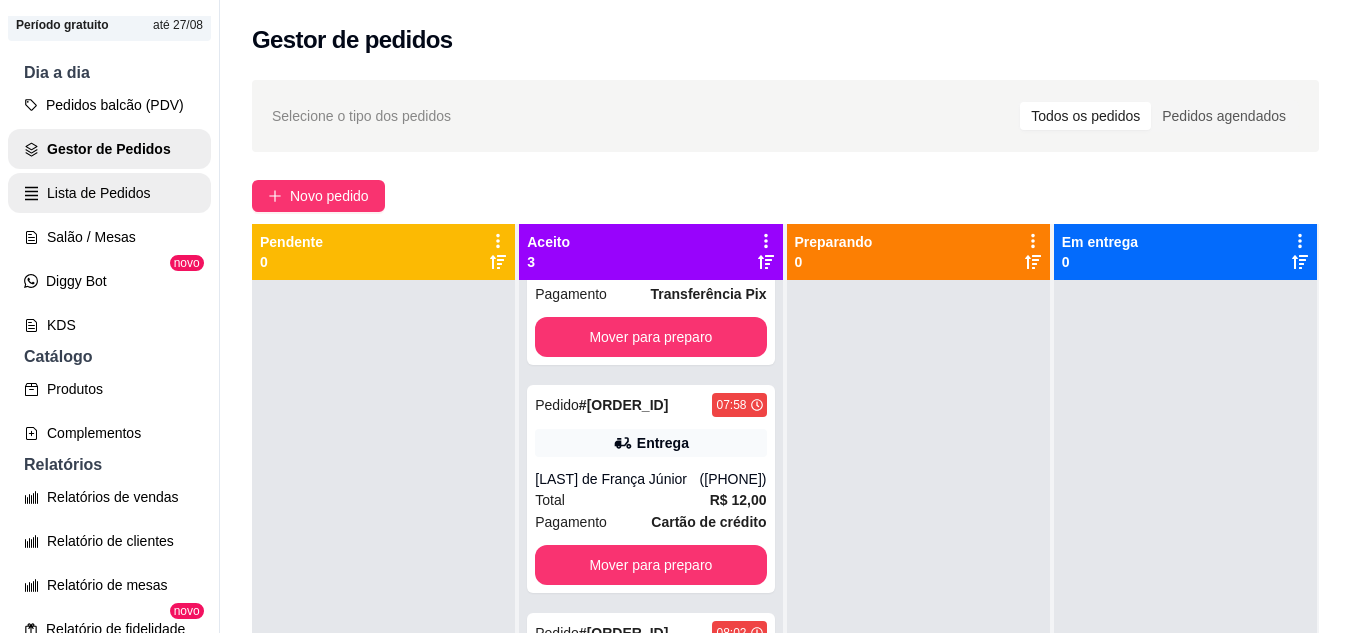 click on "Lista de Pedidos" at bounding box center [109, 193] 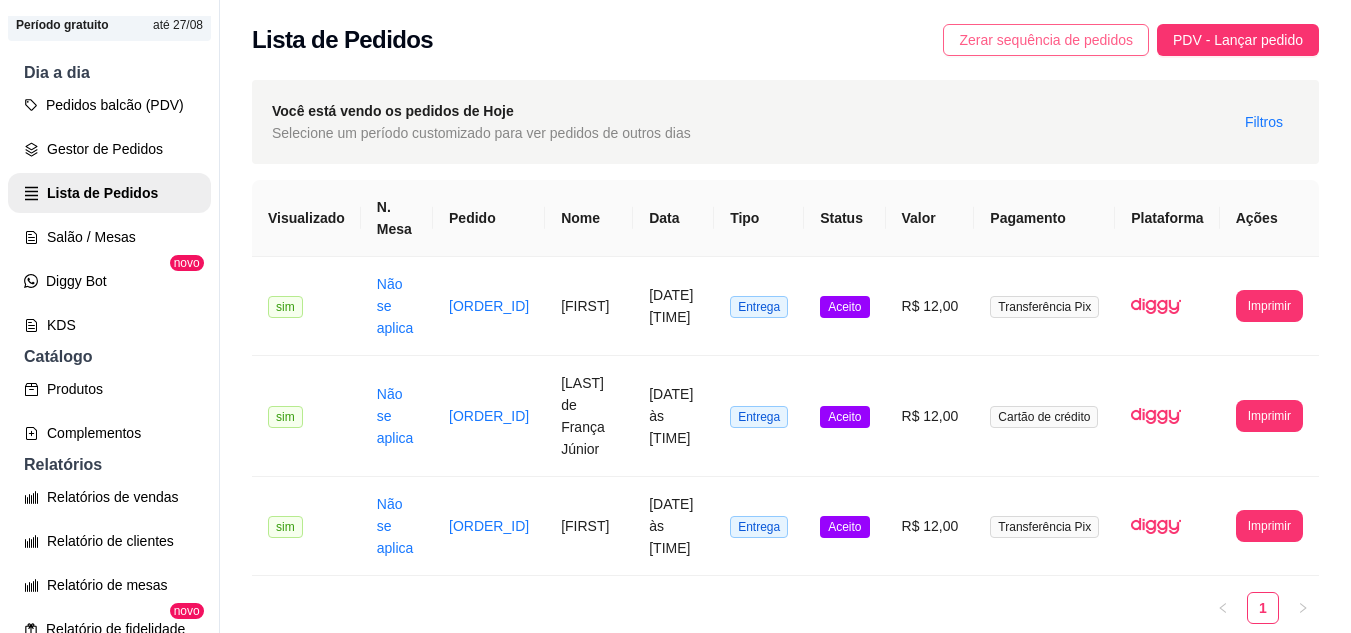 click on "Zerar sequência de pedidos" at bounding box center (1046, 40) 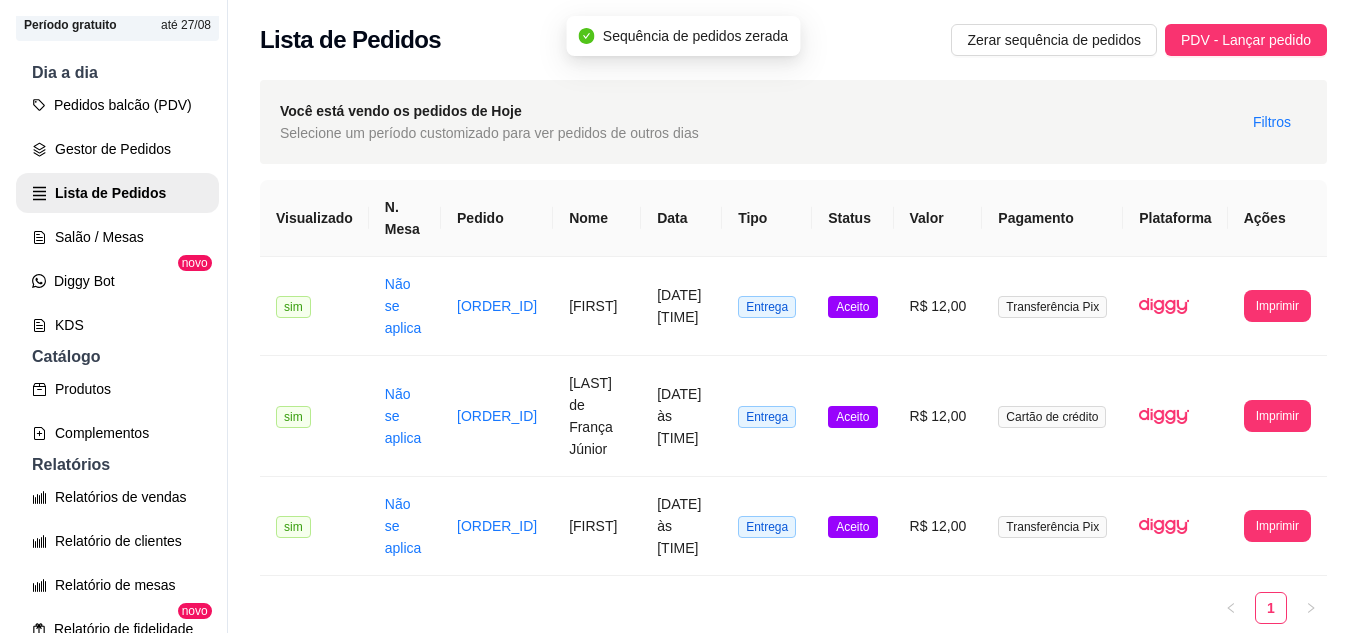 scroll, scrollTop: 100, scrollLeft: 0, axis: vertical 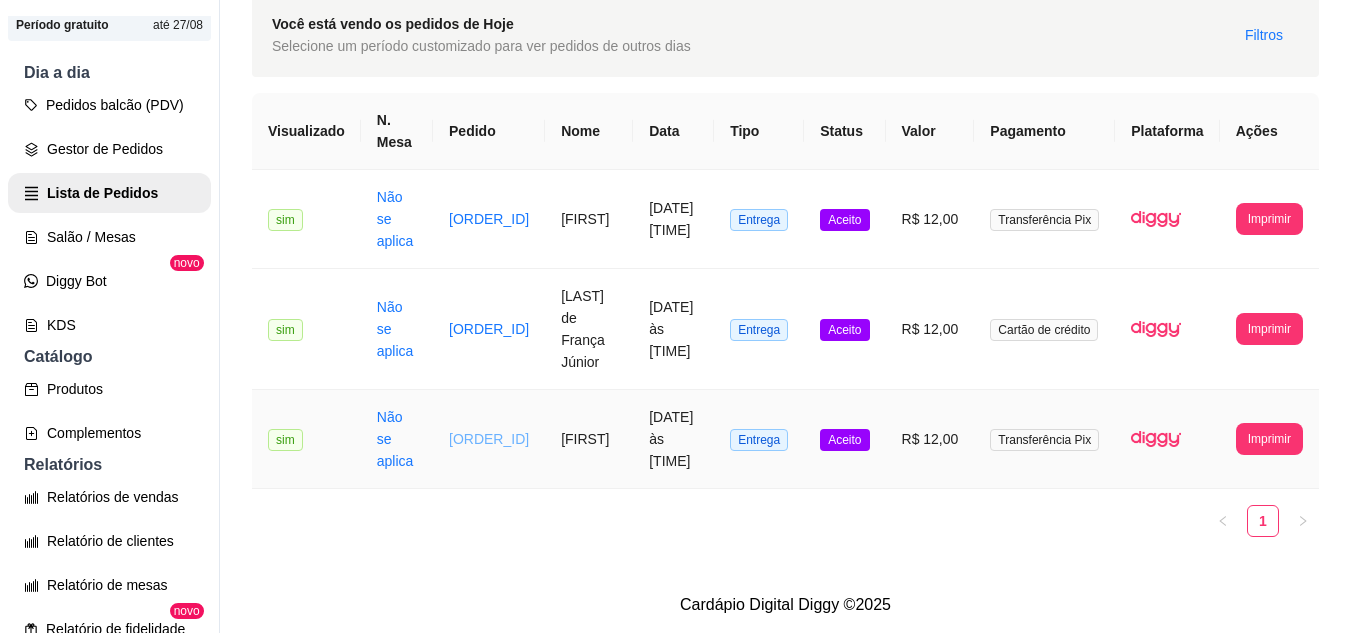 click on "0075-262ec67d" at bounding box center [489, 439] 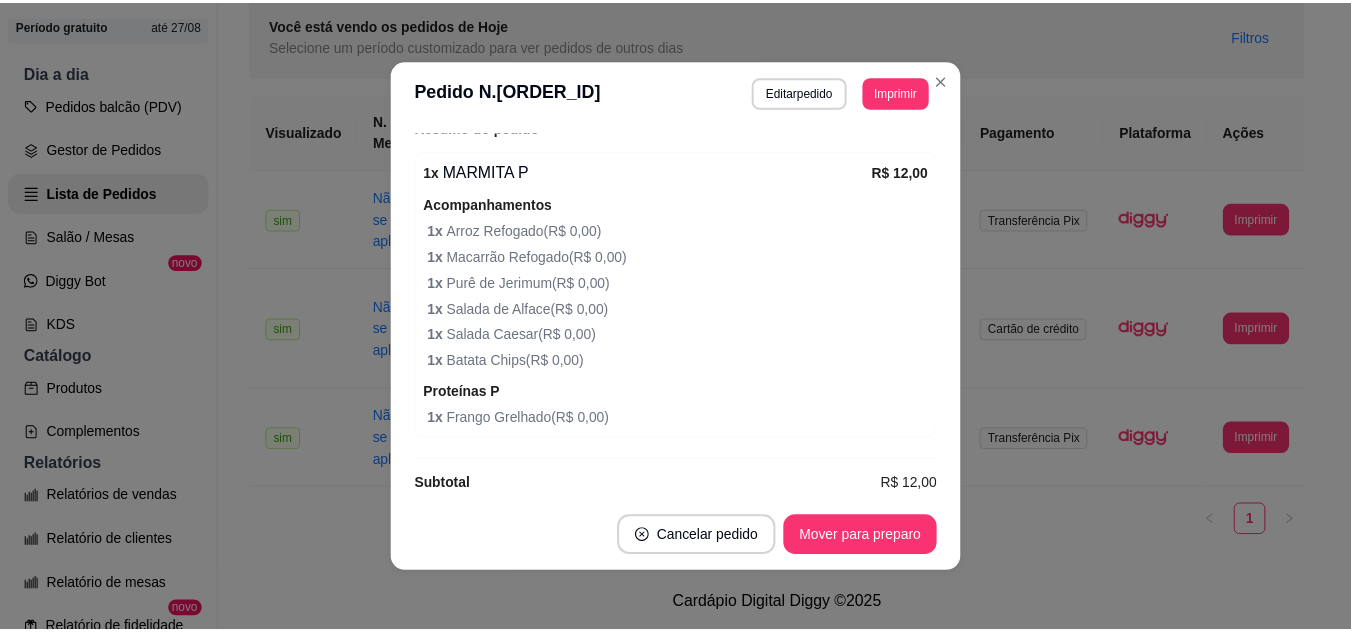 scroll, scrollTop: 410, scrollLeft: 0, axis: vertical 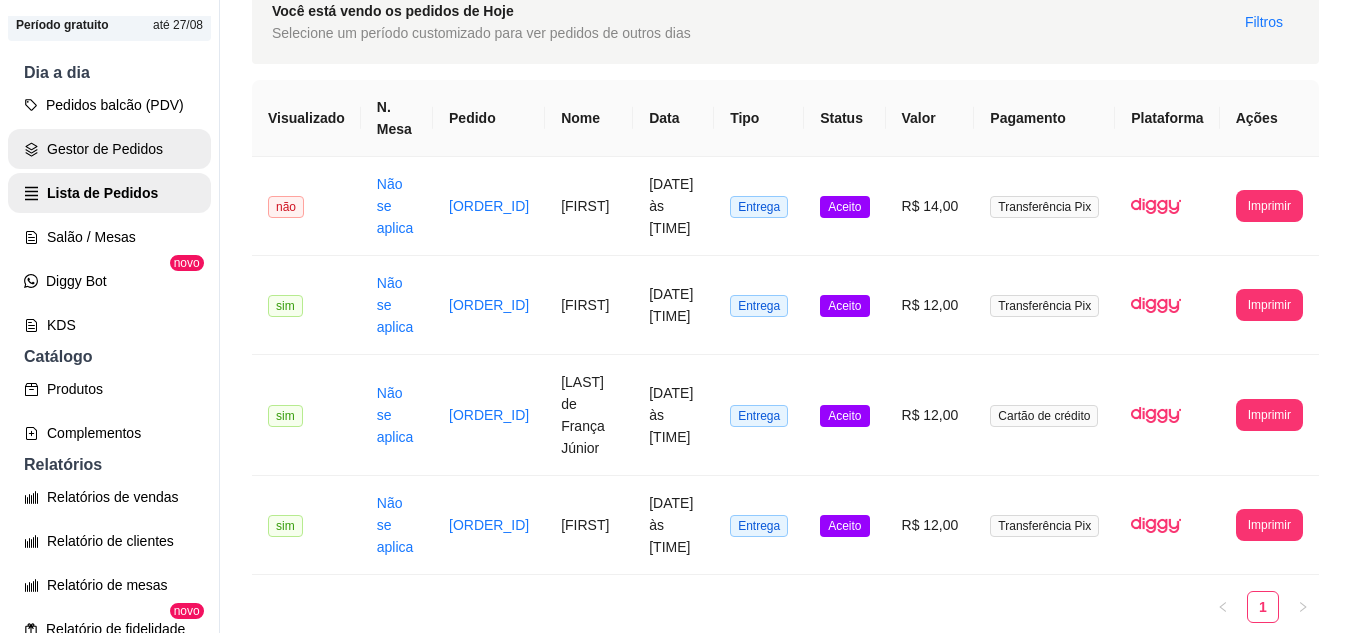 click on "Gestor de Pedidos" at bounding box center [109, 149] 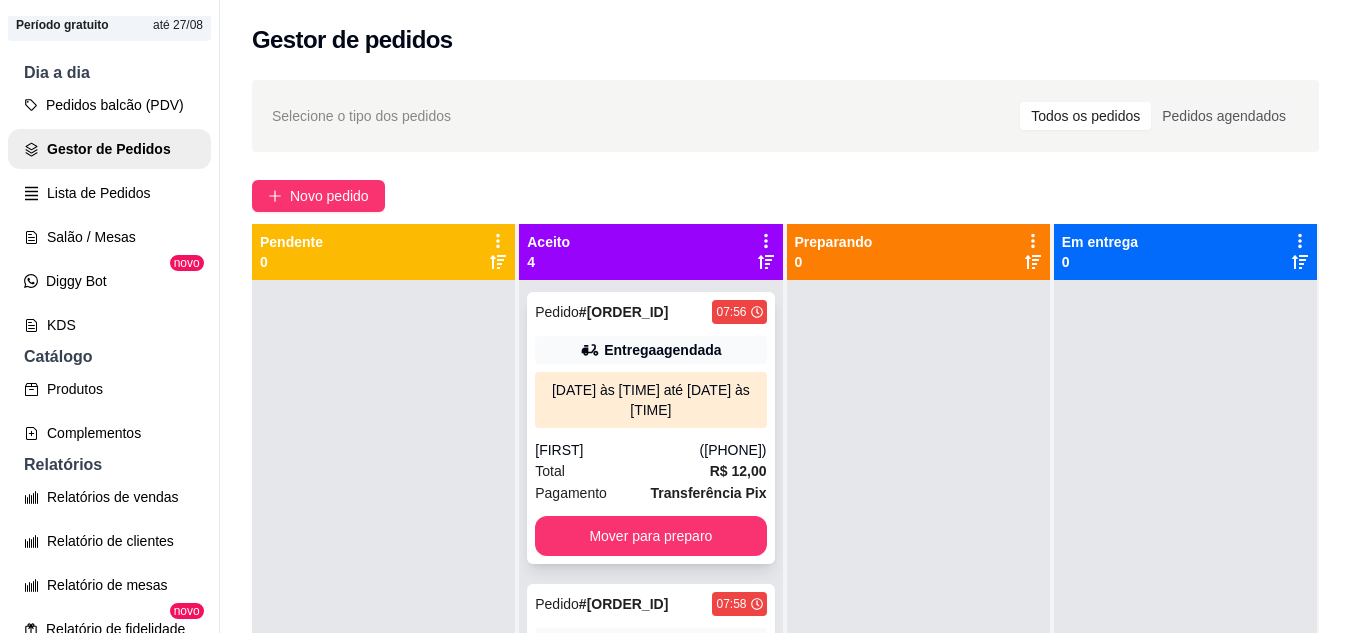 scroll, scrollTop: 447, scrollLeft: 0, axis: vertical 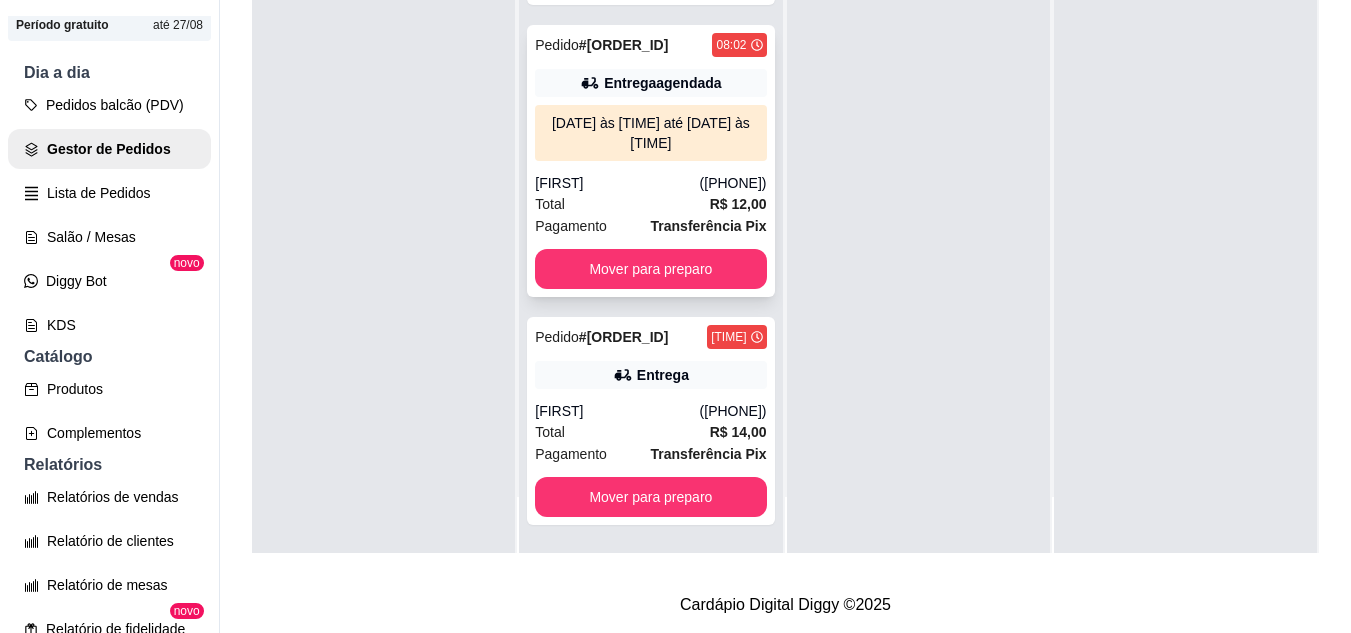 click on "Total R$ 12,00" at bounding box center (650, 204) 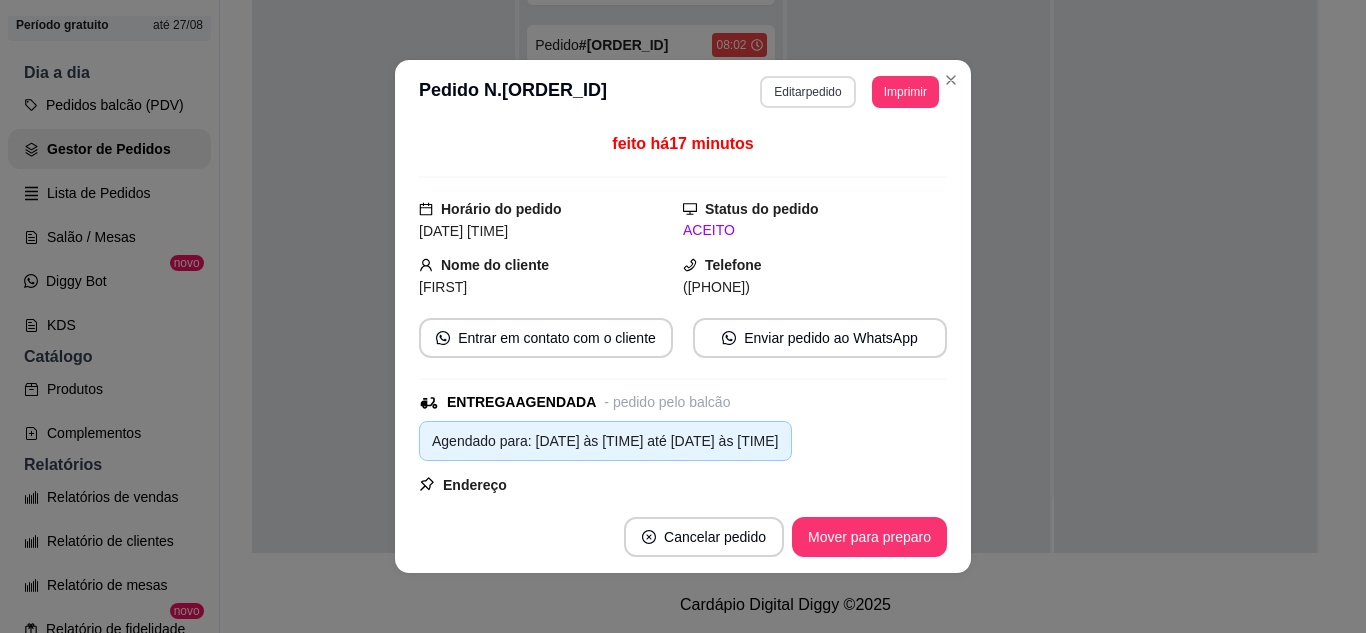 click on "Editar  pedido" at bounding box center (807, 92) 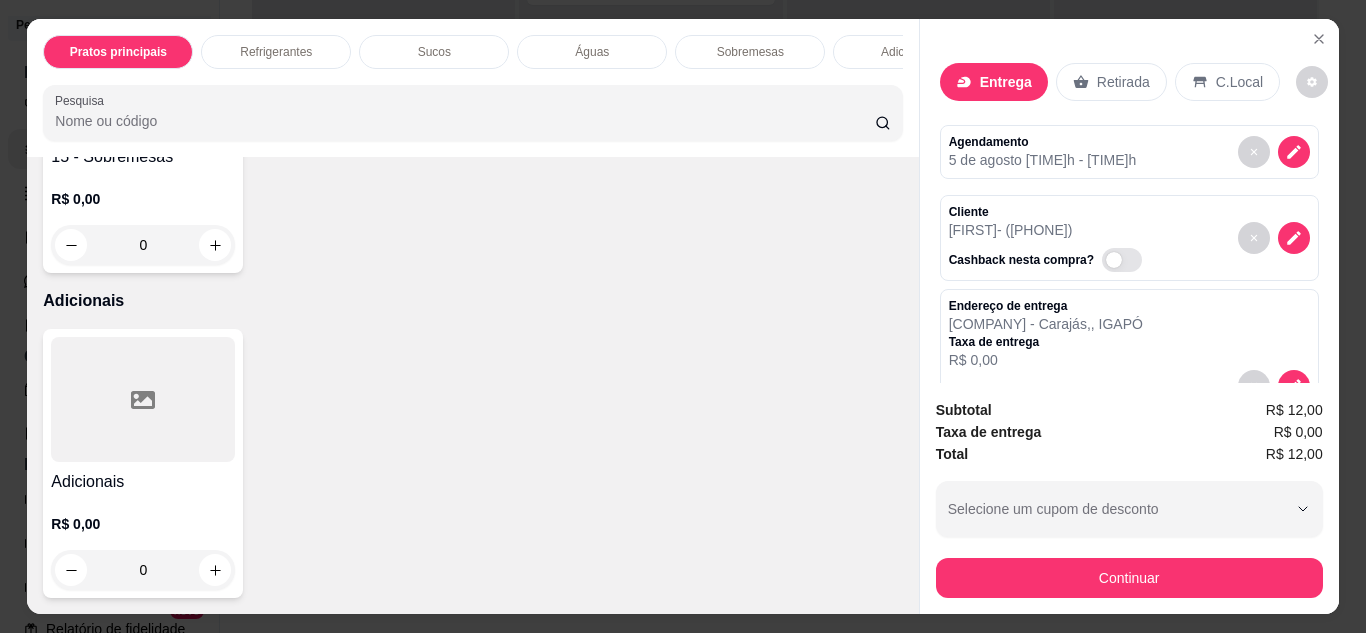 scroll, scrollTop: 2477, scrollLeft: 0, axis: vertical 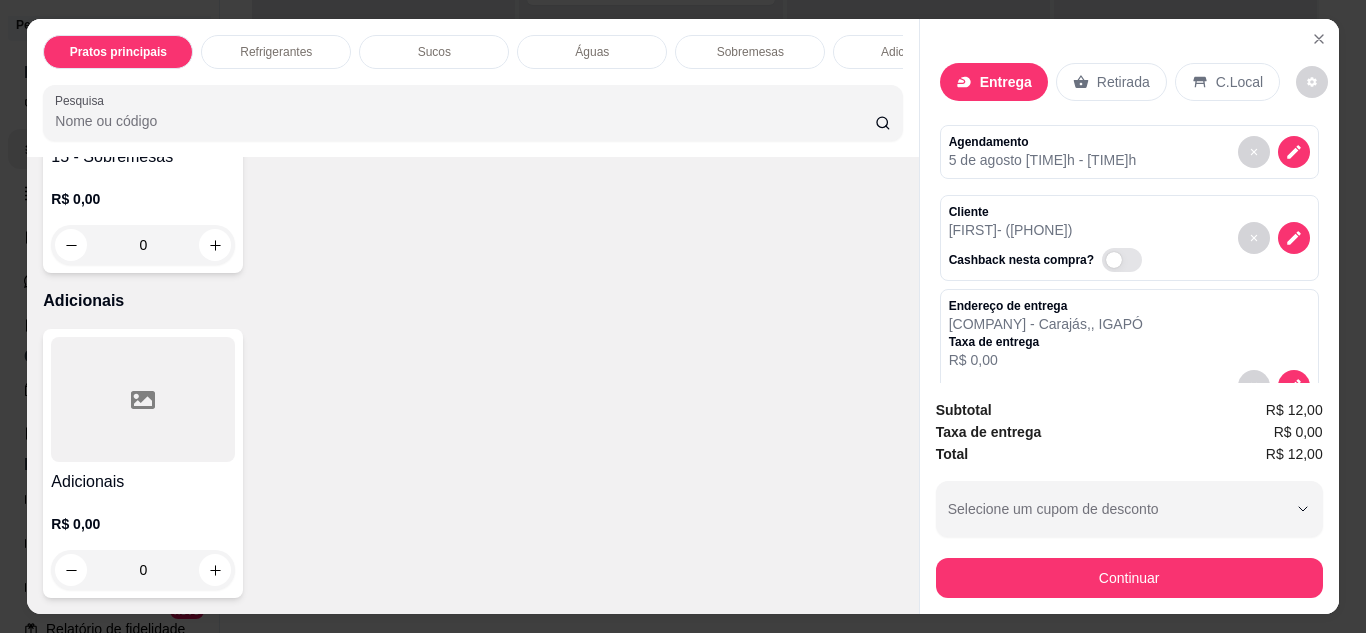 click on "R$ 0,00" at bounding box center [143, 524] 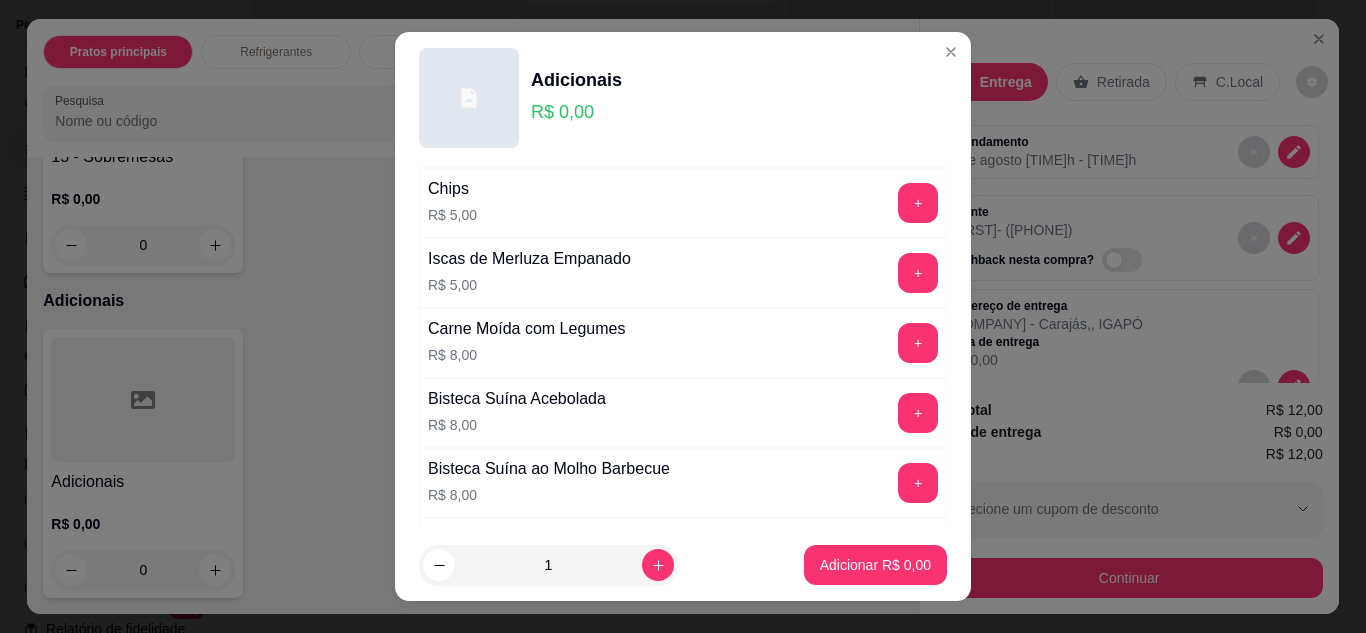 scroll, scrollTop: 600, scrollLeft: 0, axis: vertical 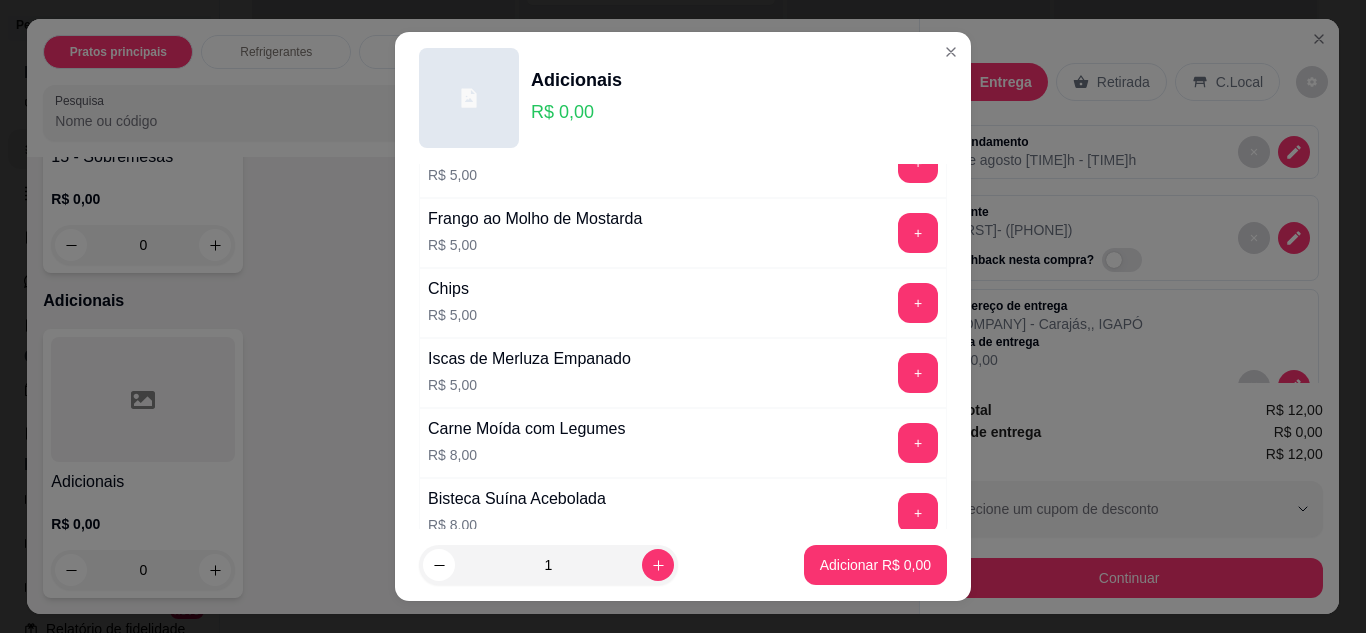 drag, startPoint x: 877, startPoint y: 350, endPoint x: 877, endPoint y: 367, distance: 17 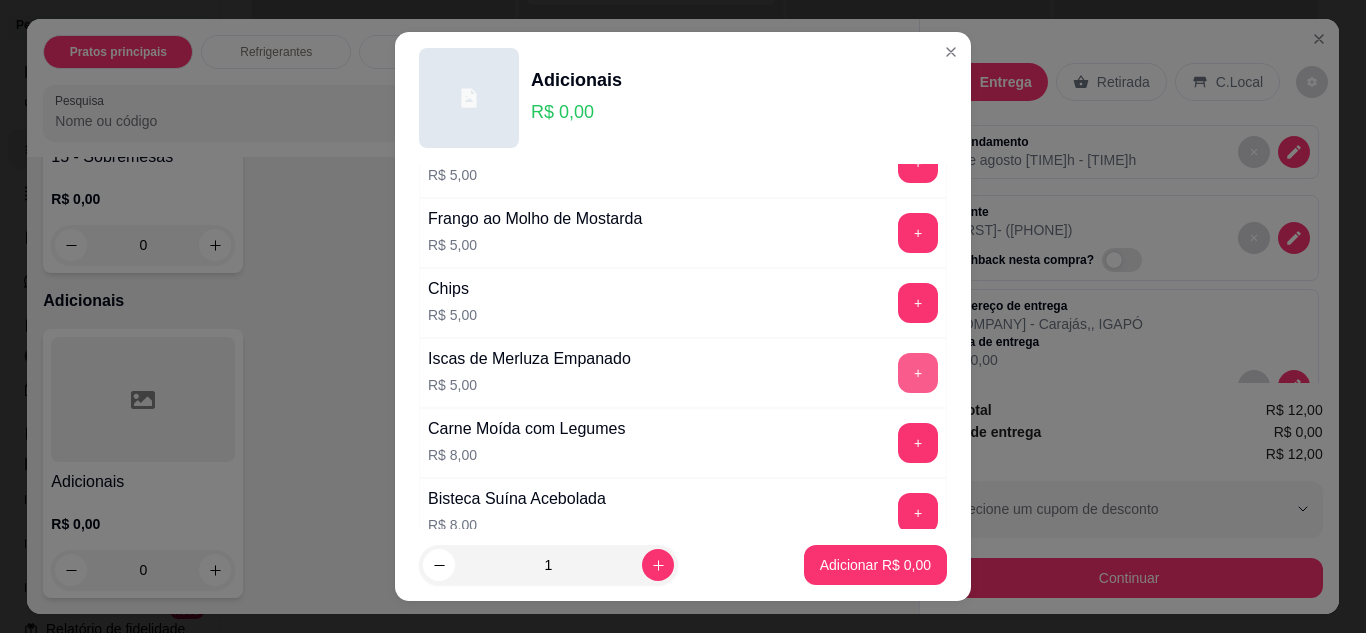 click on "+" at bounding box center (918, 373) 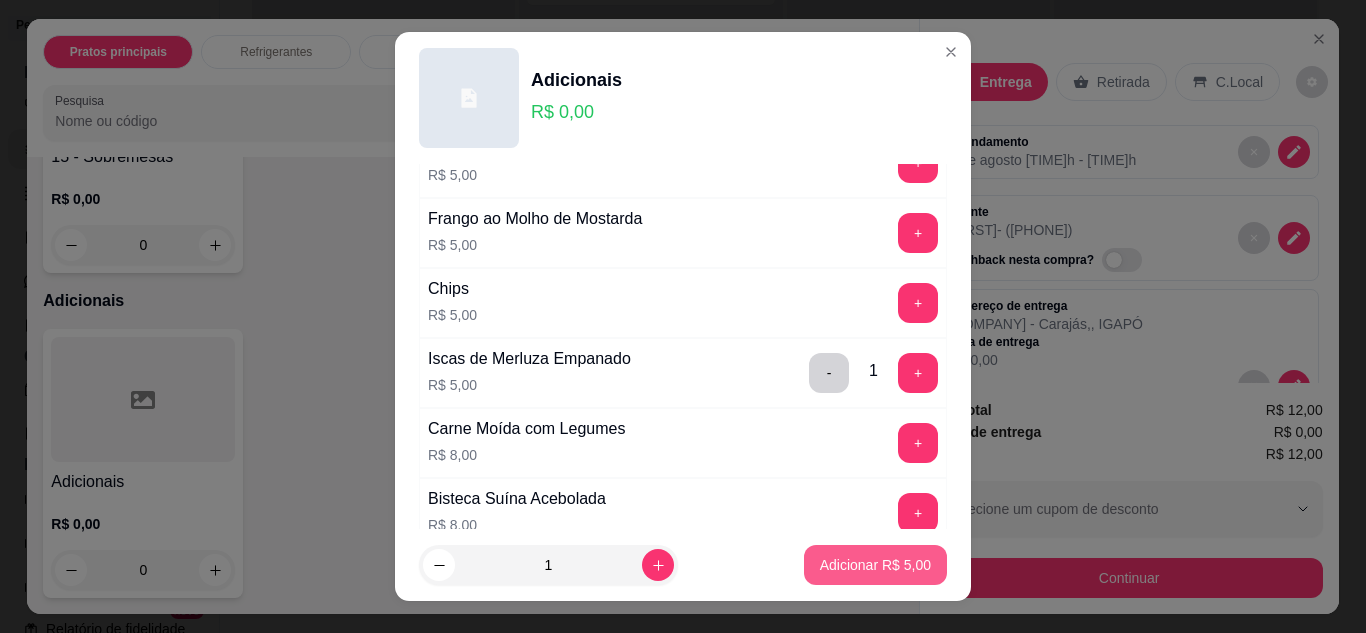 click on "Adicionar   R$ 5,00" at bounding box center [875, 565] 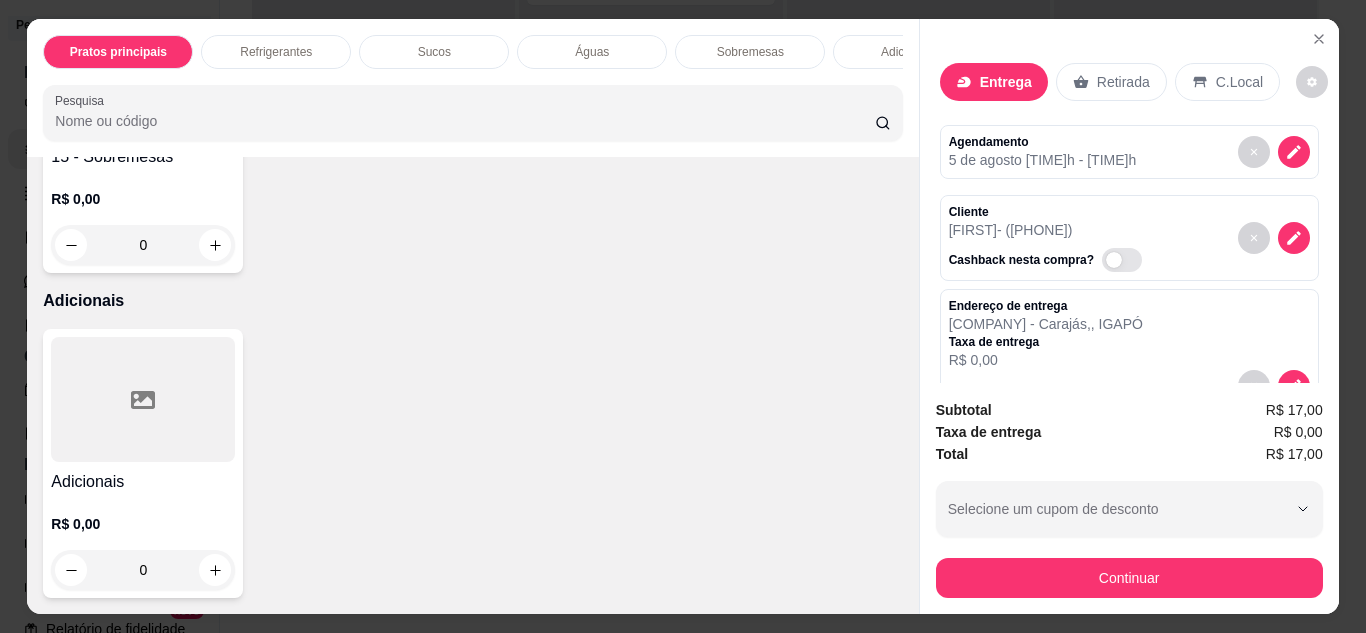 click on "Subtotal R$ 17,00 Taxa de entrega R$ 0,00 Total R$ 17,00 Selecione um cupom de desconto DONACELIAOFF Selecione um cupom de desconto Continuar" at bounding box center [1129, 498] 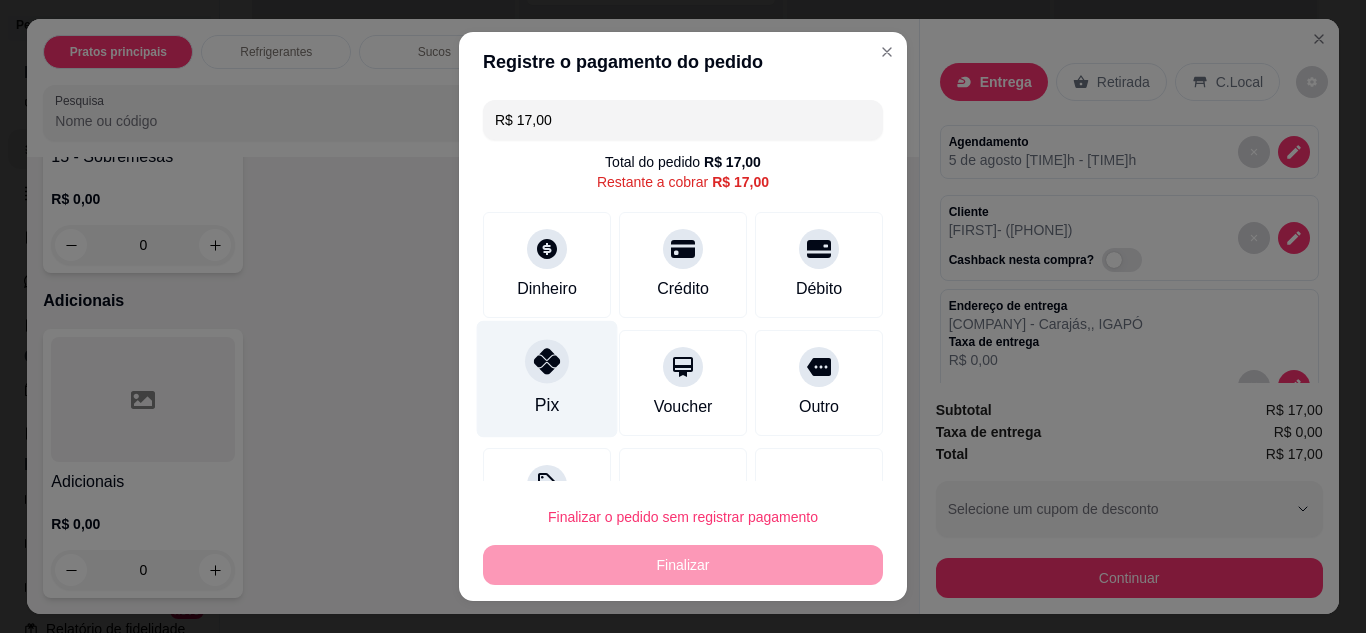 click on "Pix" at bounding box center (547, 378) 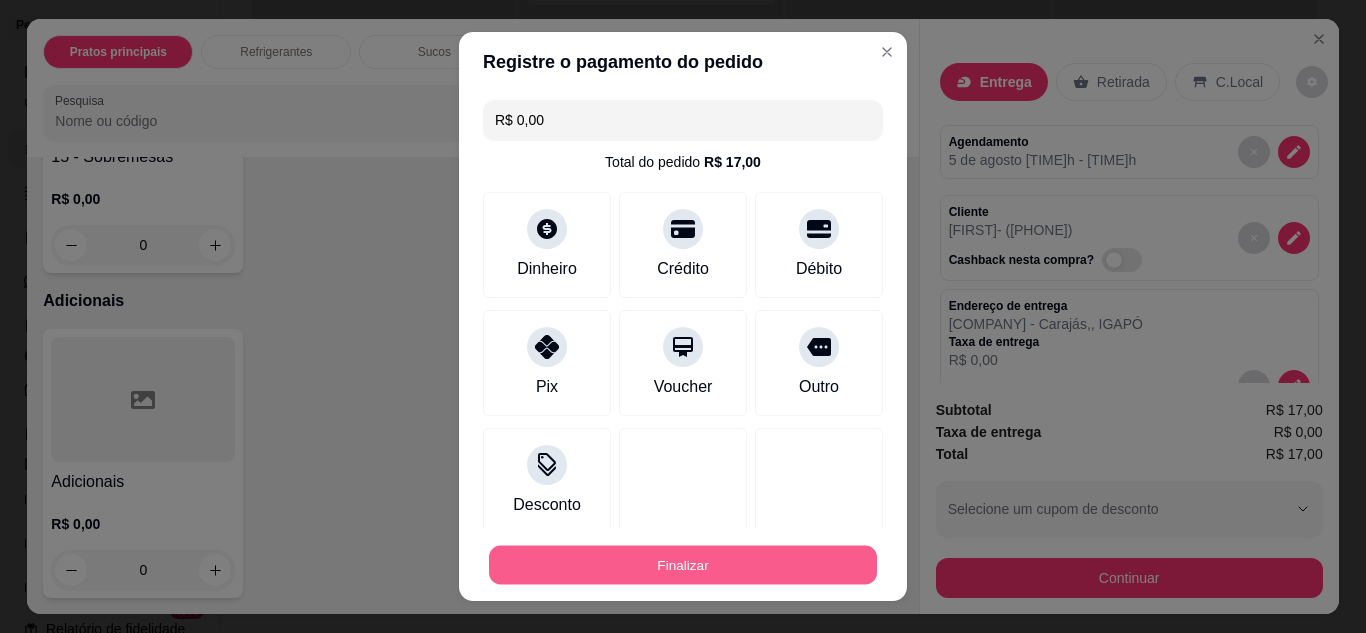click on "Finalizar" at bounding box center (683, 565) 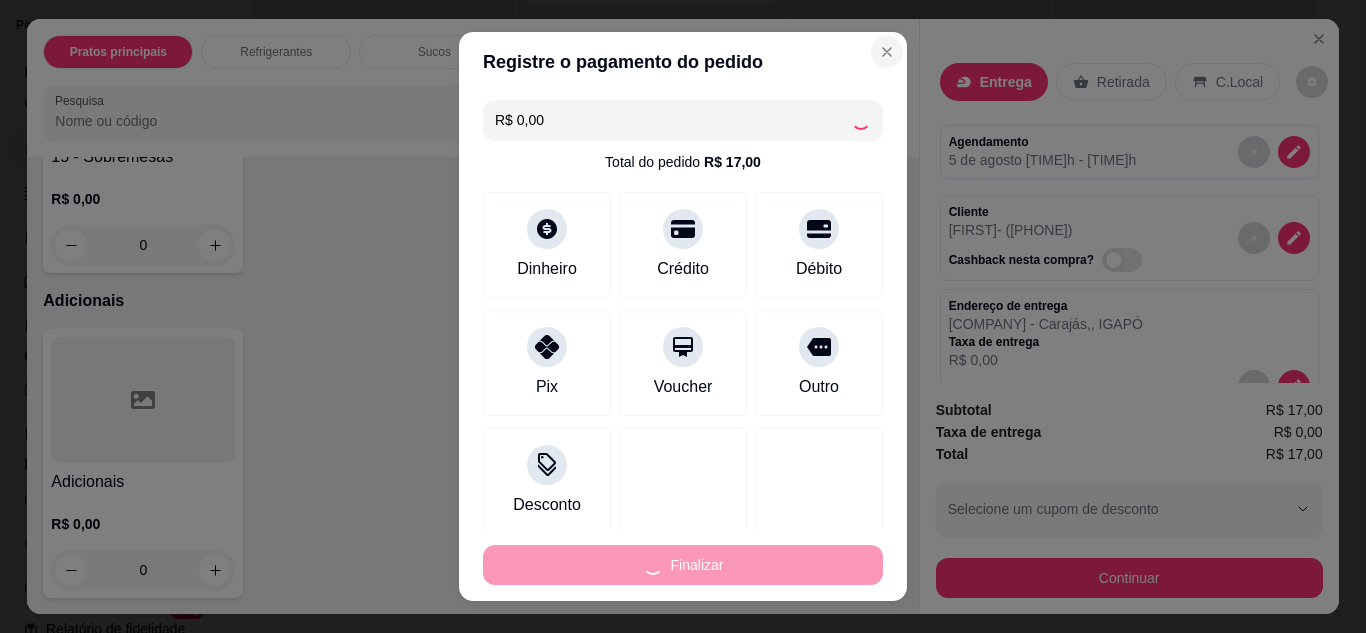 type on "-R$ 17,00" 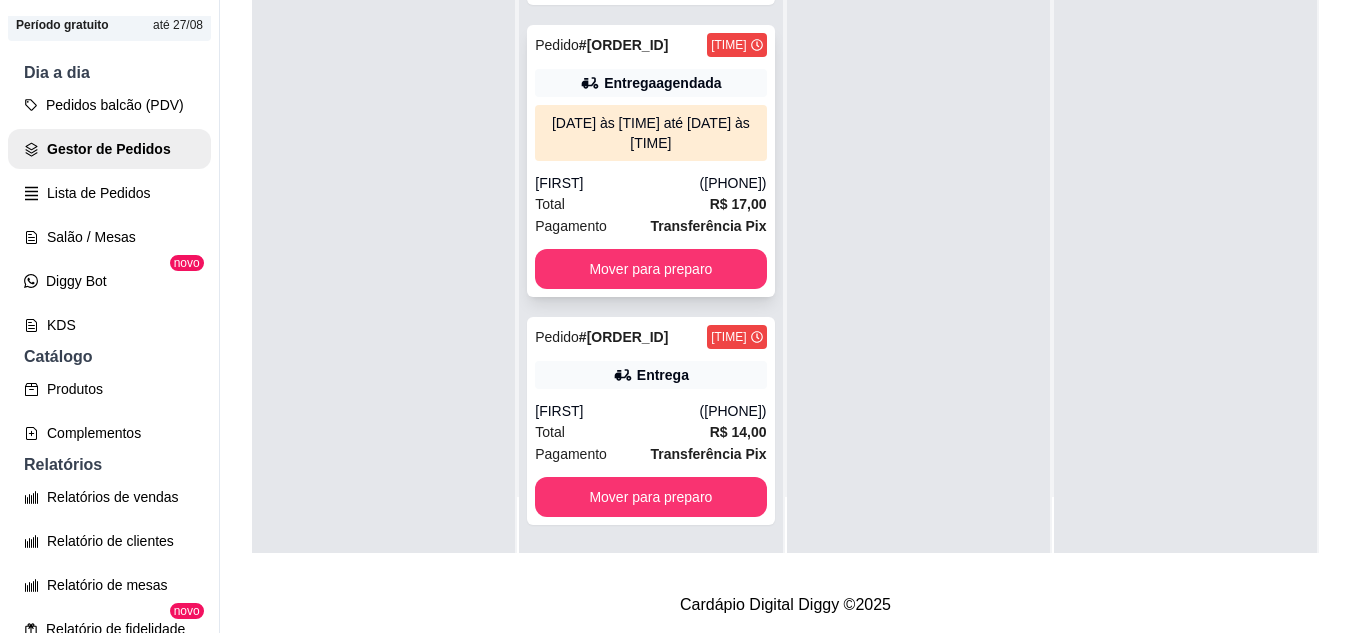 click on "(84) 98877-6568" at bounding box center (733, 183) 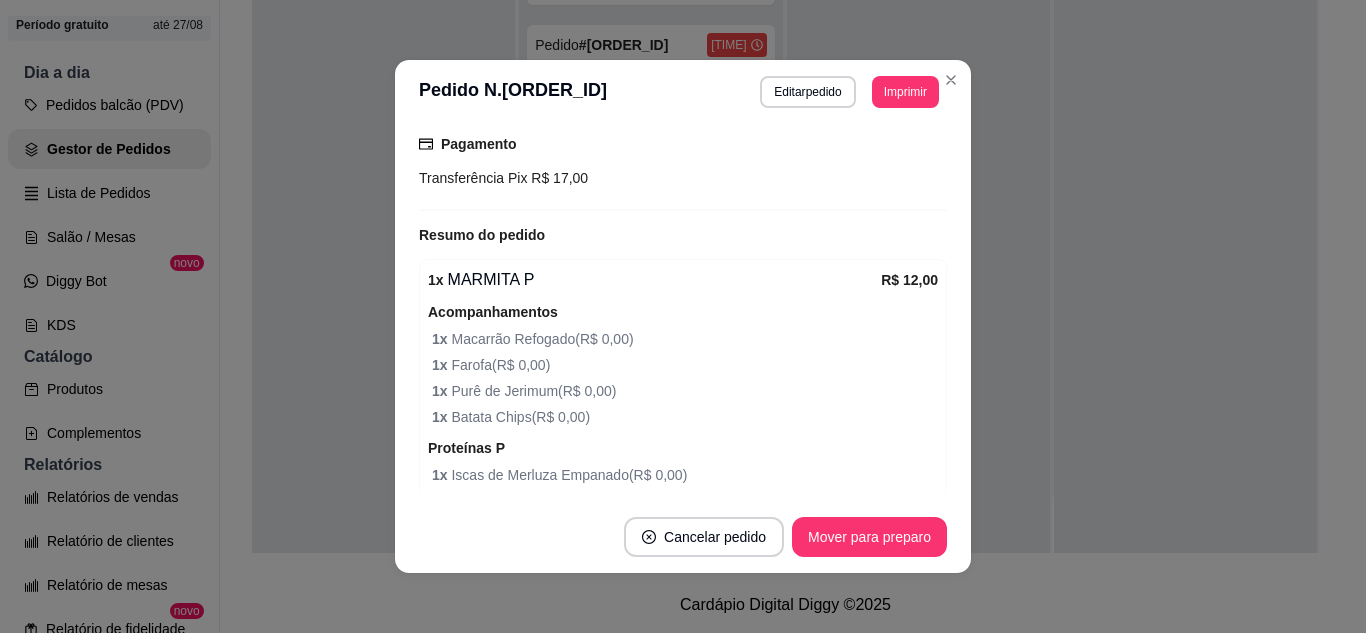scroll, scrollTop: 662, scrollLeft: 0, axis: vertical 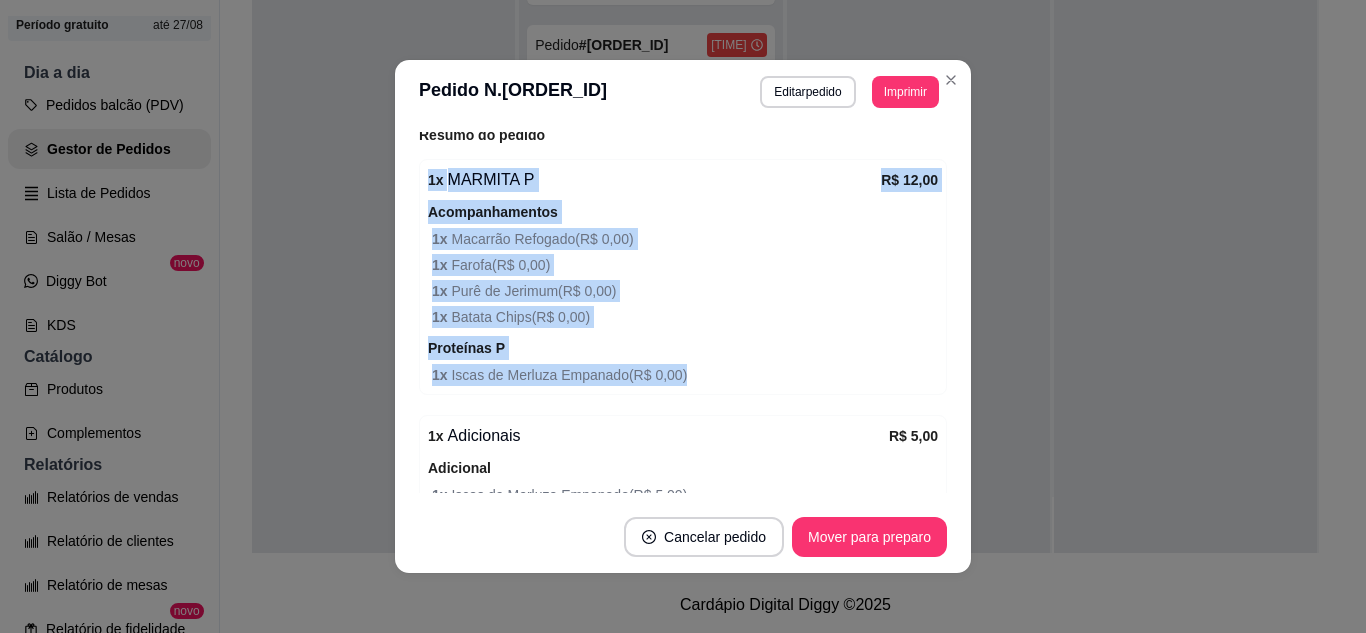drag, startPoint x: 415, startPoint y: 177, endPoint x: 703, endPoint y: 376, distance: 350.06427 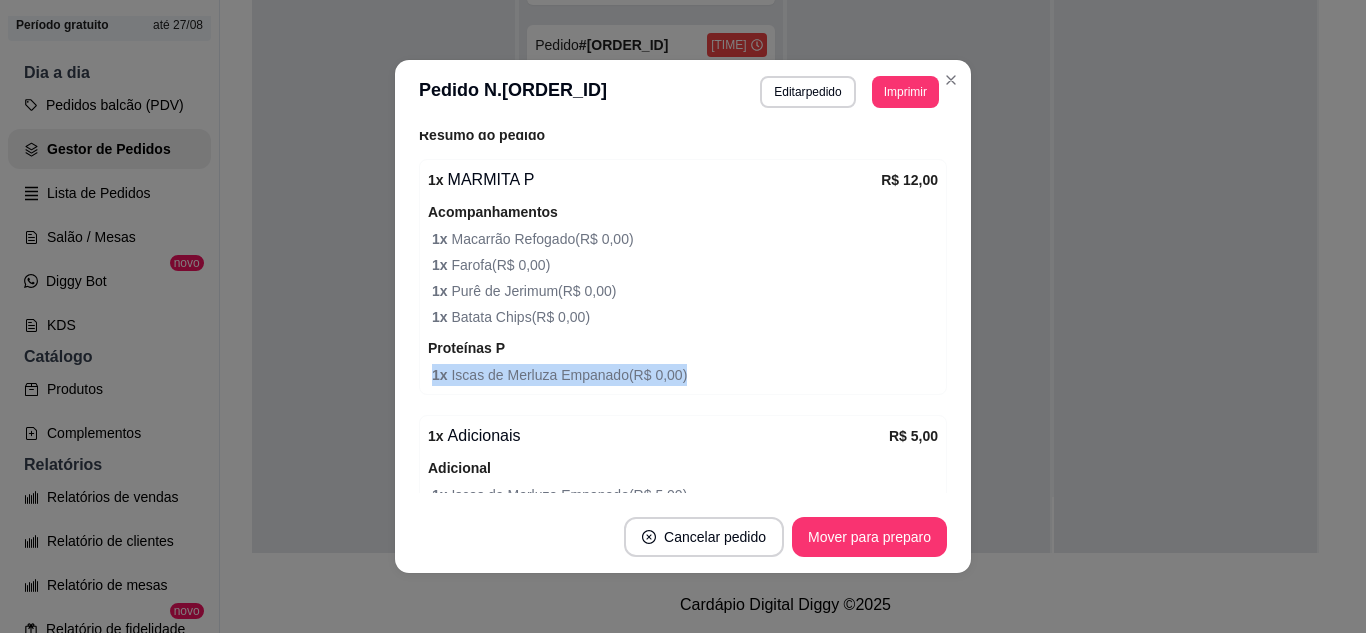 drag, startPoint x: 421, startPoint y: 387, endPoint x: 675, endPoint y: 383, distance: 254.0315 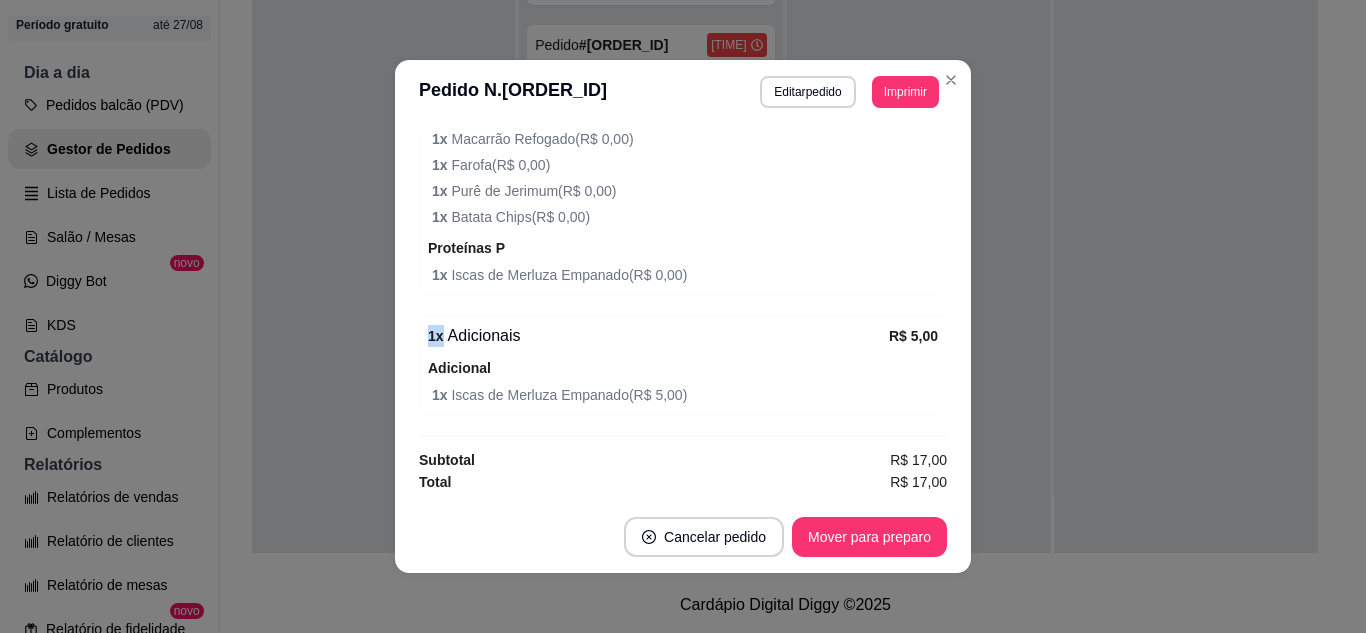 drag, startPoint x: 419, startPoint y: 336, endPoint x: 535, endPoint y: 334, distance: 116.01724 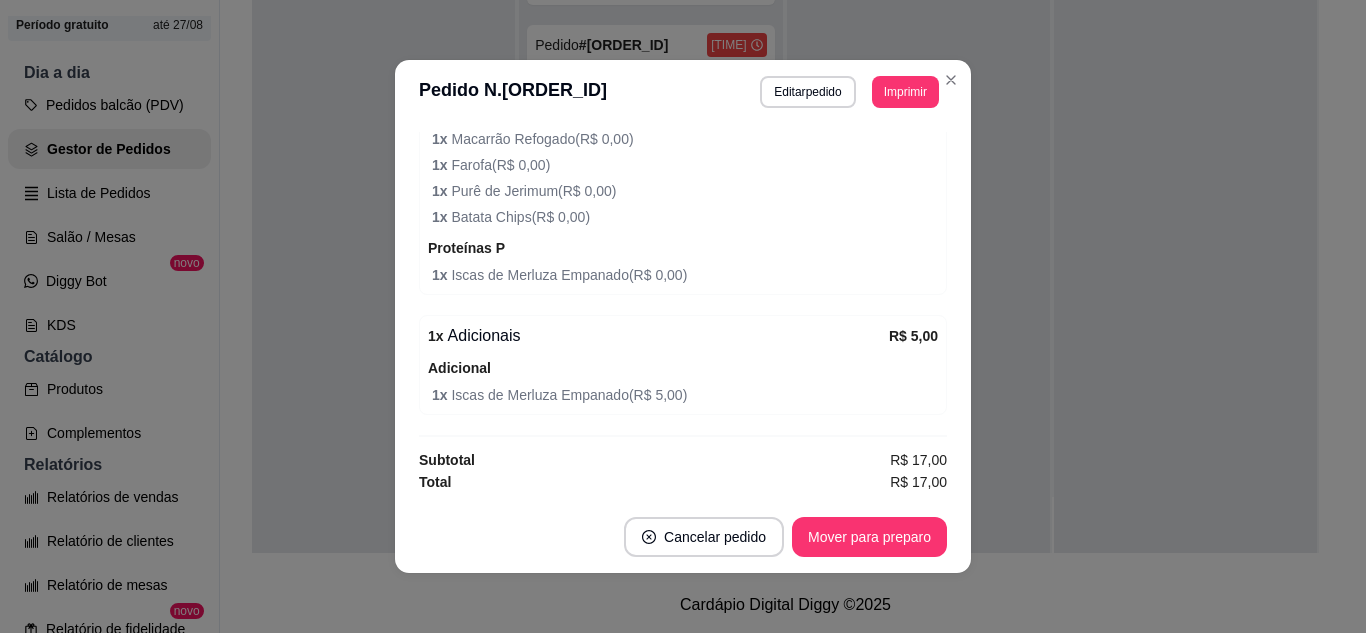 click on "1 x   Iscas de Merluza Empanado  ( R$ 5,00 )" at bounding box center [685, 395] 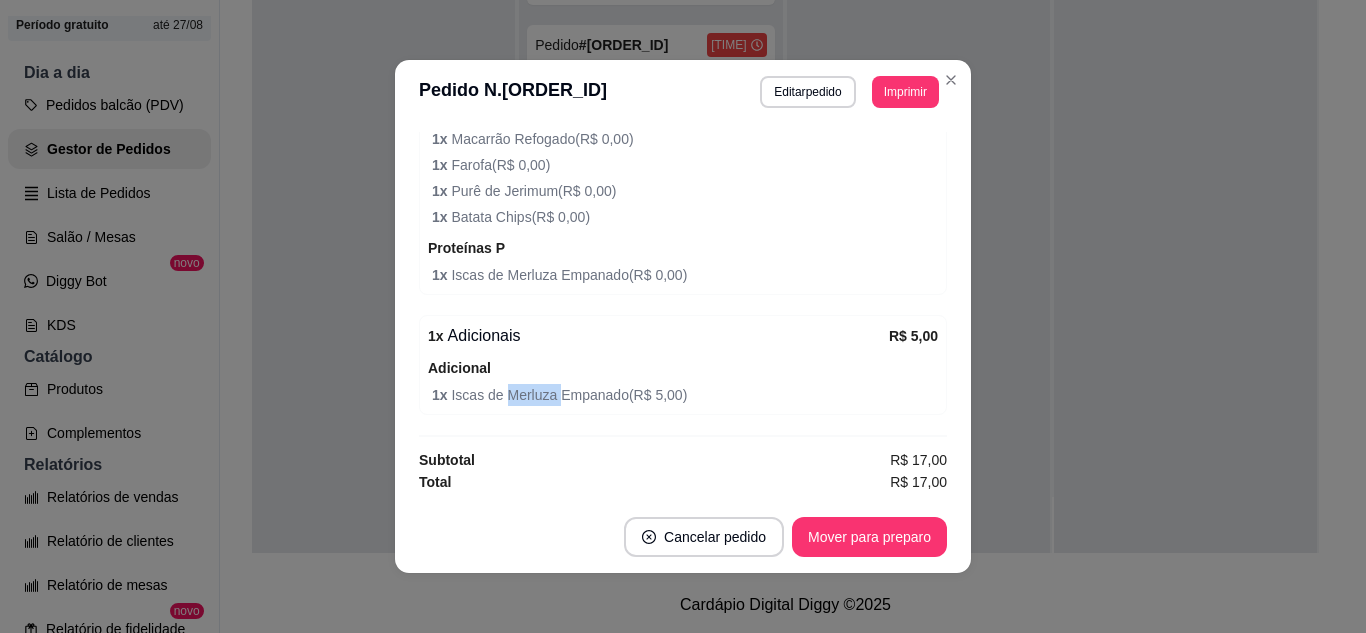 click on "1 x   Iscas de Merluza Empanado  ( R$ 5,00 )" at bounding box center [685, 395] 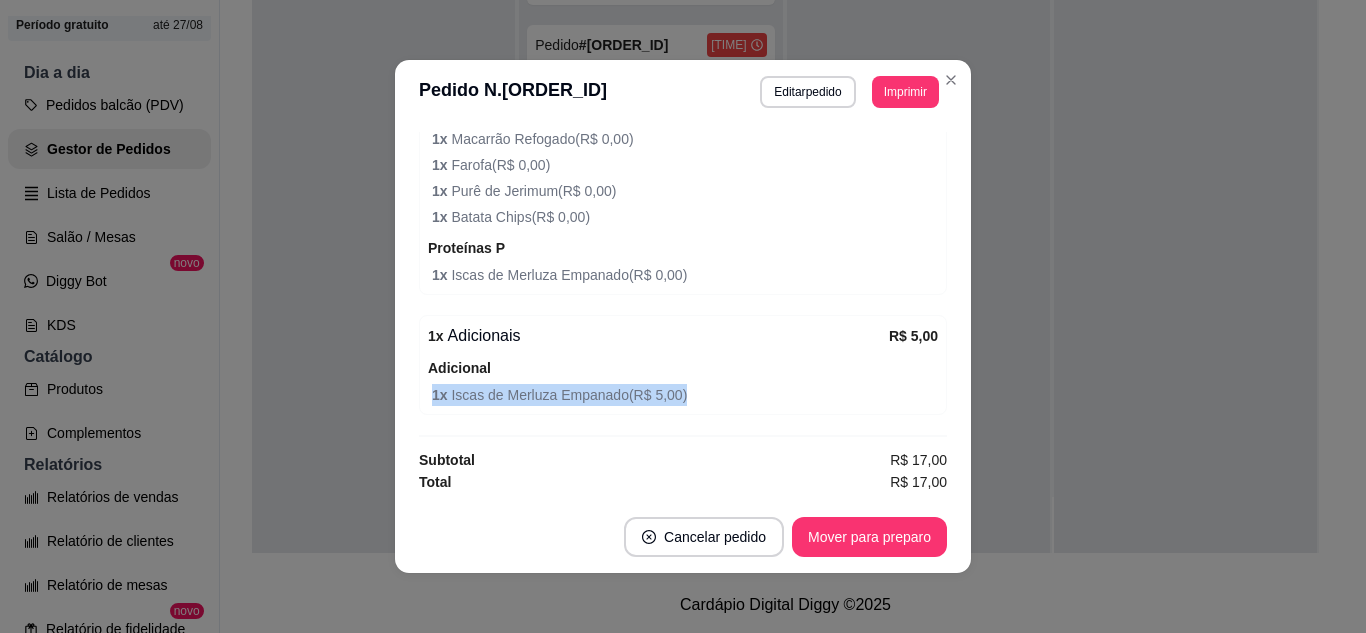 click on "1 x   Iscas de Merluza Empanado  ( R$ 5,00 )" at bounding box center [685, 395] 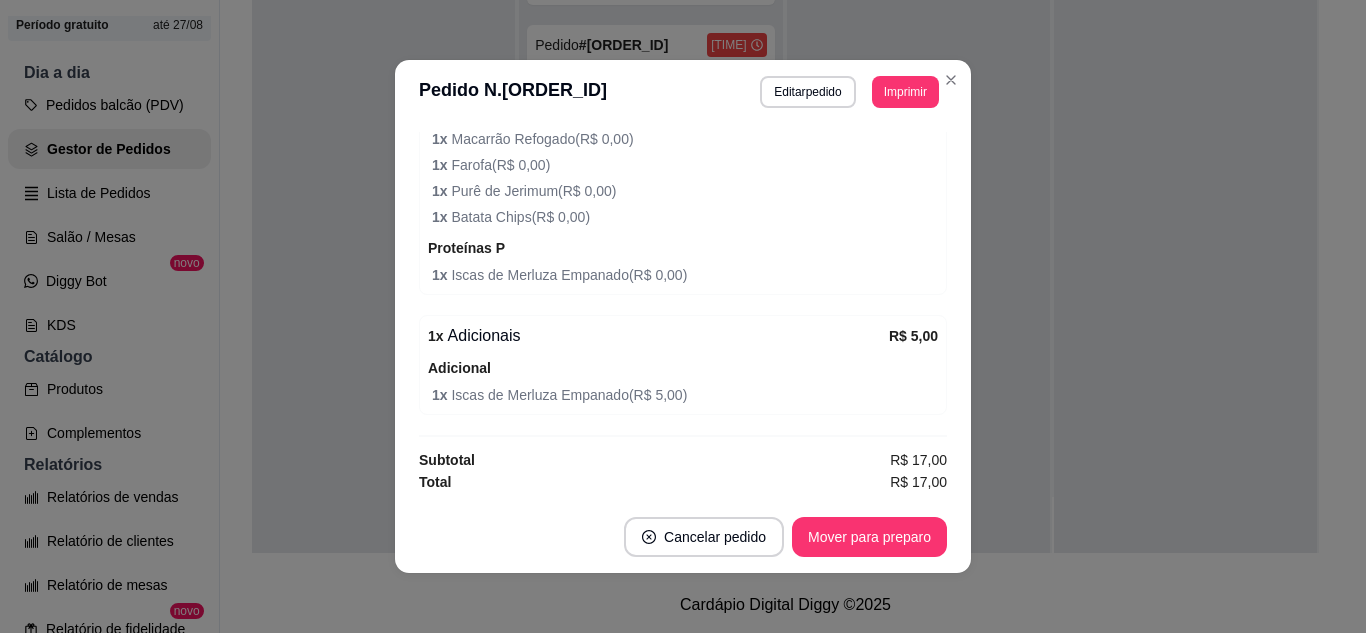 click on "1 x     Adicionais" at bounding box center (658, 336) 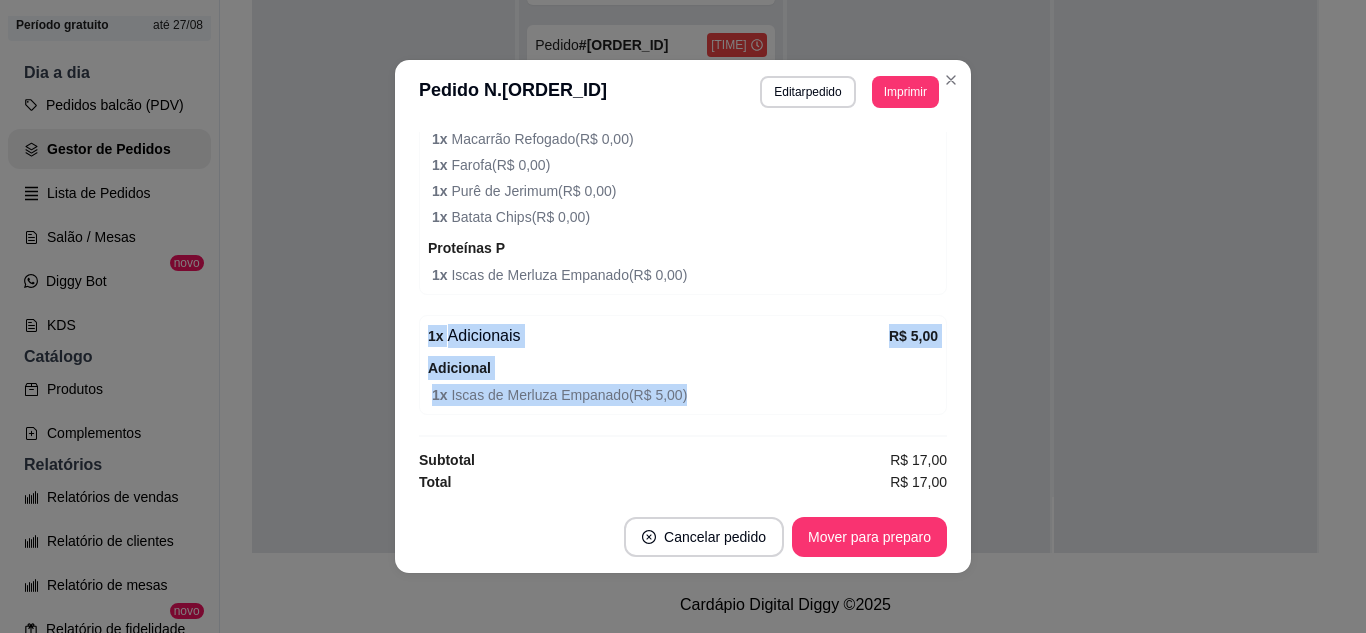 drag, startPoint x: 413, startPoint y: 334, endPoint x: 712, endPoint y: 416, distance: 310.0403 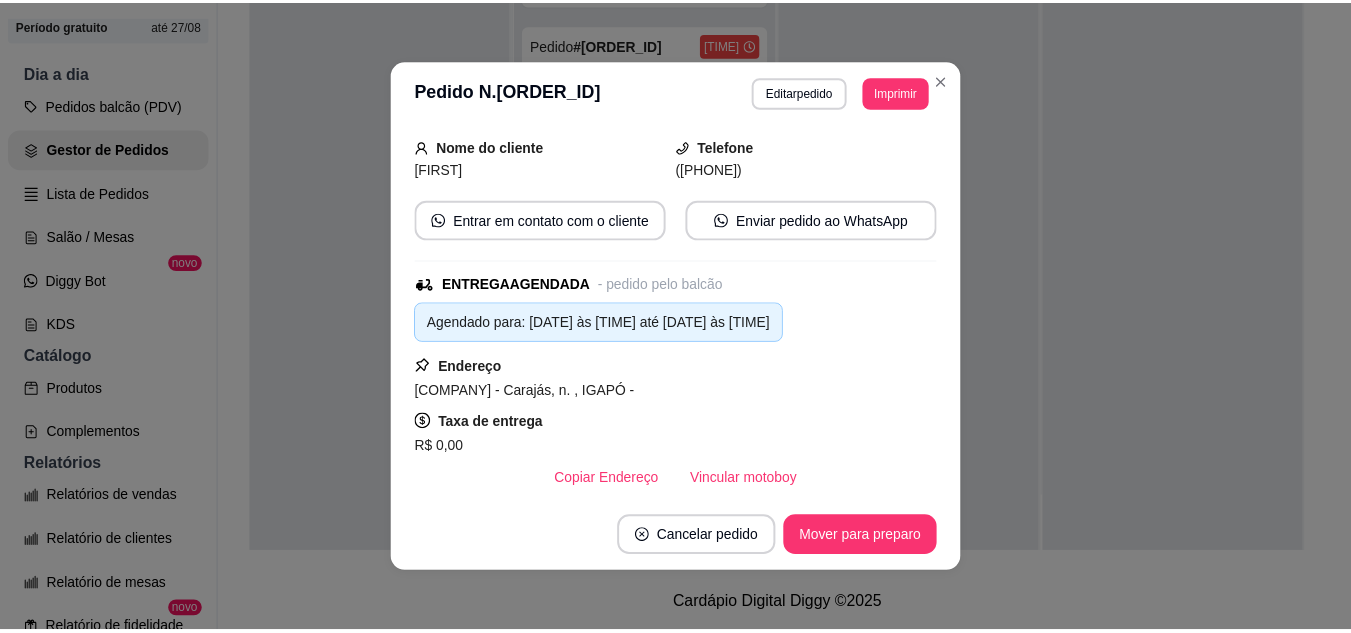 scroll, scrollTop: 0, scrollLeft: 0, axis: both 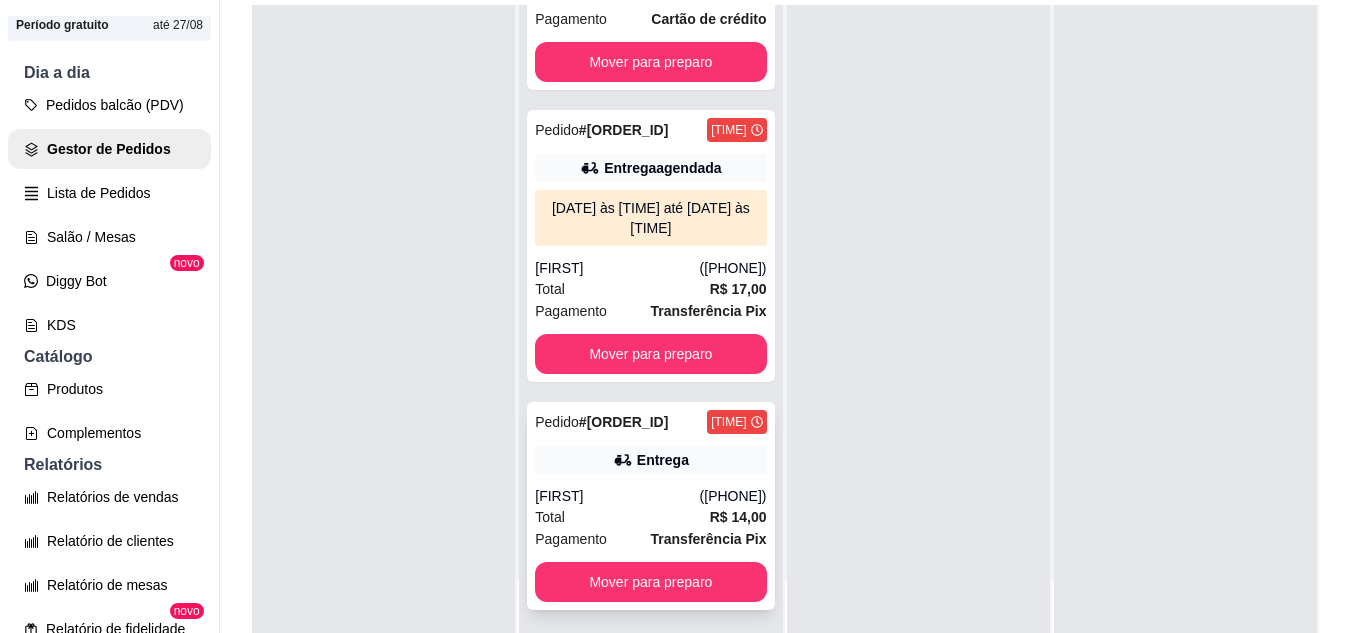 click on "Transferência Pix" at bounding box center (709, 539) 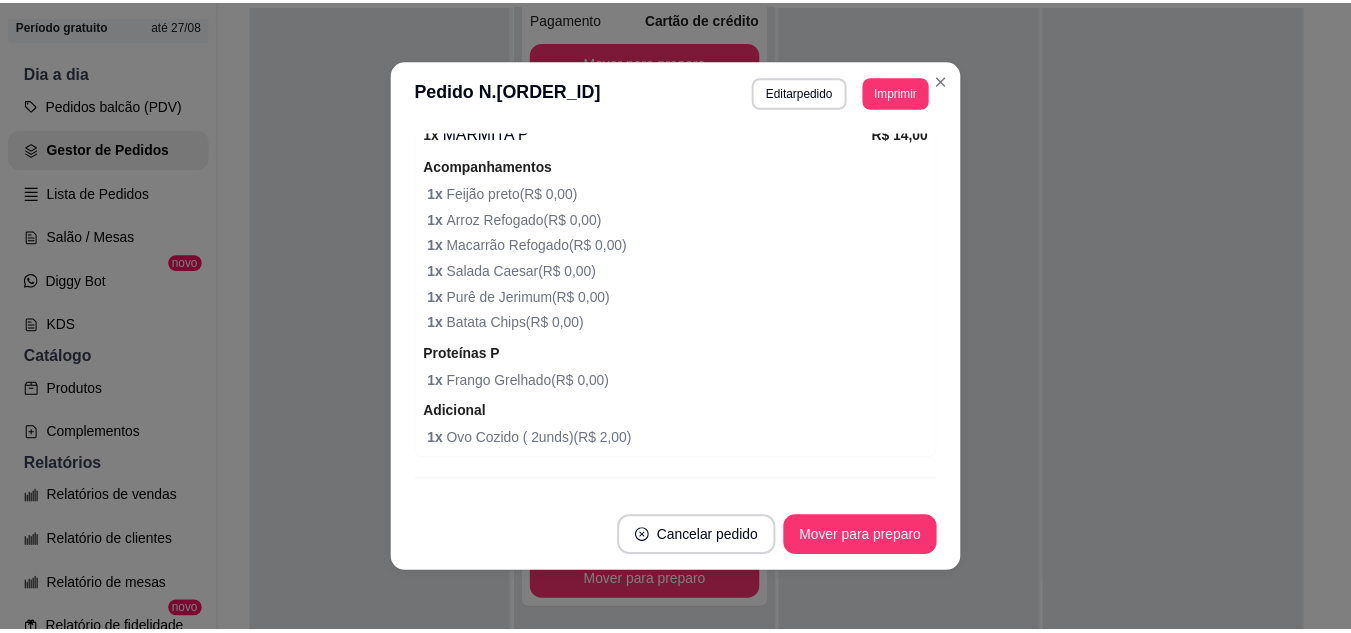 scroll, scrollTop: 744, scrollLeft: 0, axis: vertical 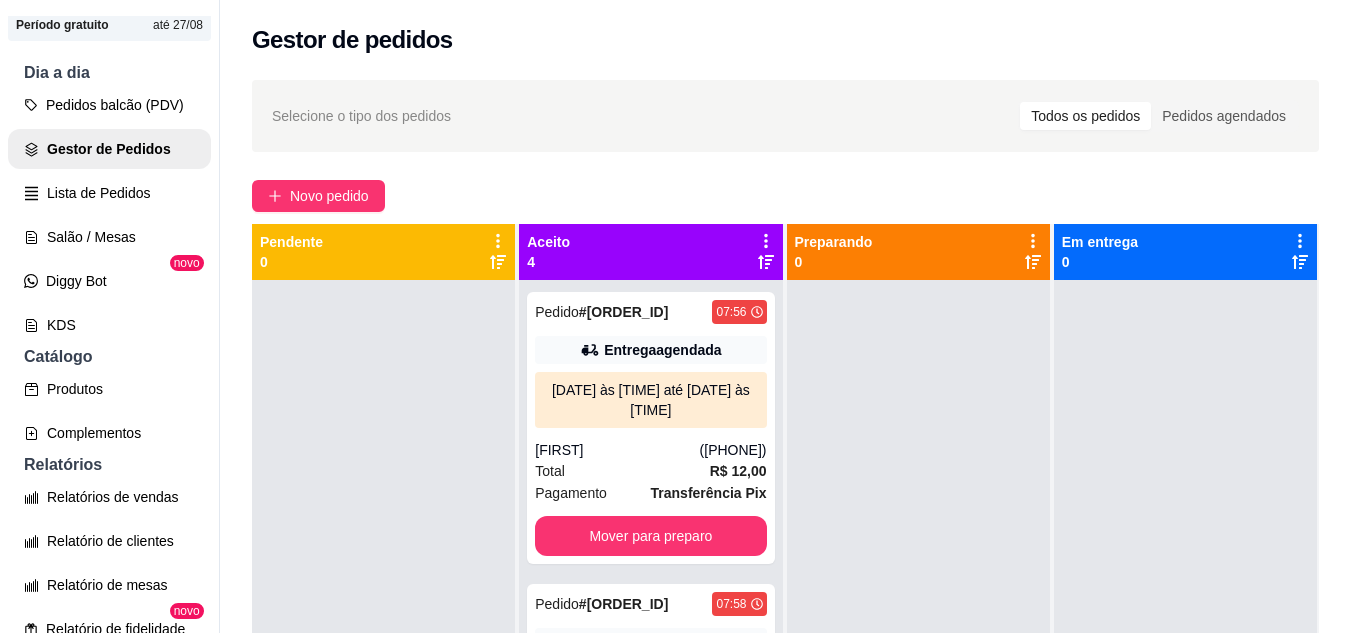 click on "Selecione o tipo dos pedidos Todos os pedidos Pedidos agendados Novo pedido Pendente 0 Aceito 4 Pedido  # 0075-262ec67d 07:56 Entrega  agendada 05/08/25 às 12:00 até 05/08/25 às 12:30  Manuelli  (84) 98718-0106 Total R$ 12,00 Pagamento Transferência Pix Mover para preparo Pedido  # 0076-6c2dedc2 07:58 Entrega Luiz Gonzaga de França Júnior  (84) 98708-0134 Total R$ 12,00 Pagamento Cartão de crédito Mover para preparo Pedido  # 0077-caca7 08:03 Entrega  agendada 05/08/25 às 12:00 até 05/08/25 às 12:30  Claudia (84) 98877-6568 Total R$ 17,00 Pagamento Transferência Pix Mover para preparo Pedido  # 0001-c6f0e8f9 08:18 Entrega Cinthia  (84) 98729-0321 Total R$ 14,00 Pagamento Transferência Pix Mover para preparo Preparando 0 Em entrega 0" at bounding box center (785, 474) 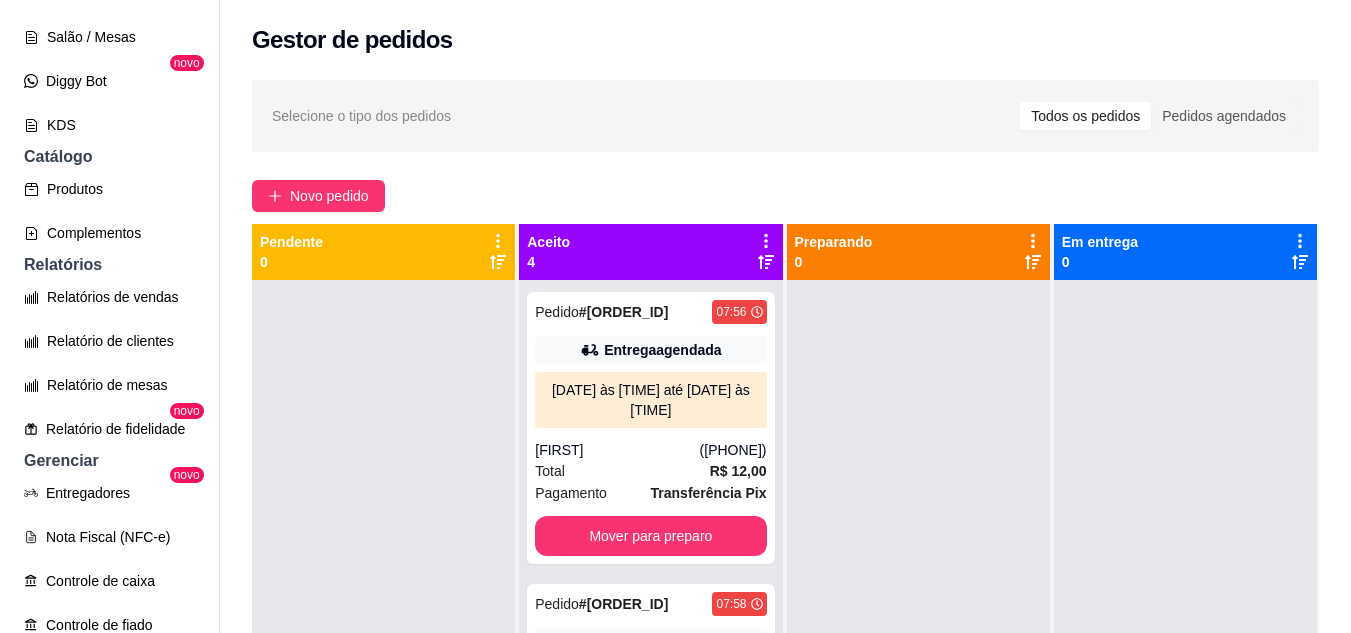 scroll, scrollTop: 481, scrollLeft: 0, axis: vertical 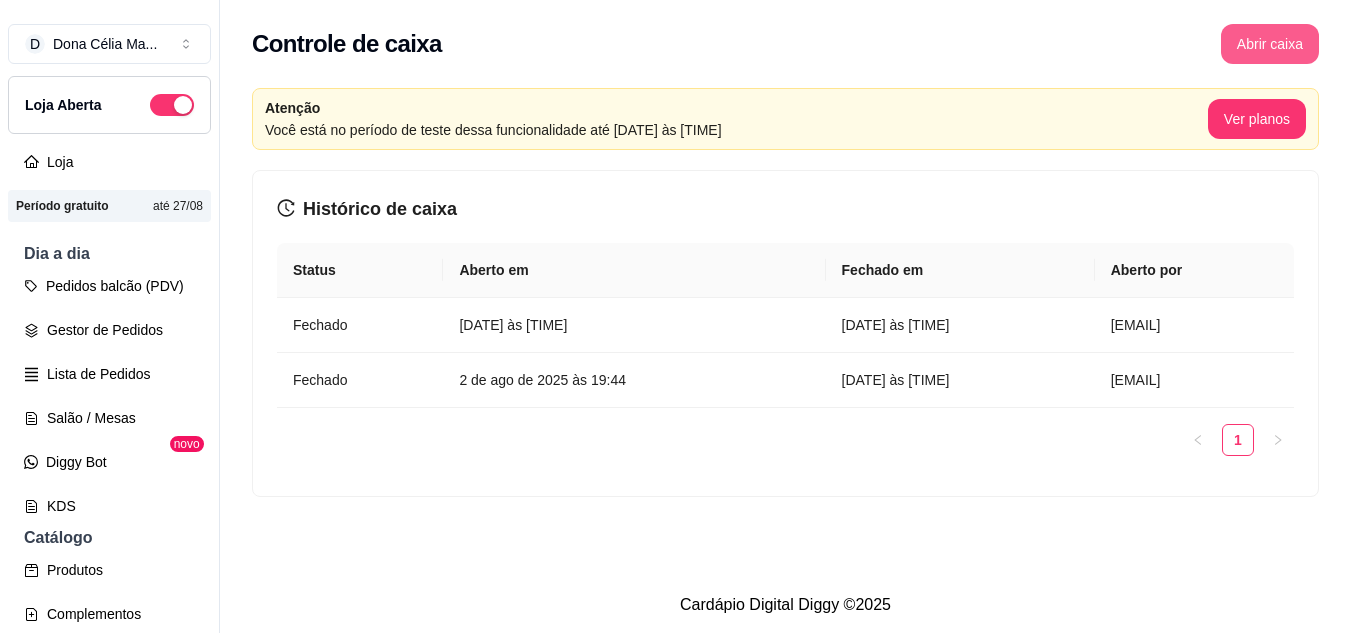 click on "Abrir caixa" at bounding box center (1270, 44) 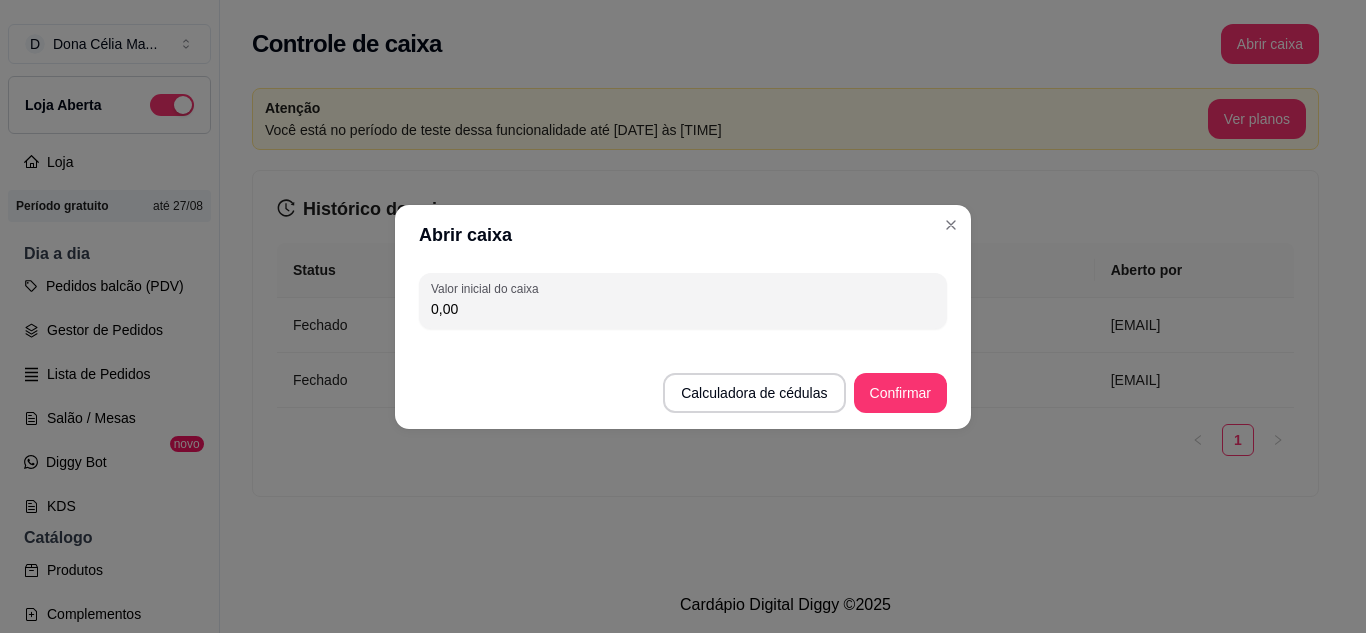 click on "0,00" at bounding box center (683, 309) 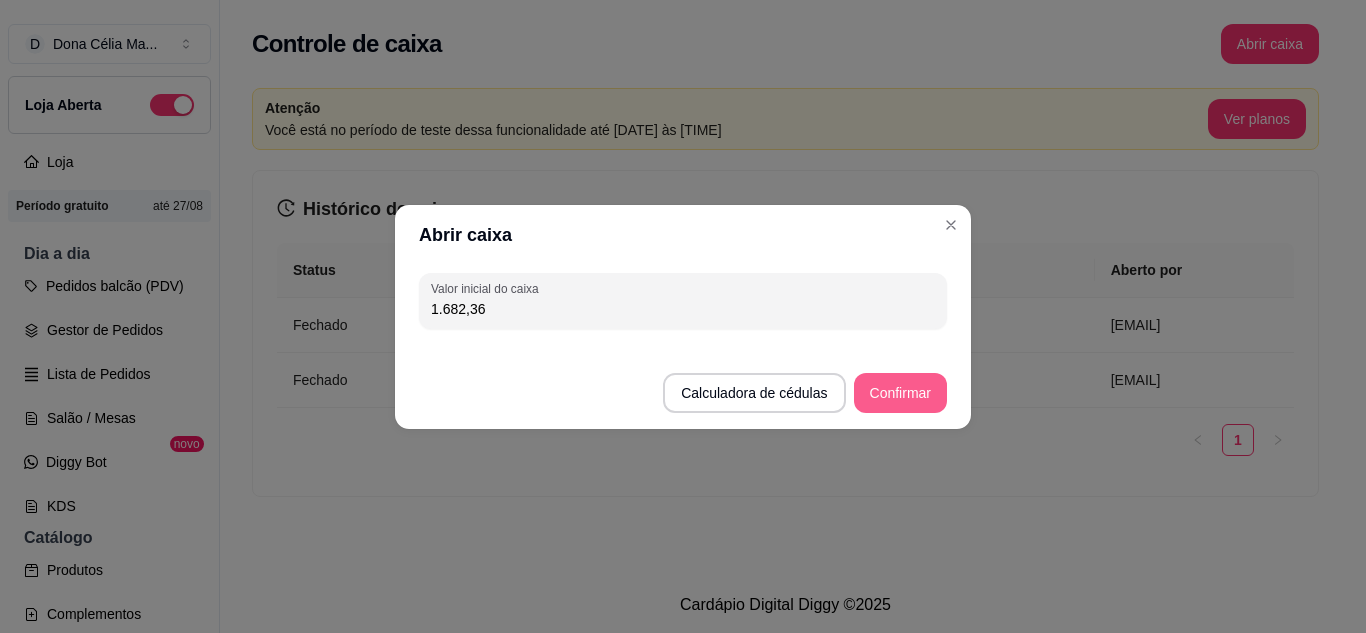 type on "1.682,36" 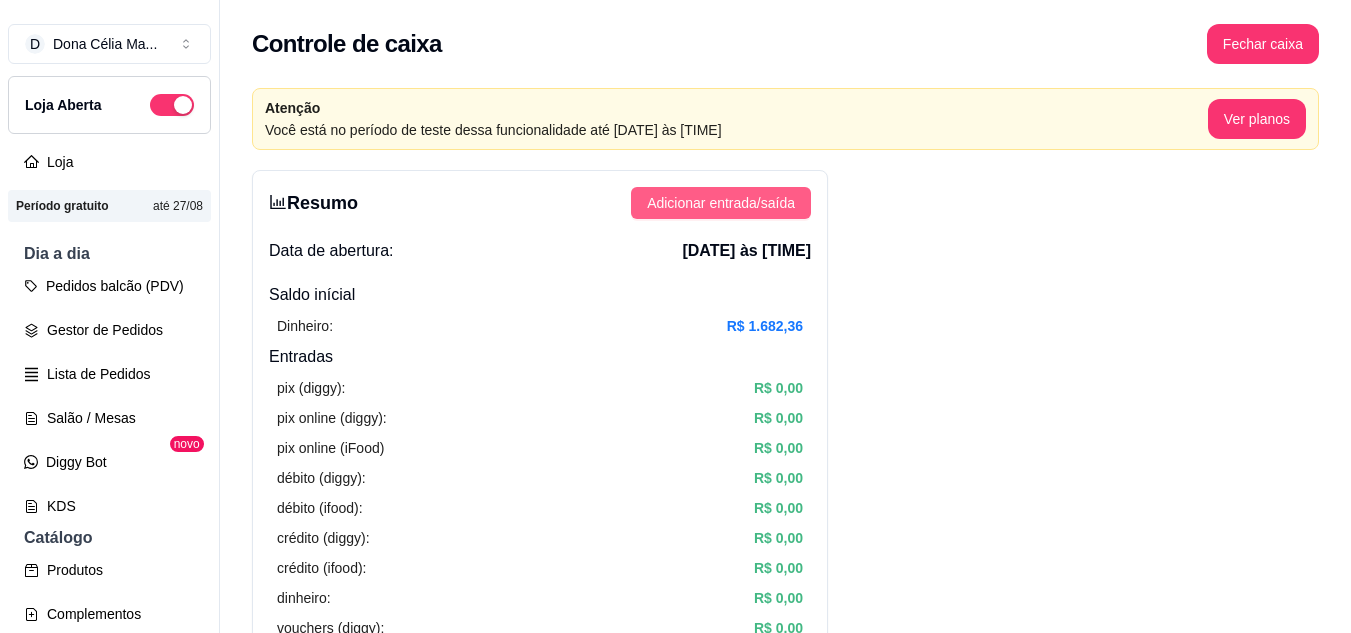 click on "Adicionar entrada/saída" at bounding box center [721, 203] 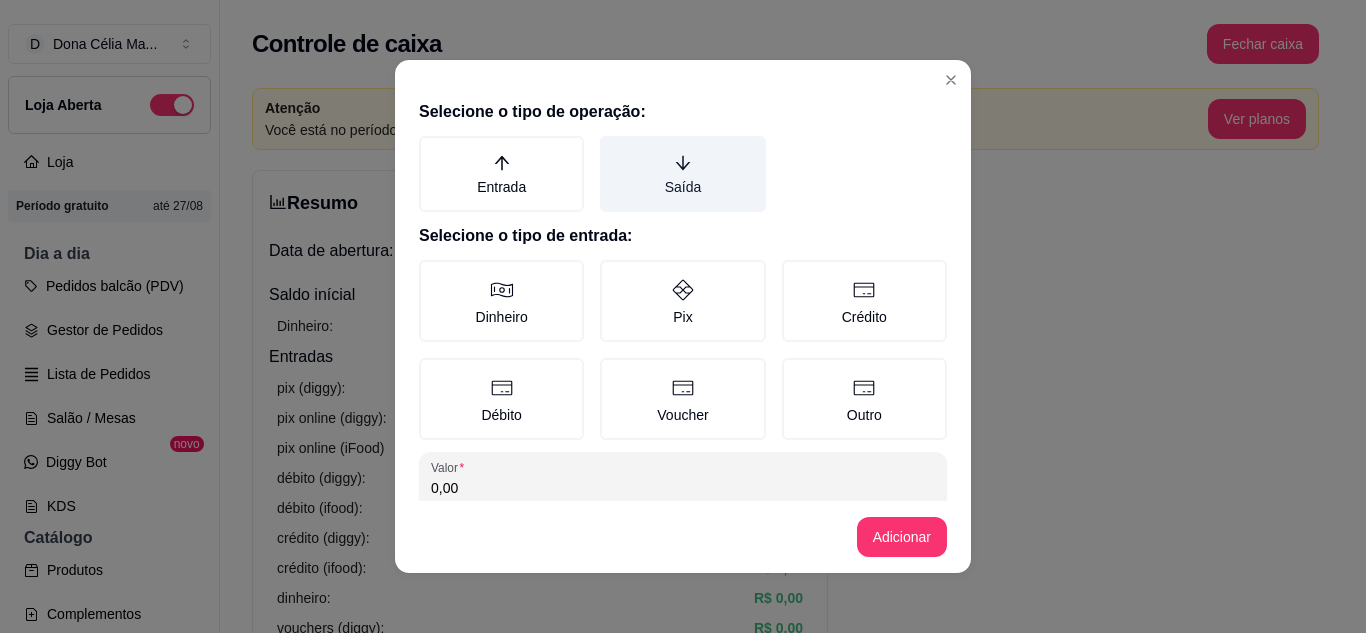 click on "Saída" at bounding box center [682, 174] 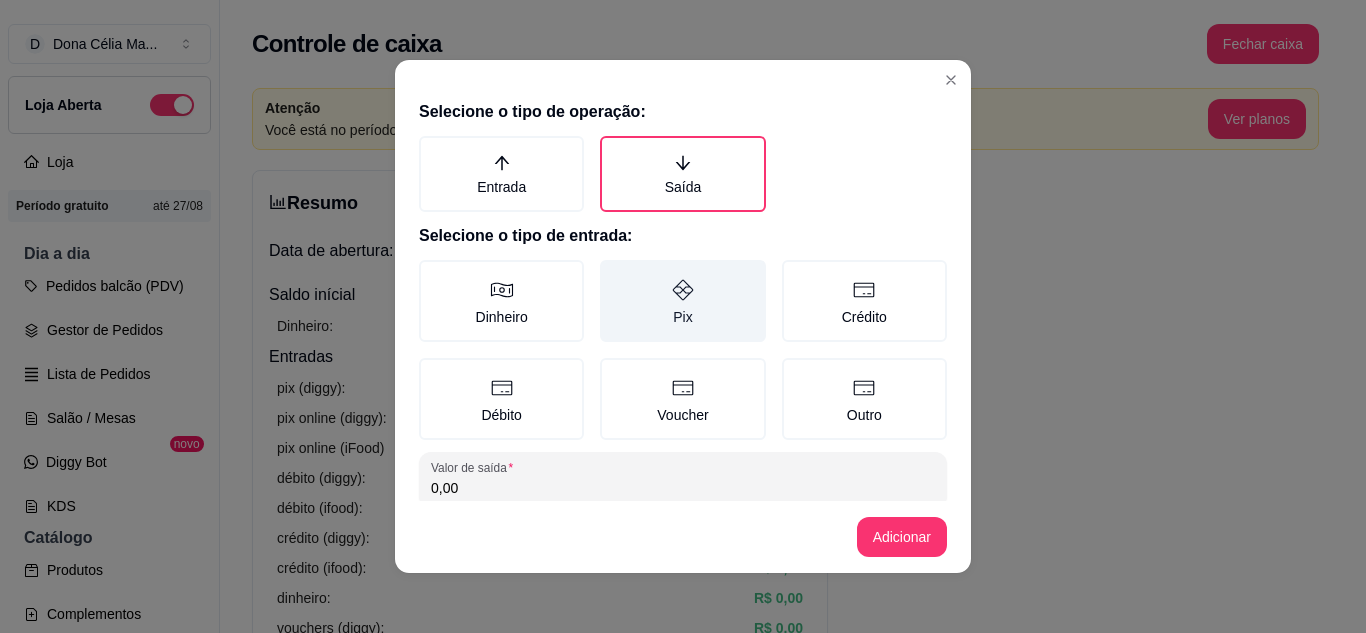 click on "Pix" at bounding box center [682, 301] 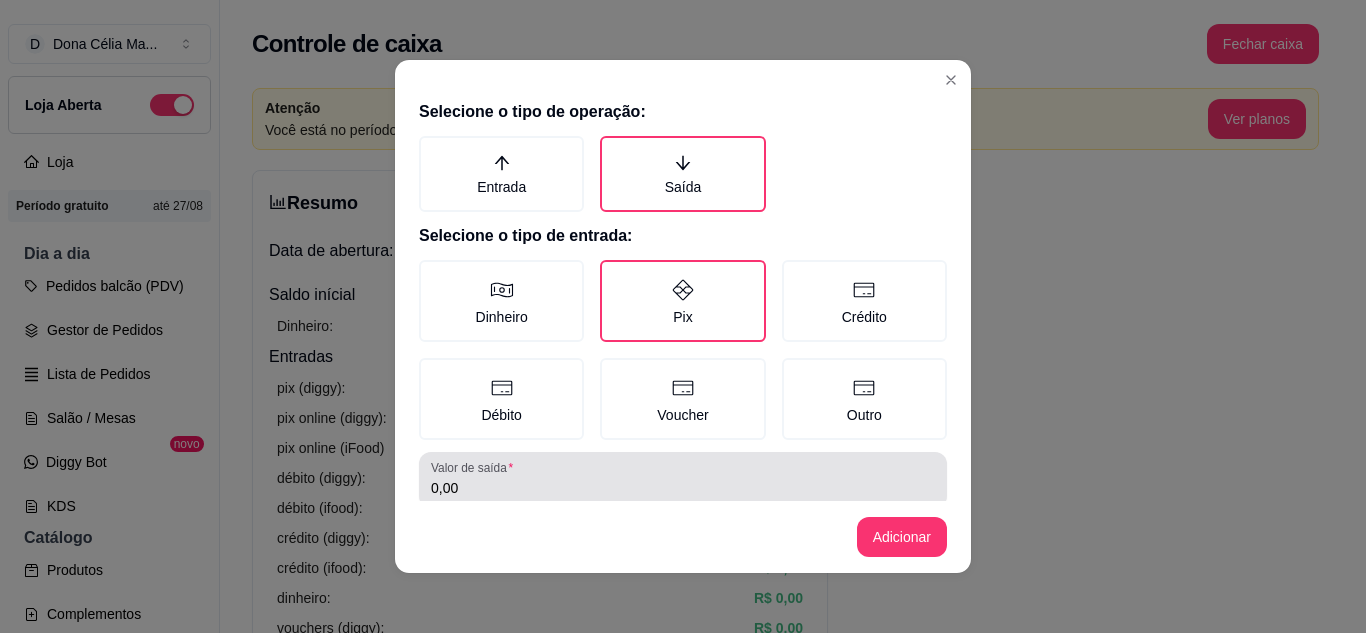 click on "0,00" at bounding box center [683, 488] 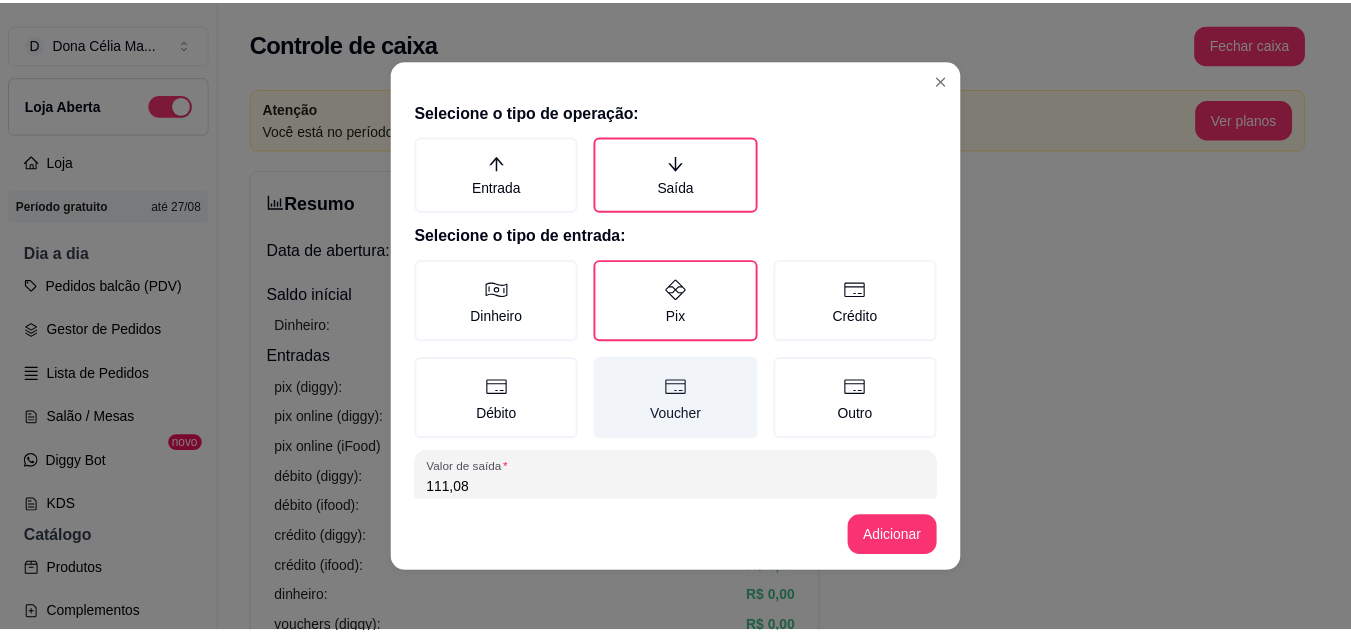 scroll, scrollTop: 115, scrollLeft: 0, axis: vertical 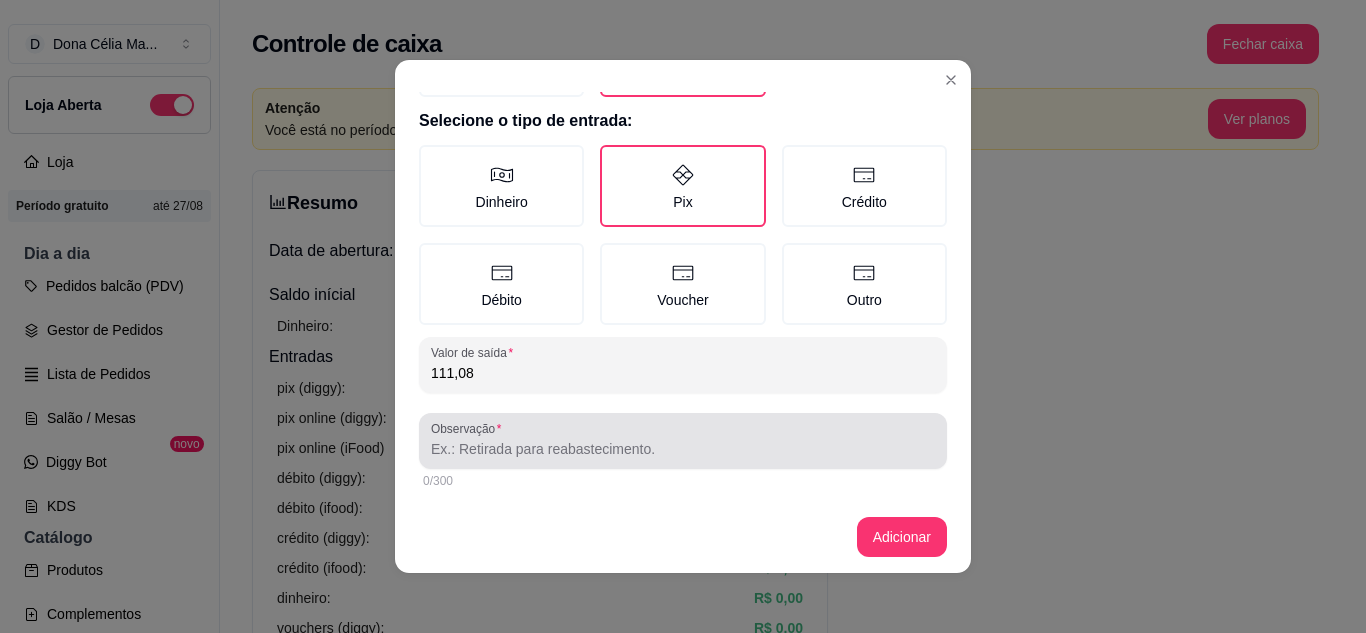 type on "111,08" 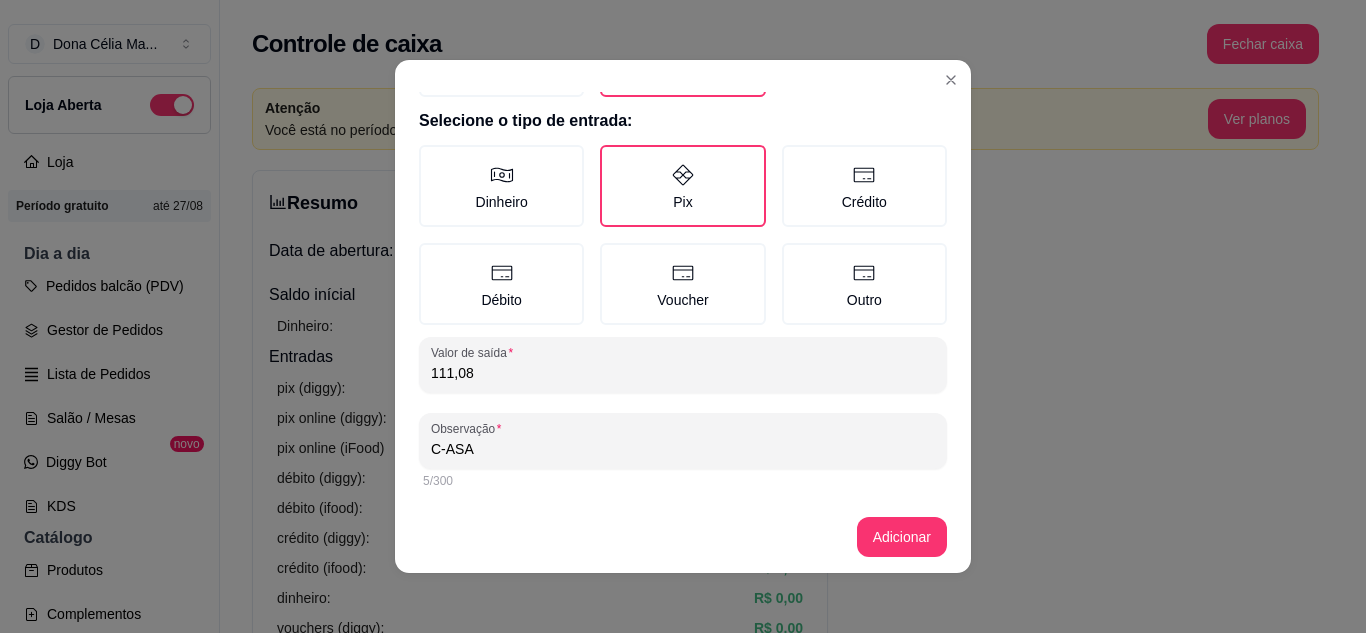 type on "C-ASA" 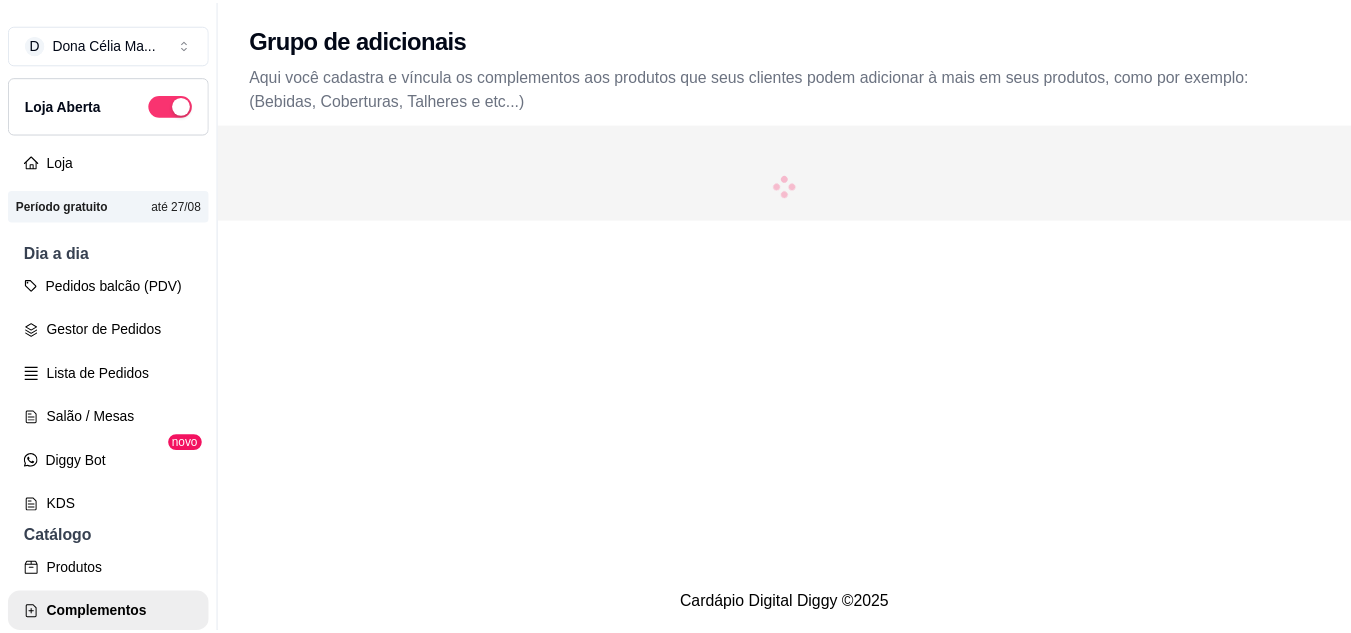 scroll, scrollTop: 0, scrollLeft: 0, axis: both 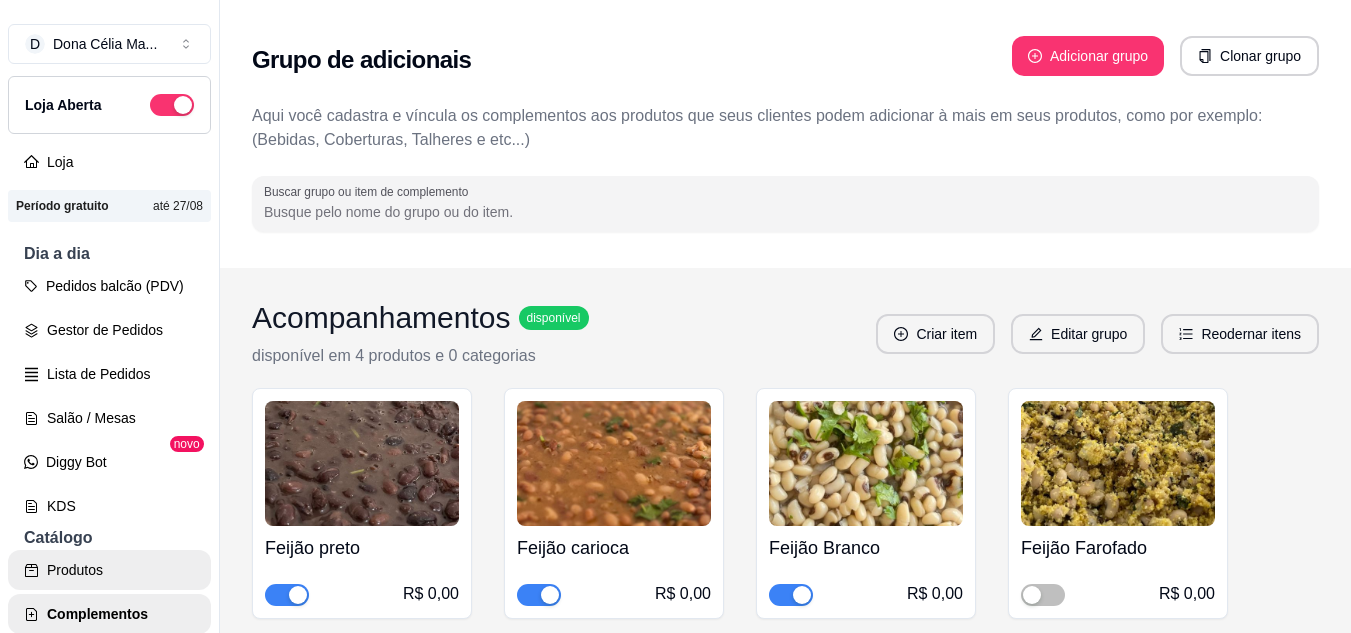 click on "Produtos" at bounding box center [109, 570] 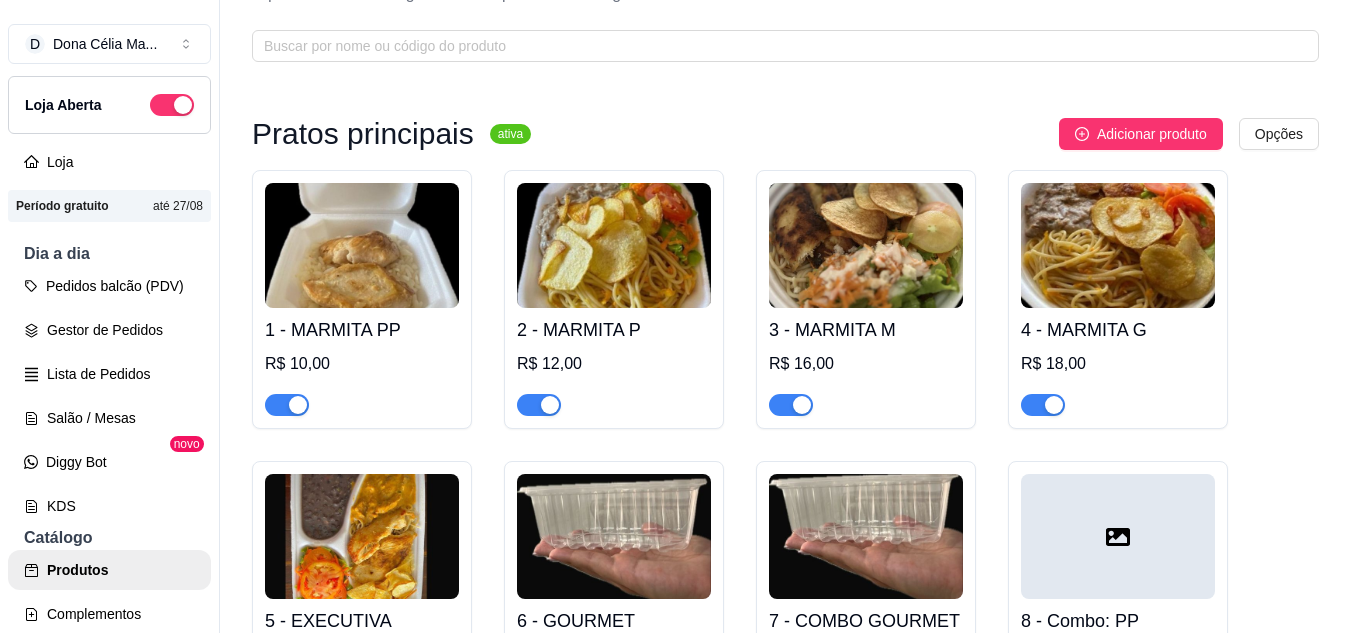 scroll, scrollTop: 0, scrollLeft: 0, axis: both 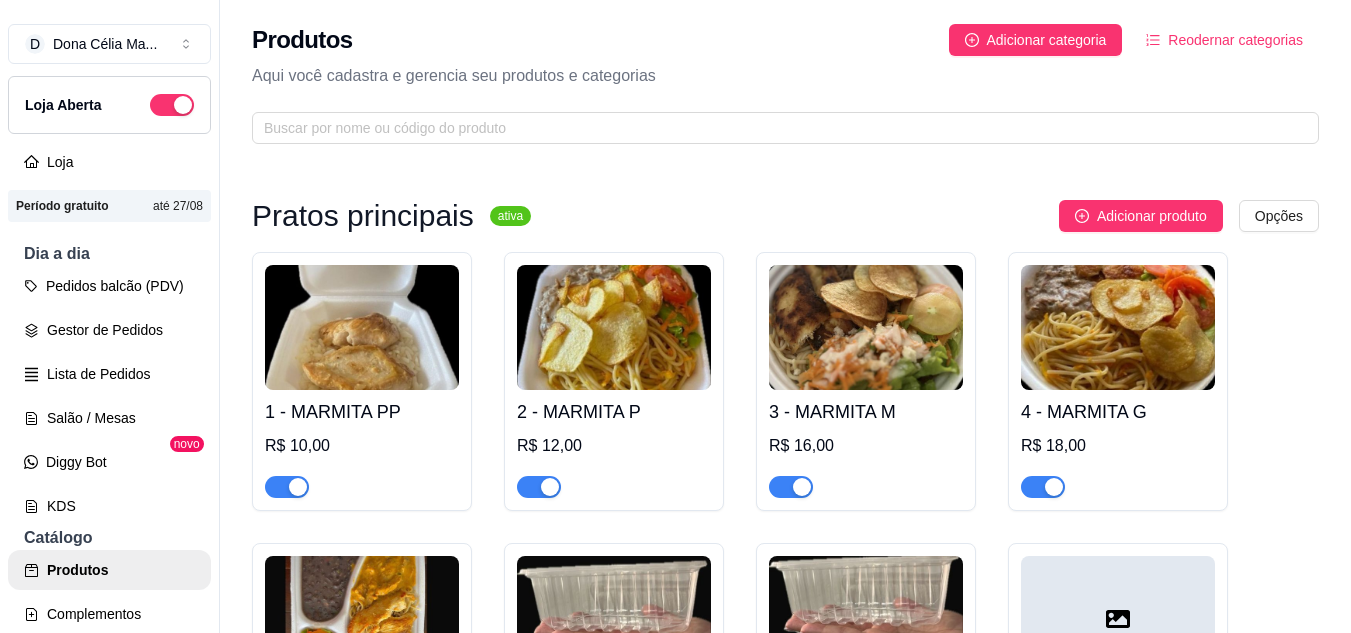 click on "Reodernar categorias" at bounding box center (1235, 40) 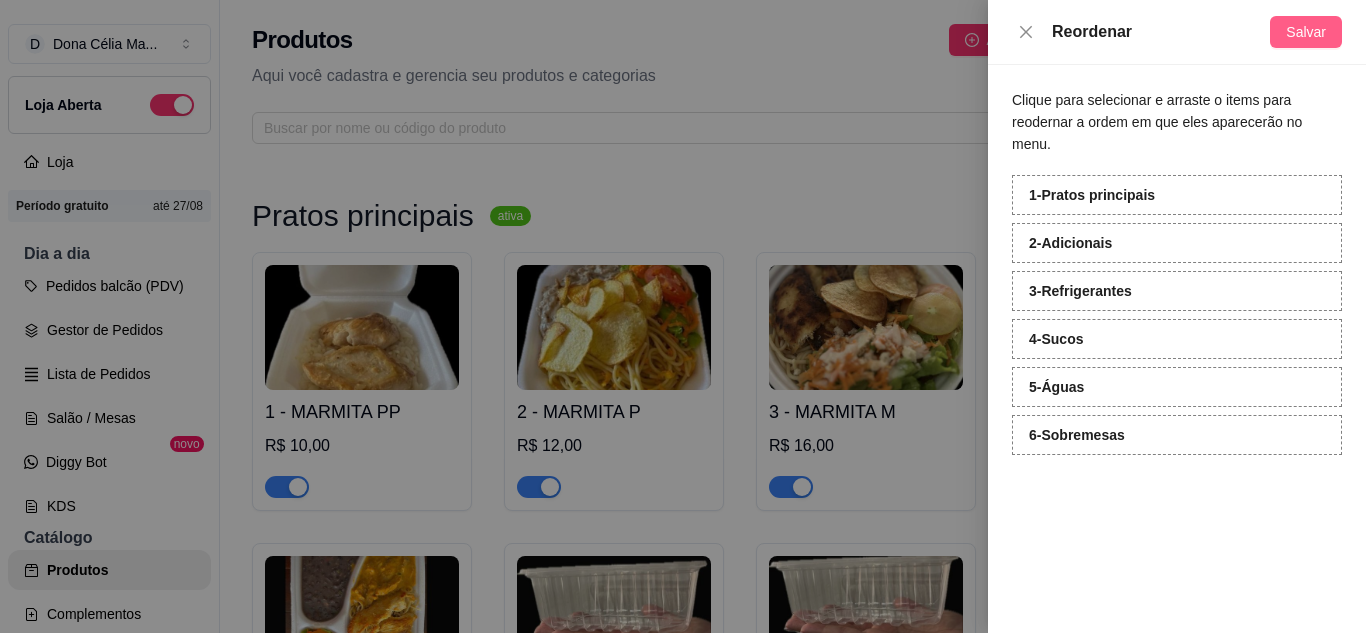 click on "Salvar" at bounding box center [1306, 32] 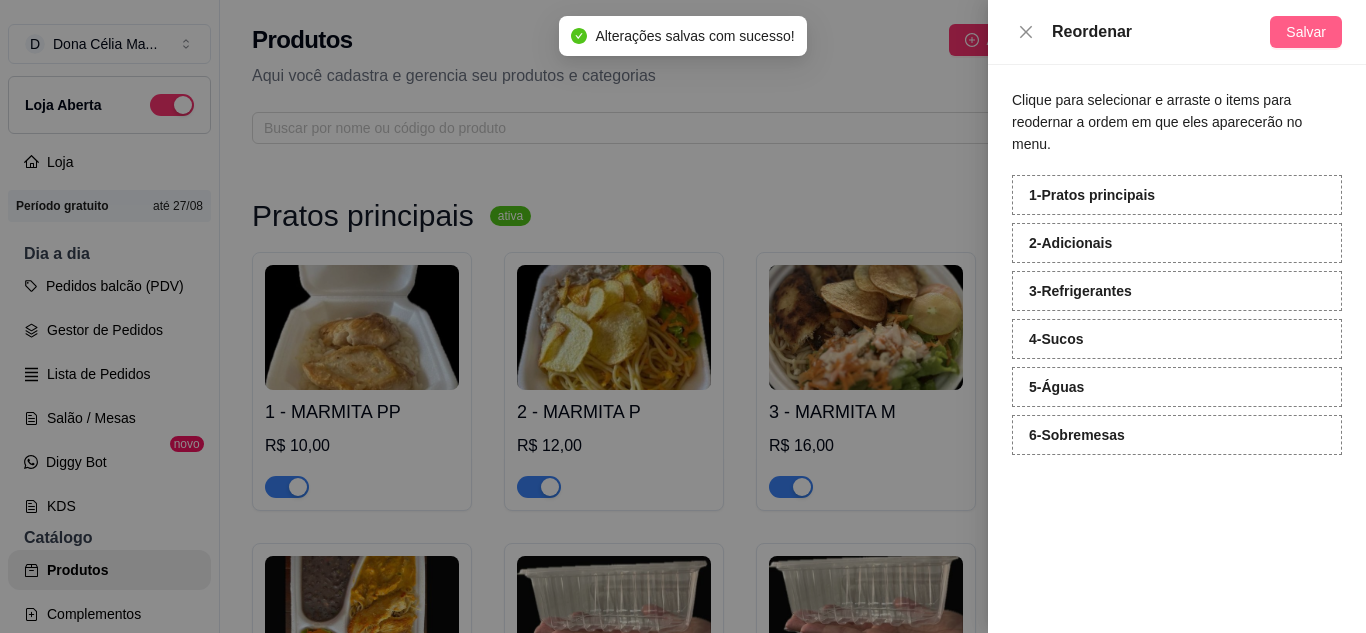 click on "Salvar" at bounding box center [1306, 32] 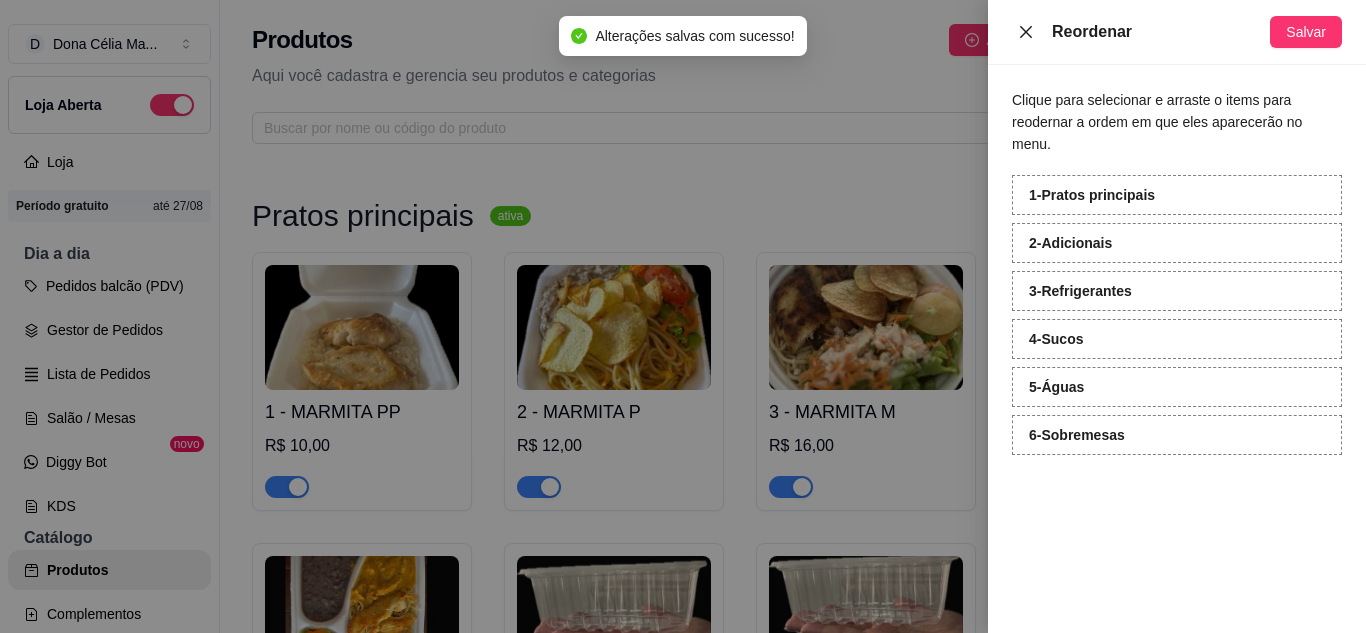 click at bounding box center (1026, 32) 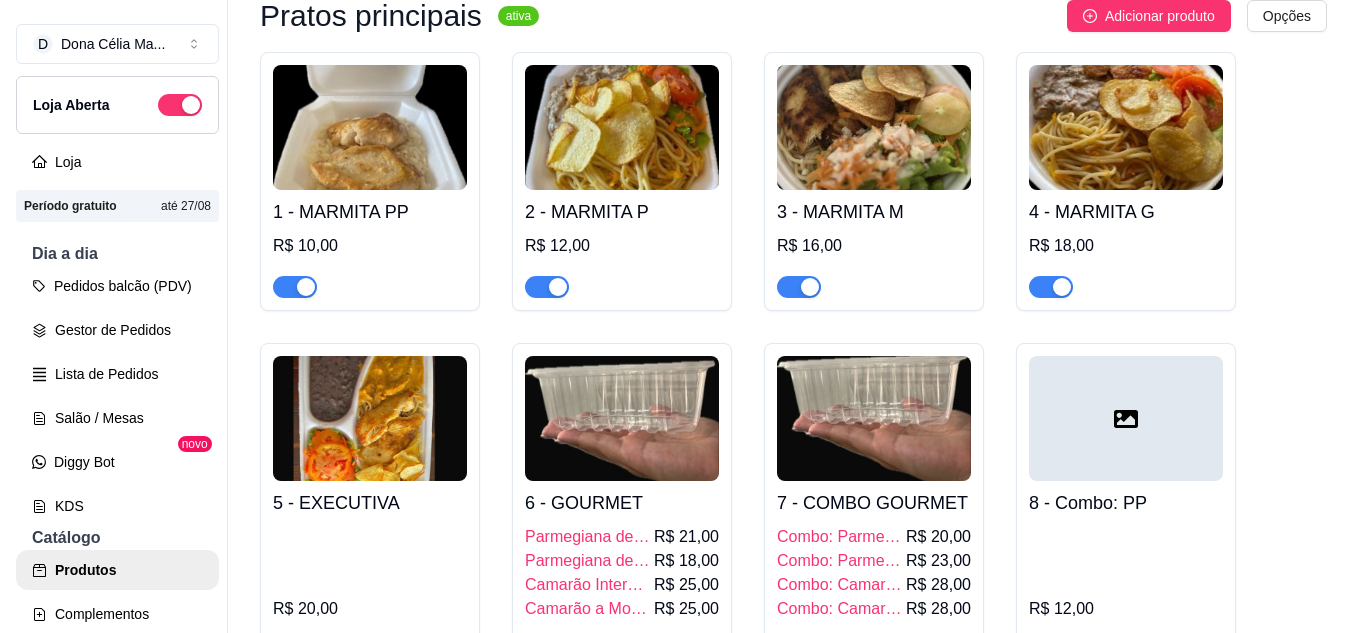 scroll, scrollTop: 100, scrollLeft: 0, axis: vertical 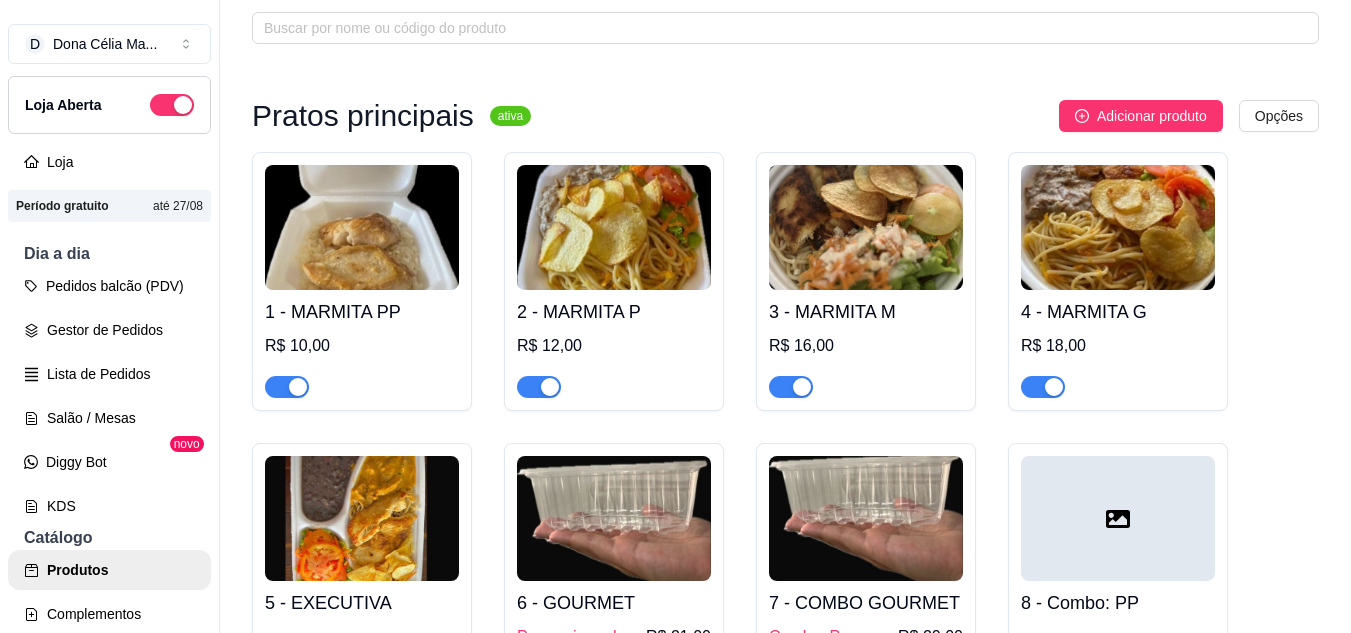 click at bounding box center [614, 227] 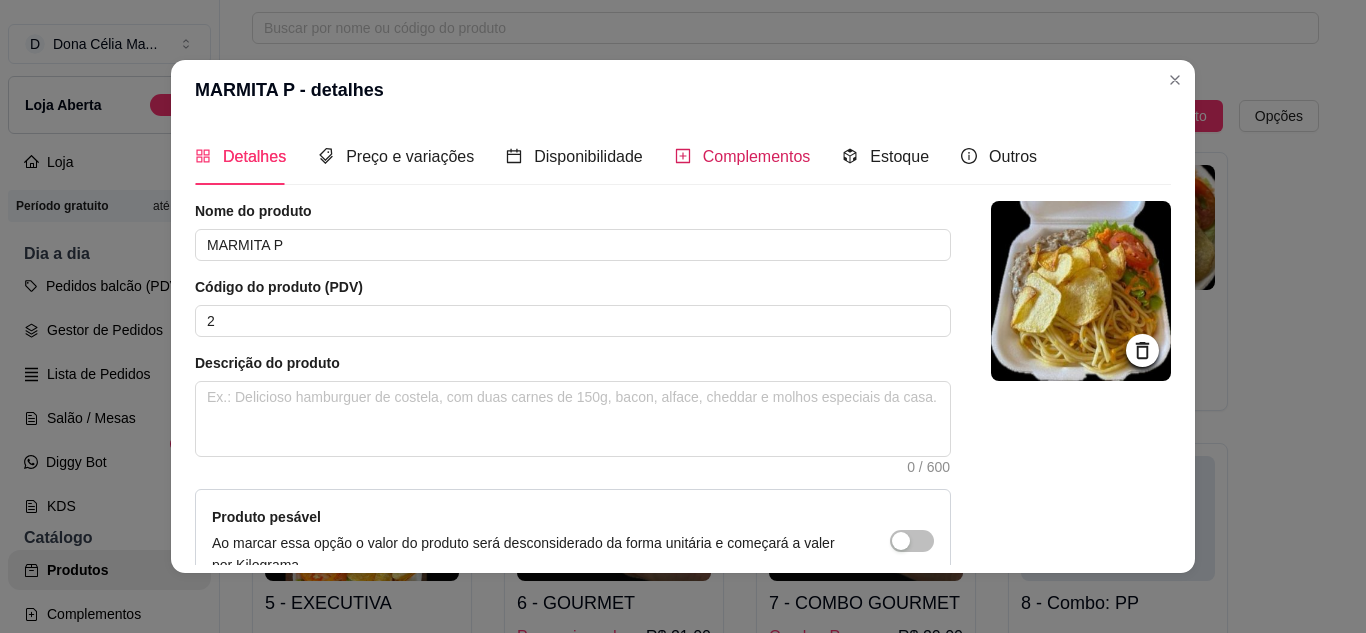 click on "Complementos" at bounding box center [743, 156] 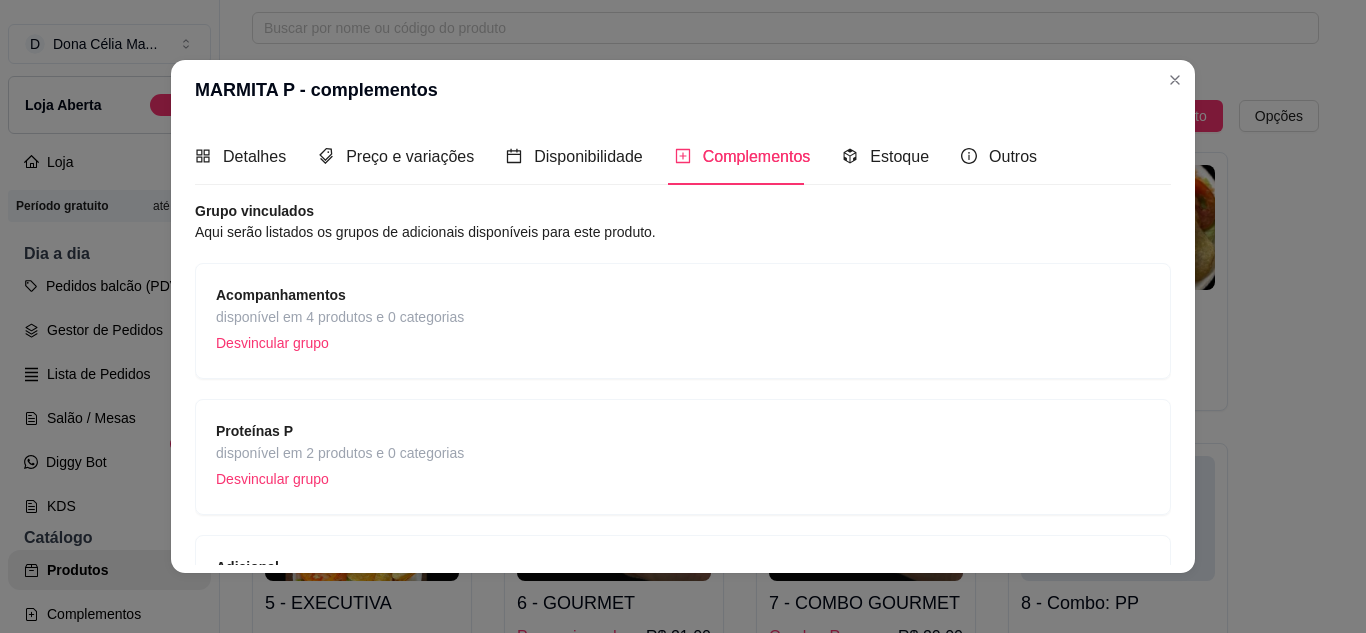 scroll, scrollTop: 166, scrollLeft: 0, axis: vertical 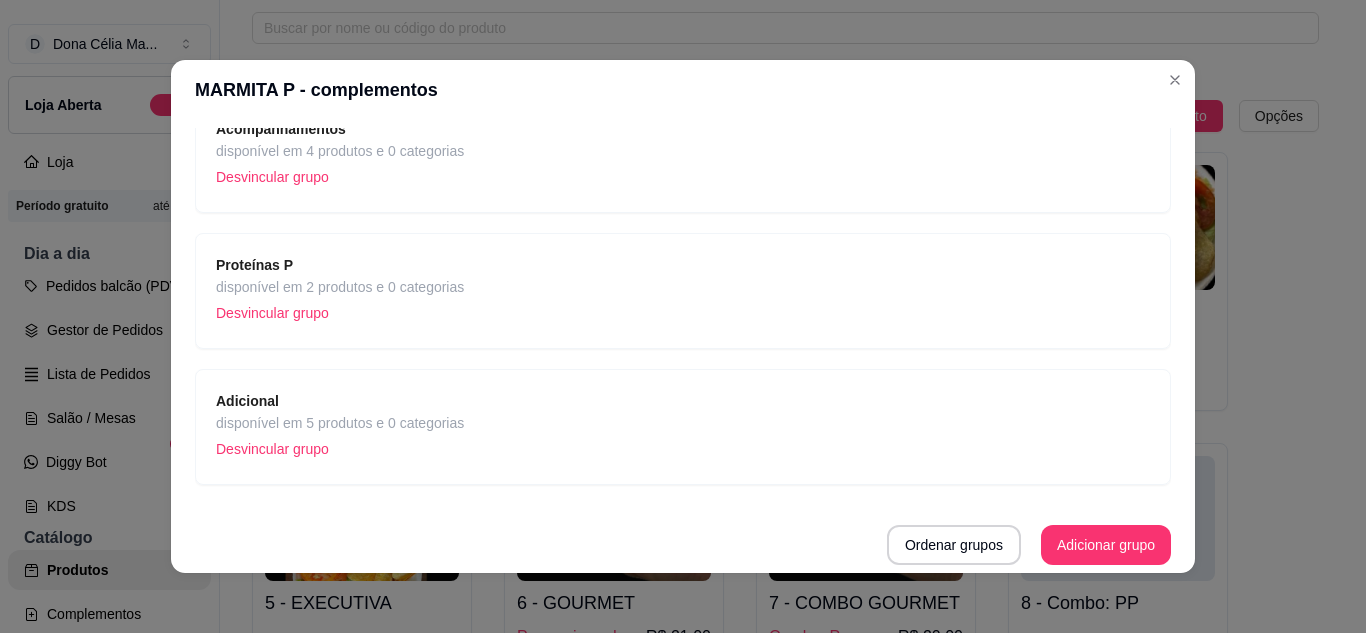 click on "Desvincular grupo" at bounding box center (340, 449) 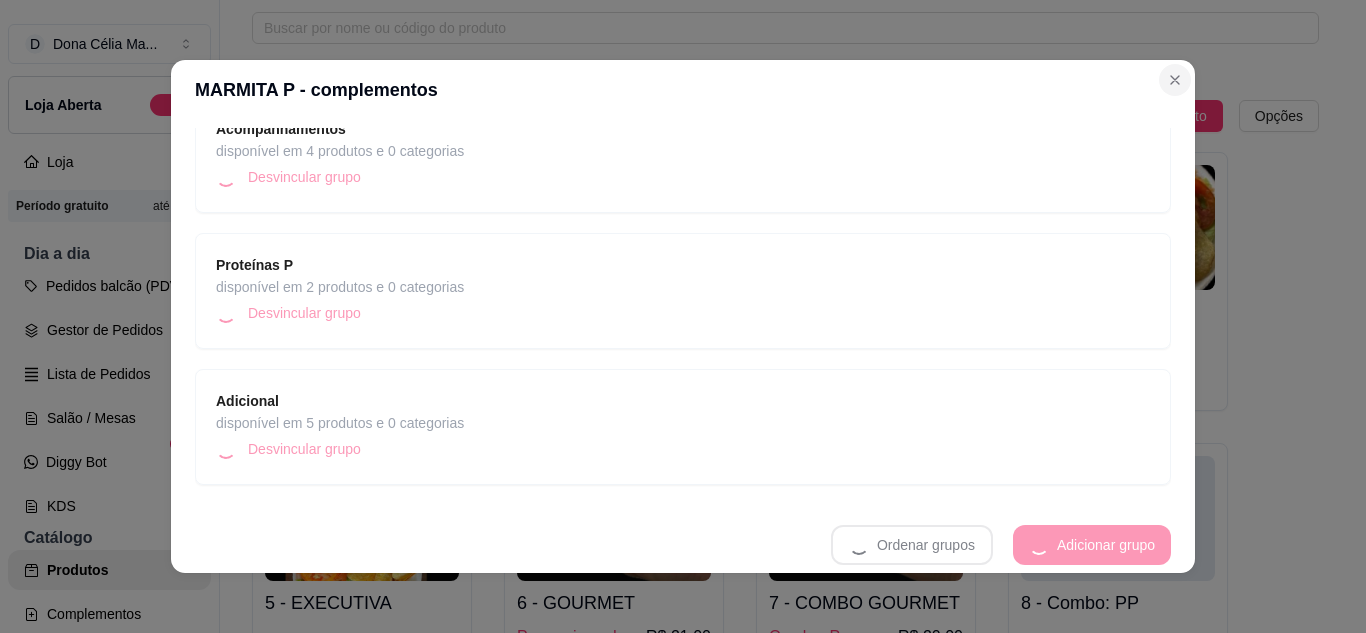 scroll, scrollTop: 30, scrollLeft: 0, axis: vertical 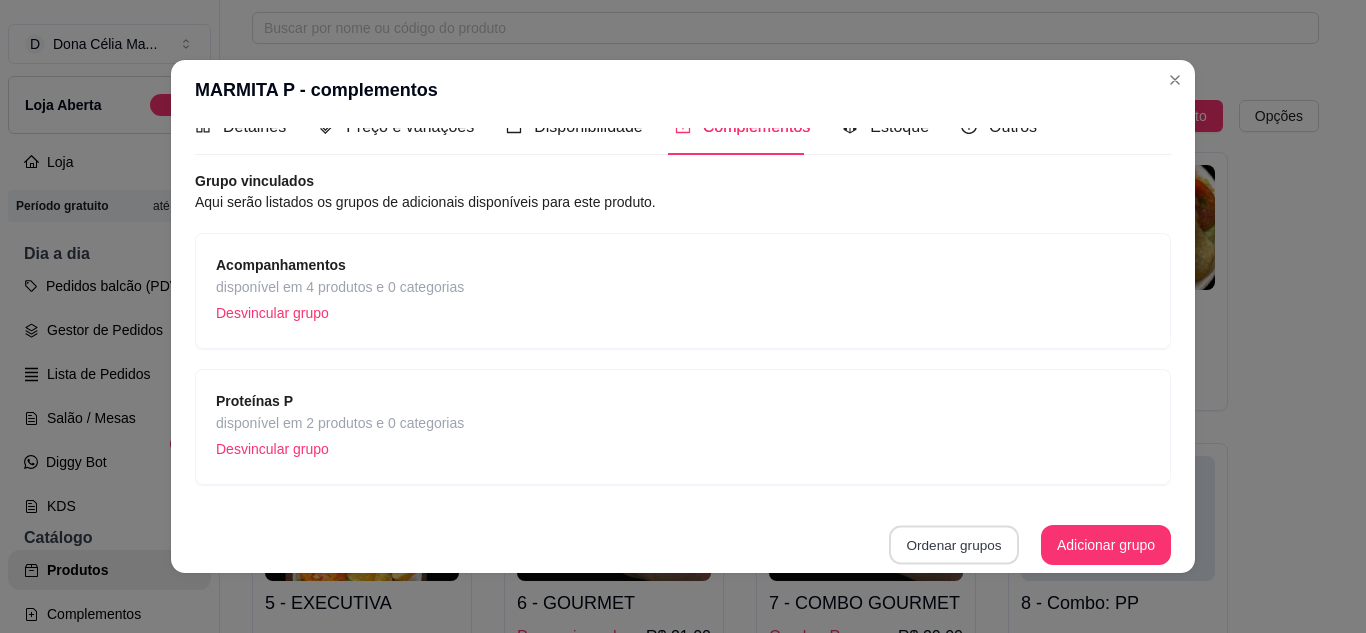 click on "Ordenar grupos" at bounding box center [954, 545] 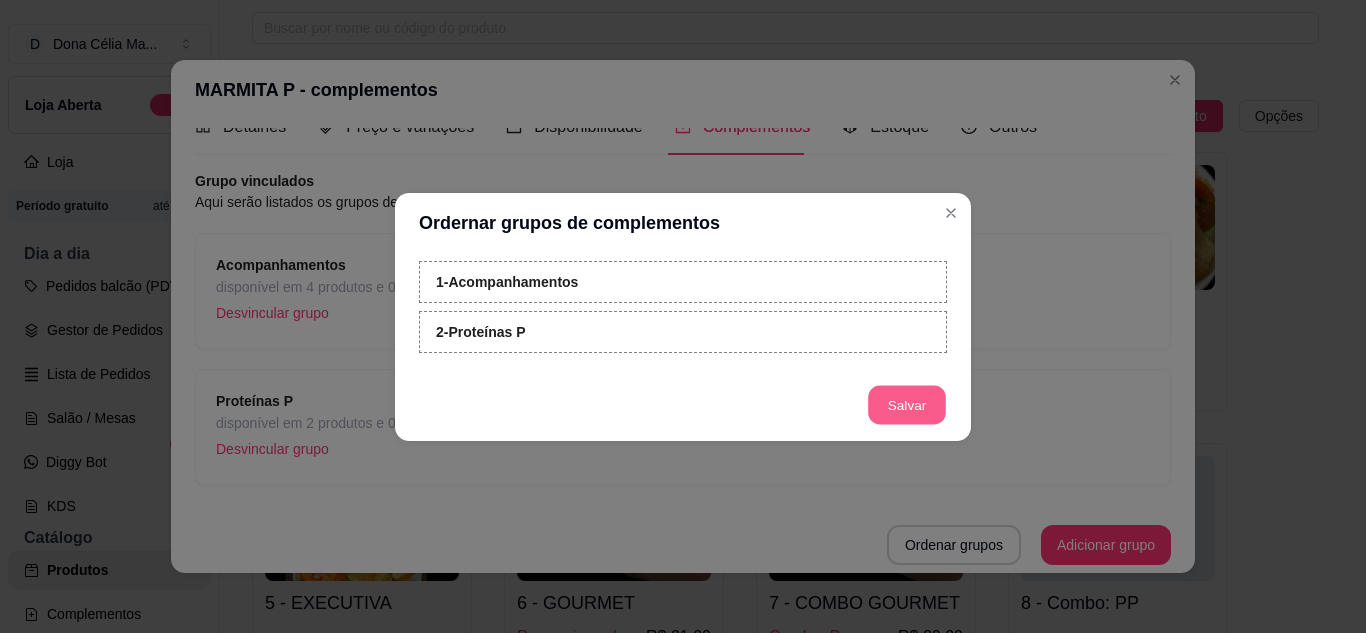 click on "Salvar" at bounding box center [907, 404] 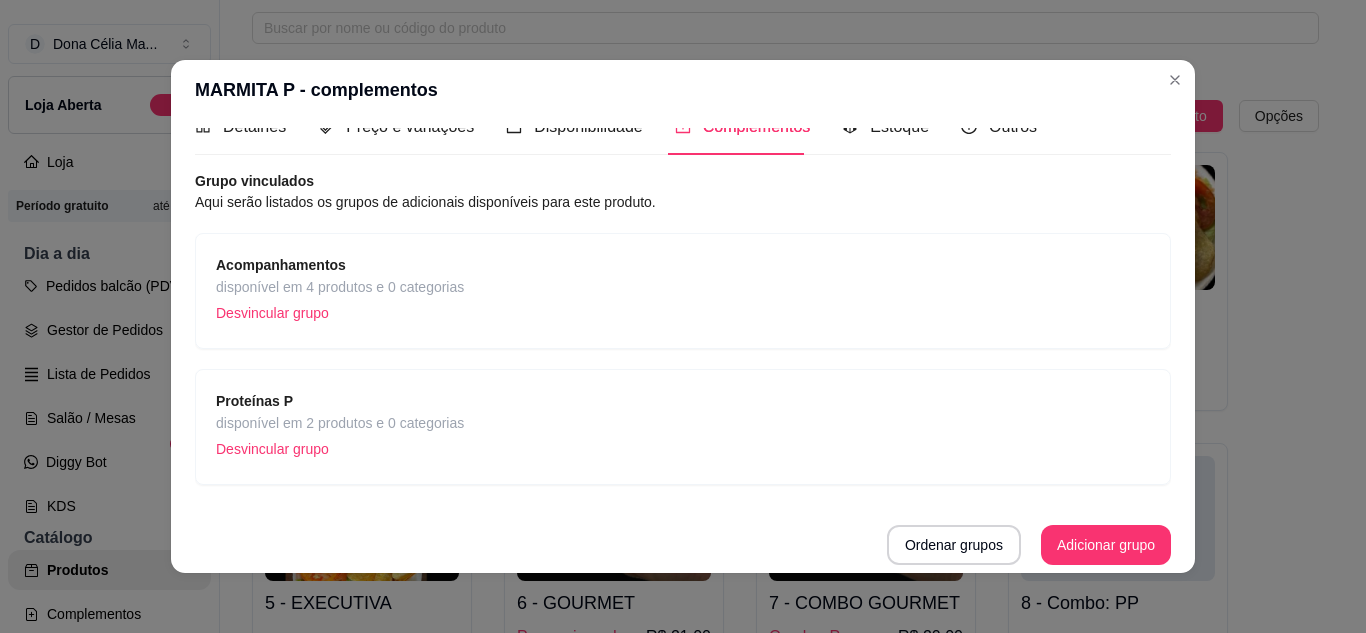 click on "Grupo vinculados Aqui serão listados os grupos de adicionais disponíveis para este produto. Acompanhamentos disponível em 4 produtos e 0 categorias  Desvincular grupo Proteínas P disponível em 2 produtos e 0 categorias  Desvincular grupo Ordenar grupos Adicionar grupo" at bounding box center (683, 368) 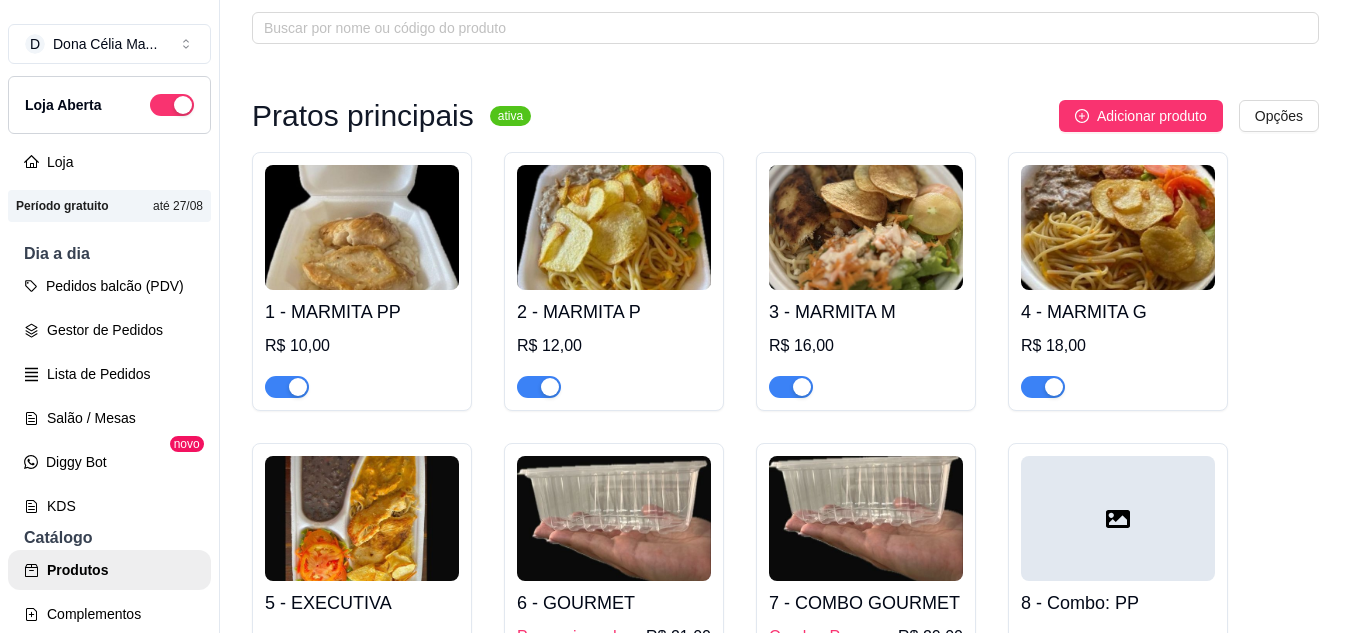 click at bounding box center (1118, 227) 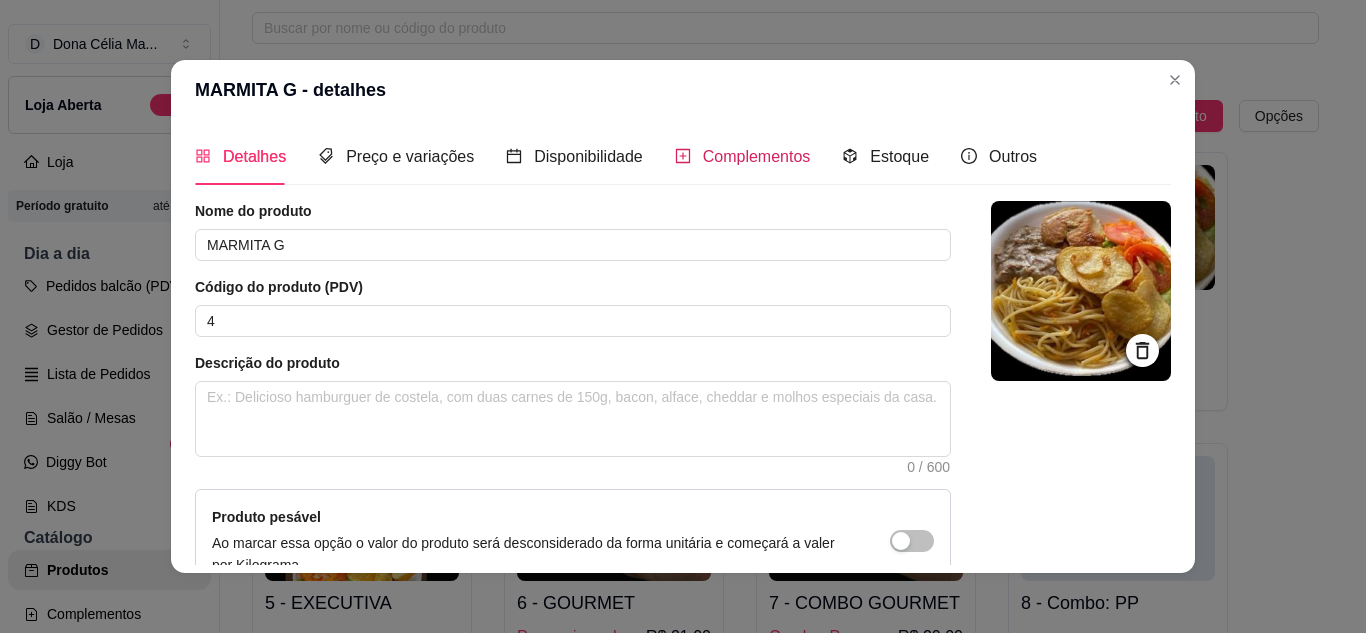 click on "Complementos" at bounding box center [757, 156] 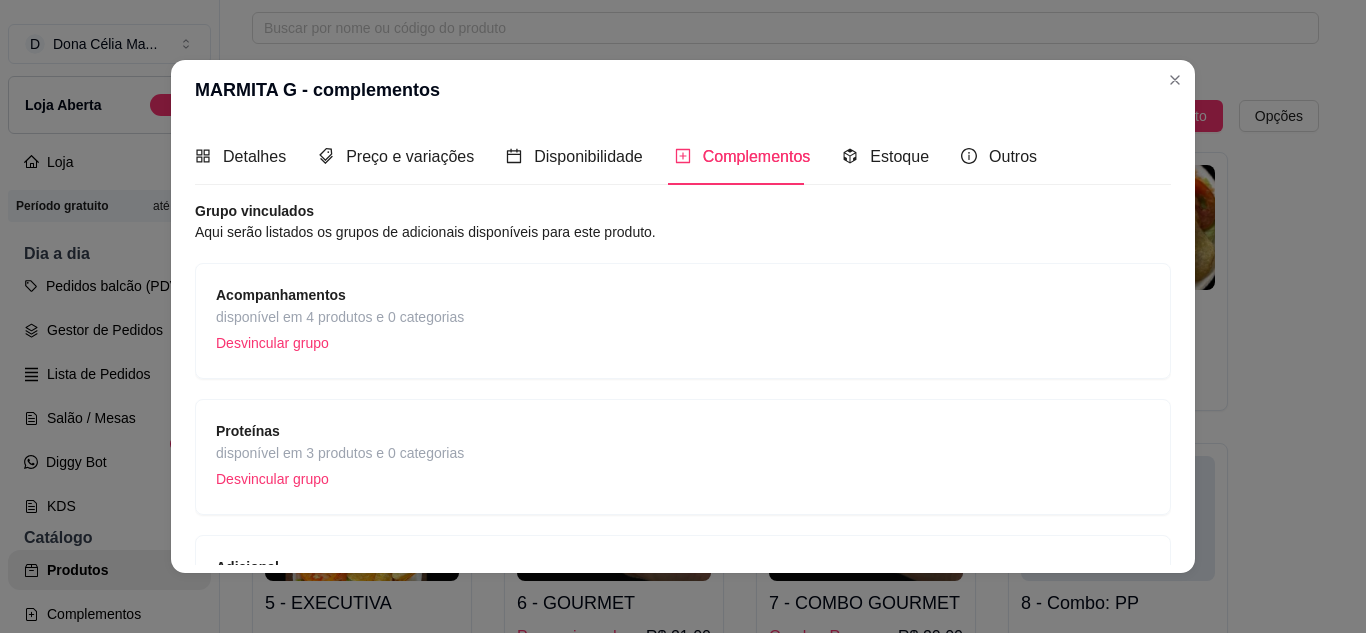 scroll, scrollTop: 166, scrollLeft: 0, axis: vertical 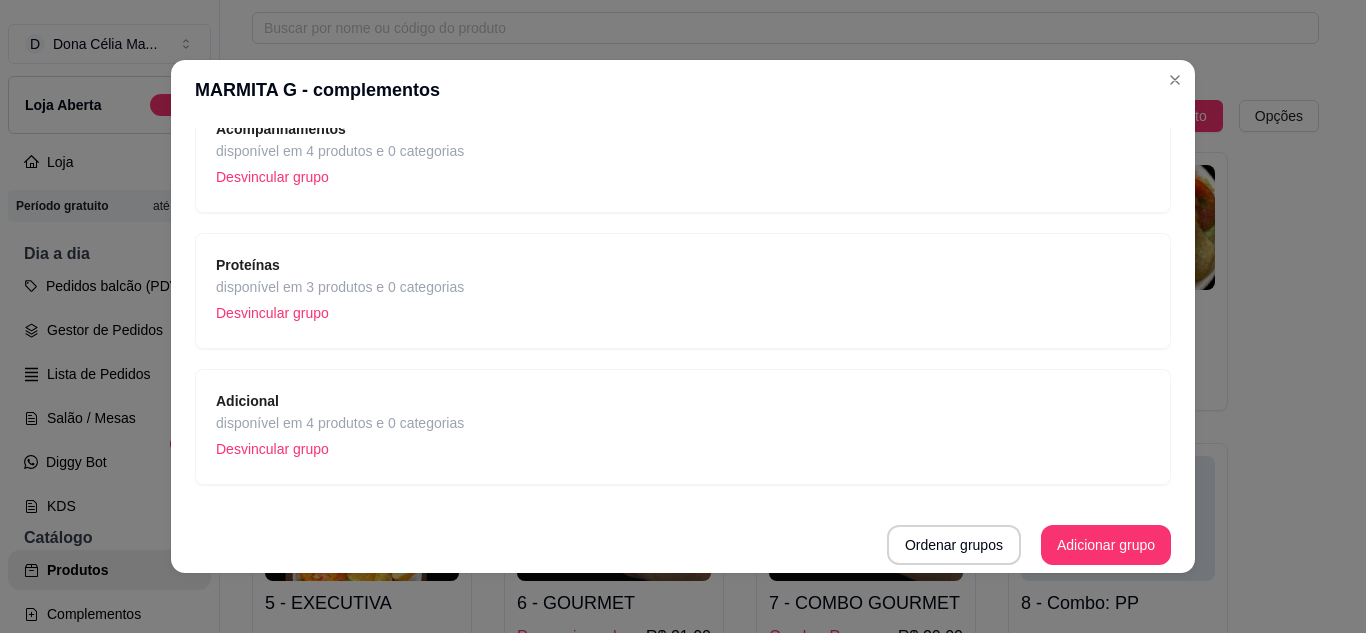 click on "Desvincular grupo" at bounding box center (340, 449) 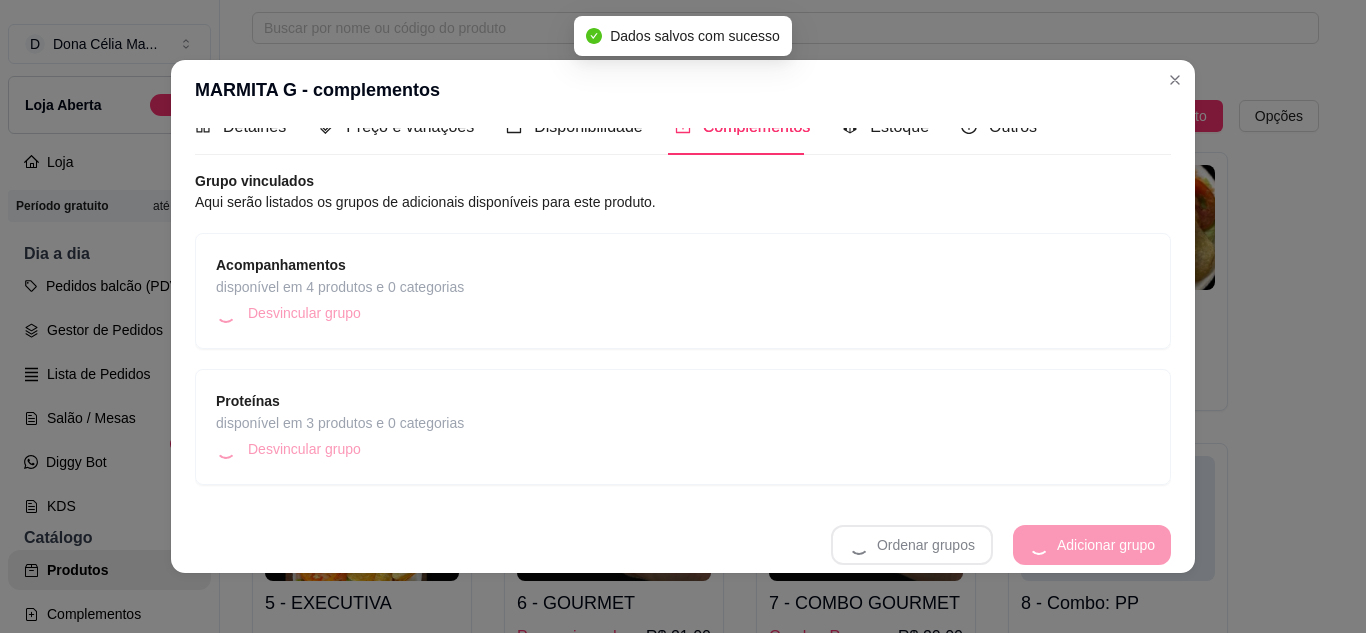 scroll, scrollTop: 30, scrollLeft: 0, axis: vertical 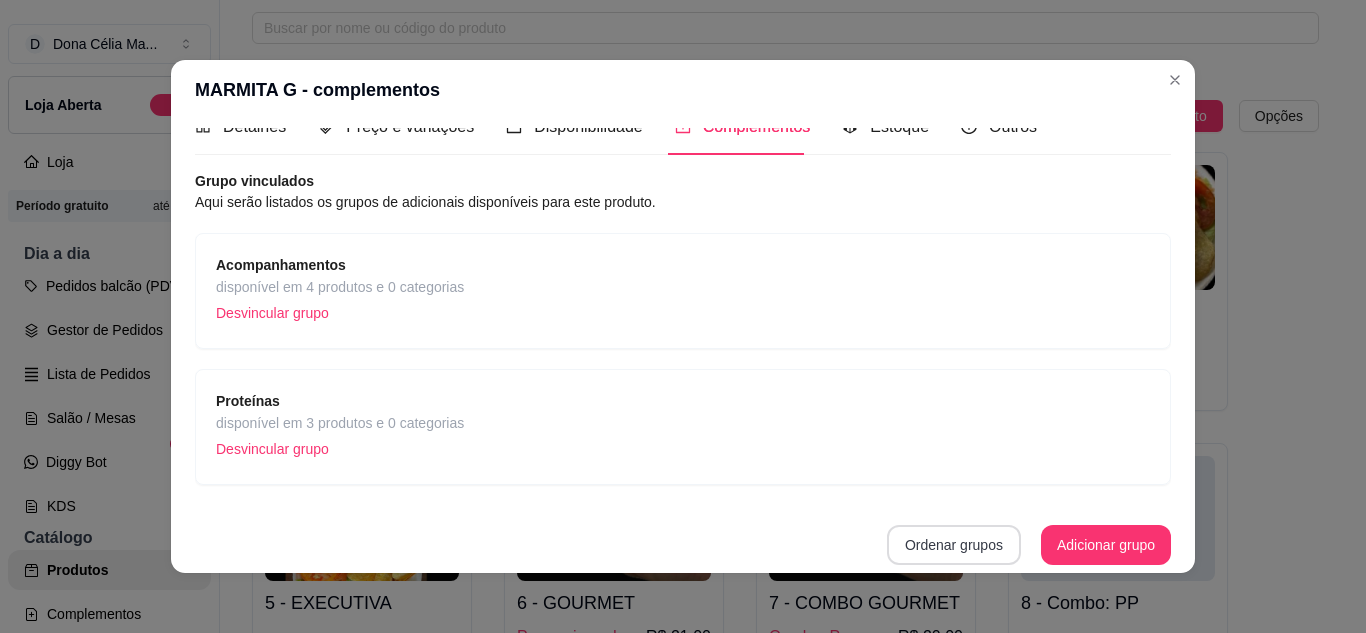 click on "Ordenar grupos" at bounding box center (954, 545) 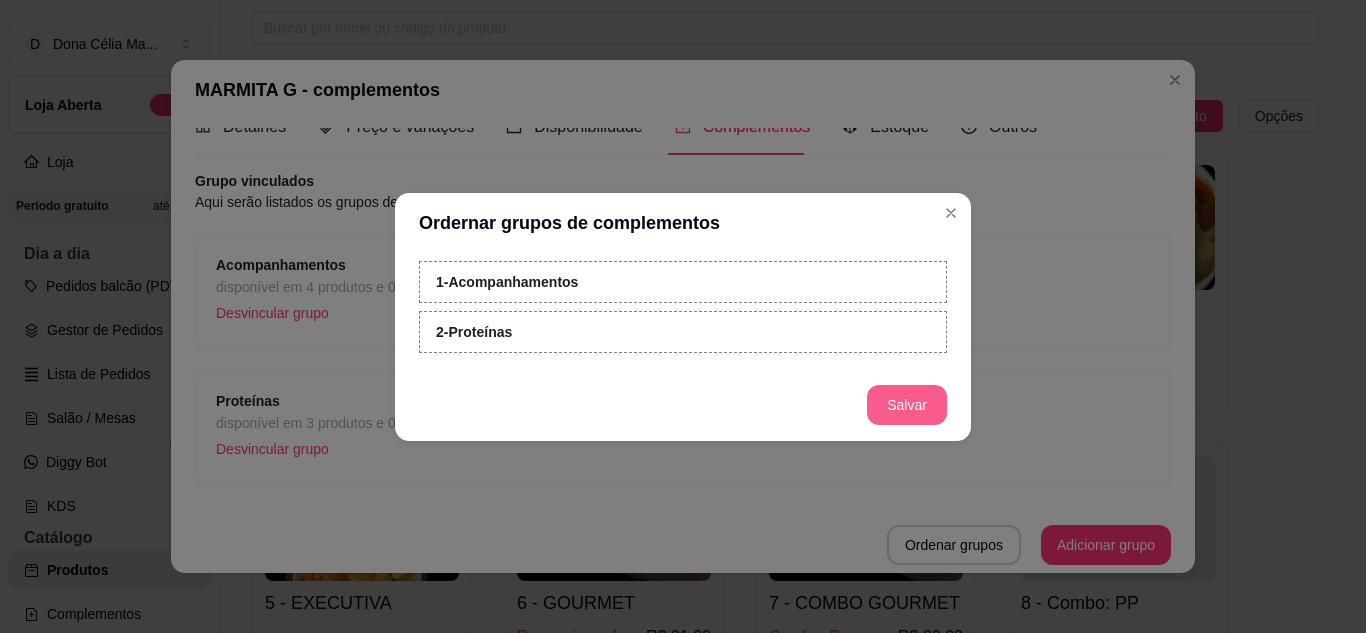 click on "Salvar" at bounding box center [907, 405] 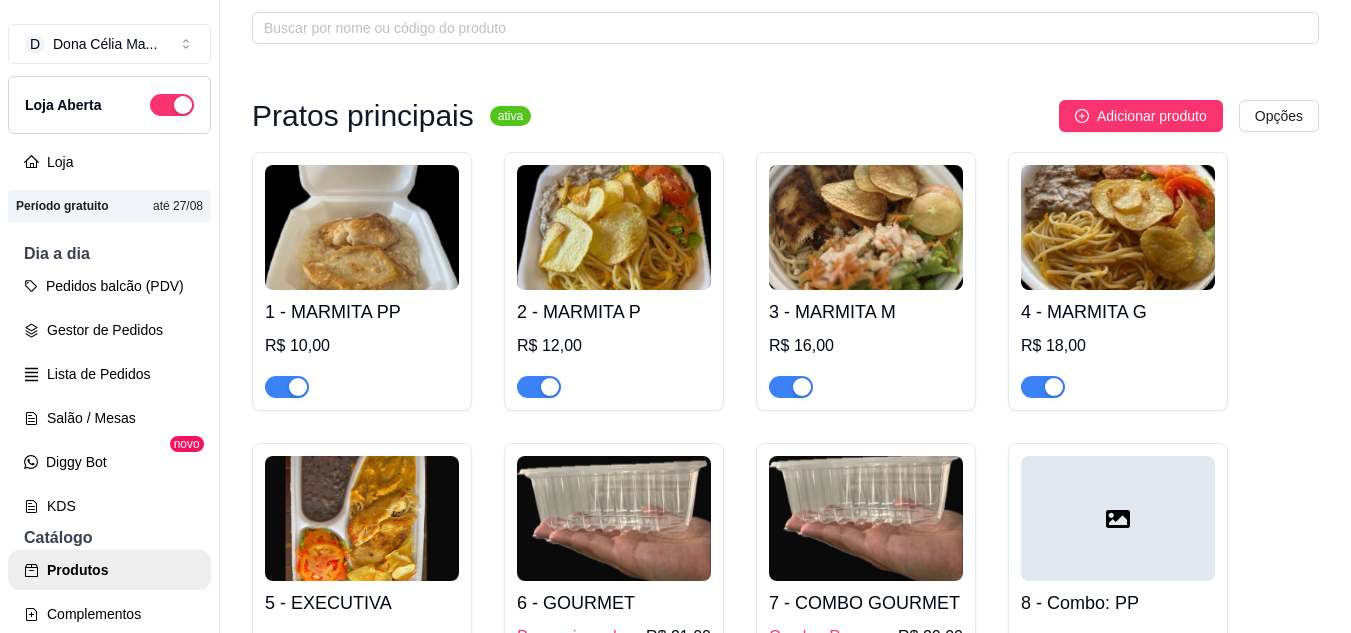 click at bounding box center [866, 227] 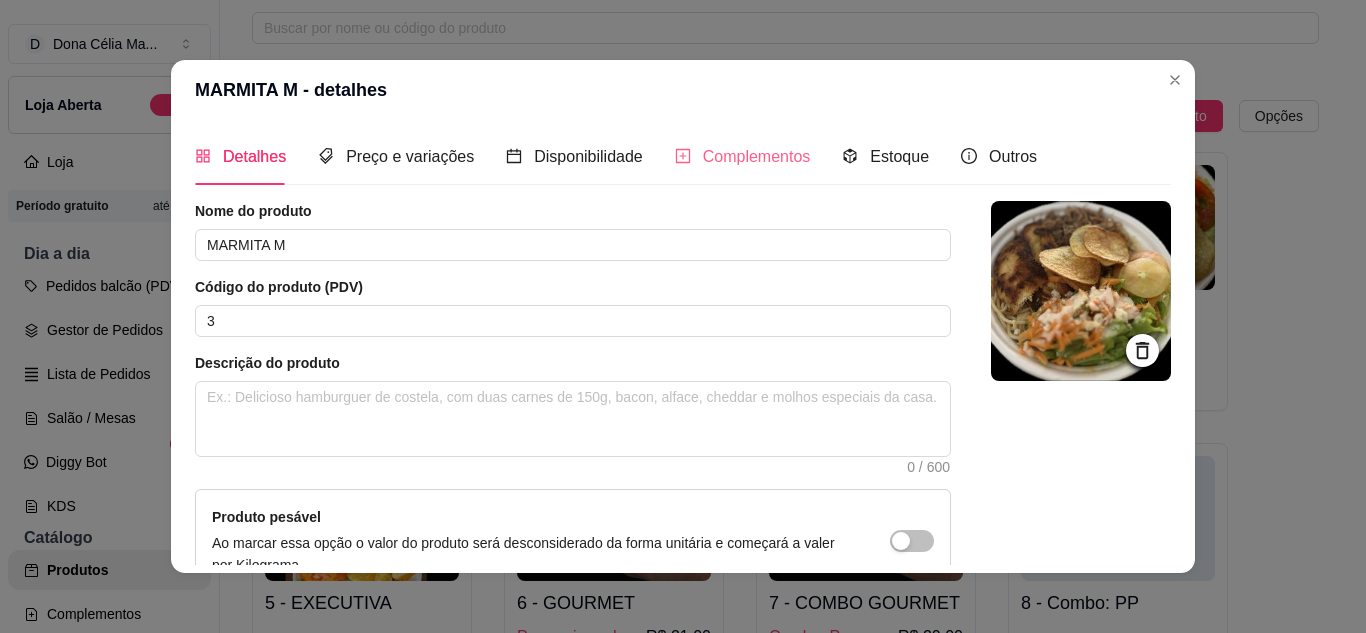 click on "Complementos" at bounding box center (743, 156) 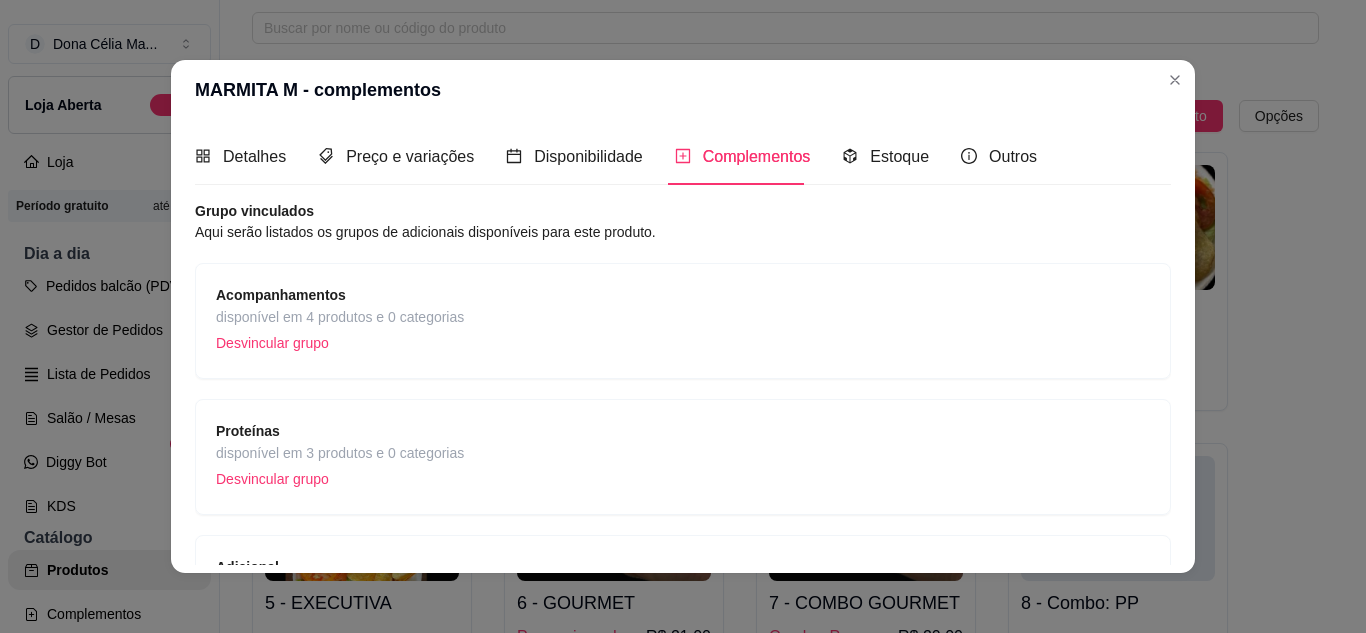 scroll, scrollTop: 166, scrollLeft: 0, axis: vertical 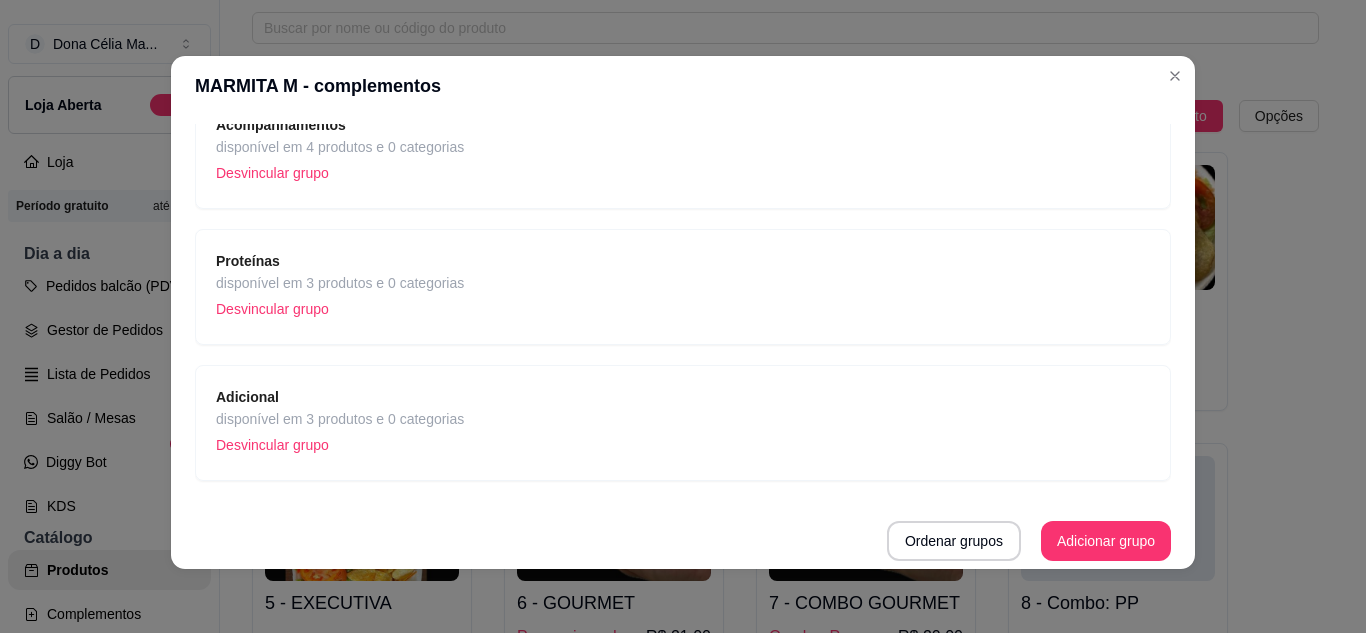click on "Desvincular grupo" at bounding box center (340, 445) 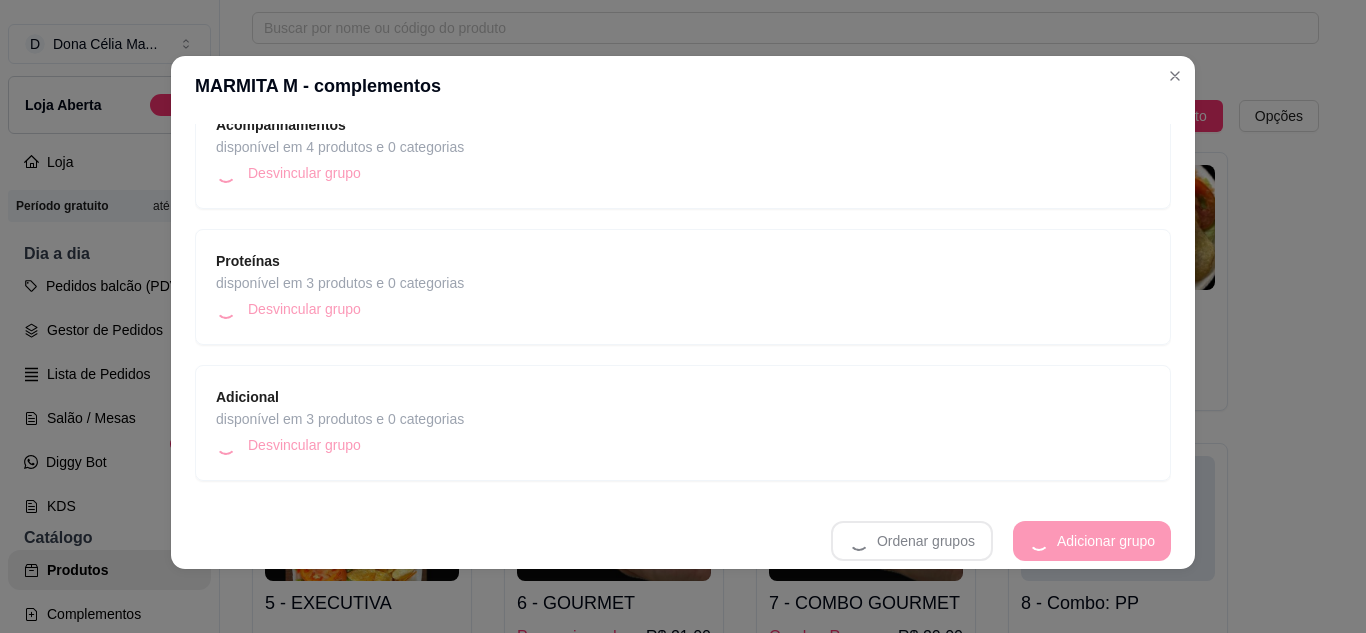 scroll, scrollTop: 30, scrollLeft: 0, axis: vertical 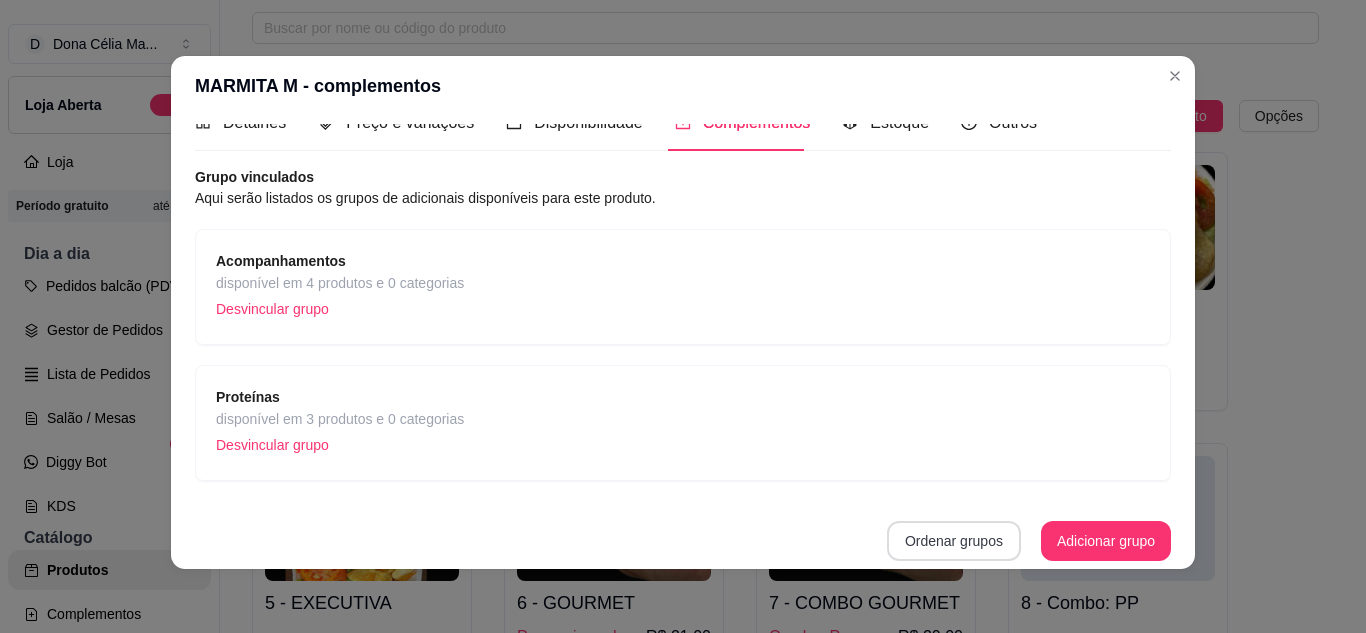 click on "Ordenar grupos" at bounding box center (954, 541) 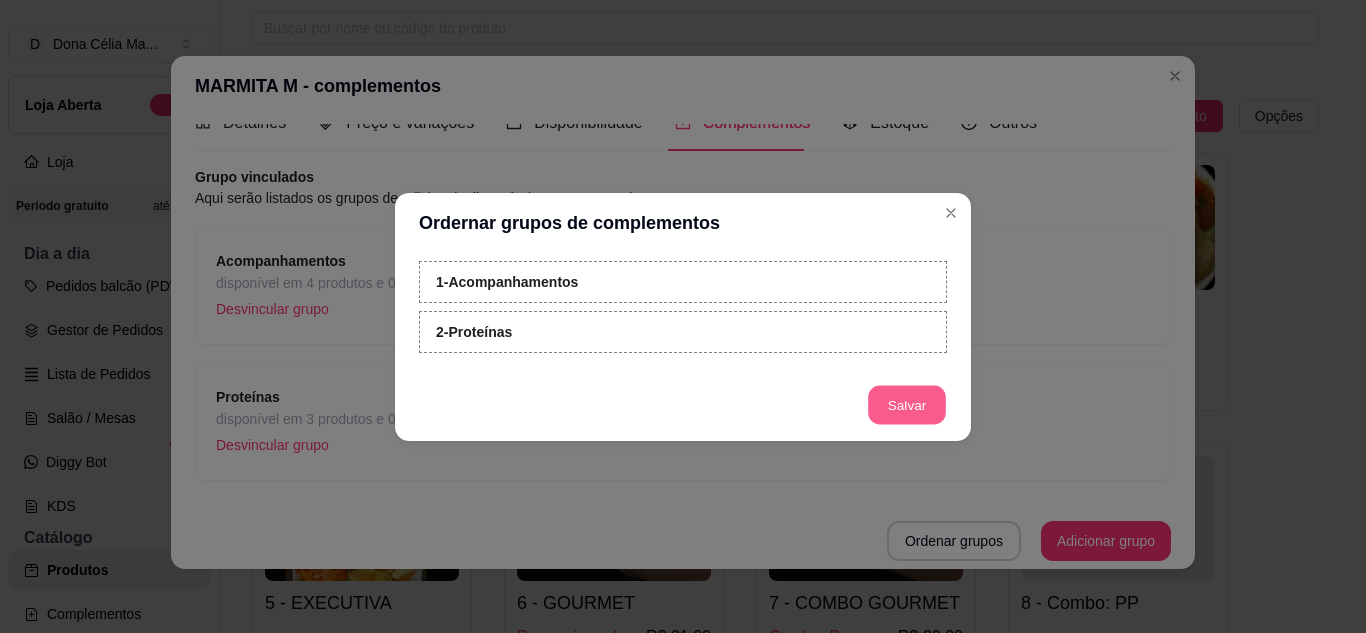 click on "Salvar" at bounding box center [907, 404] 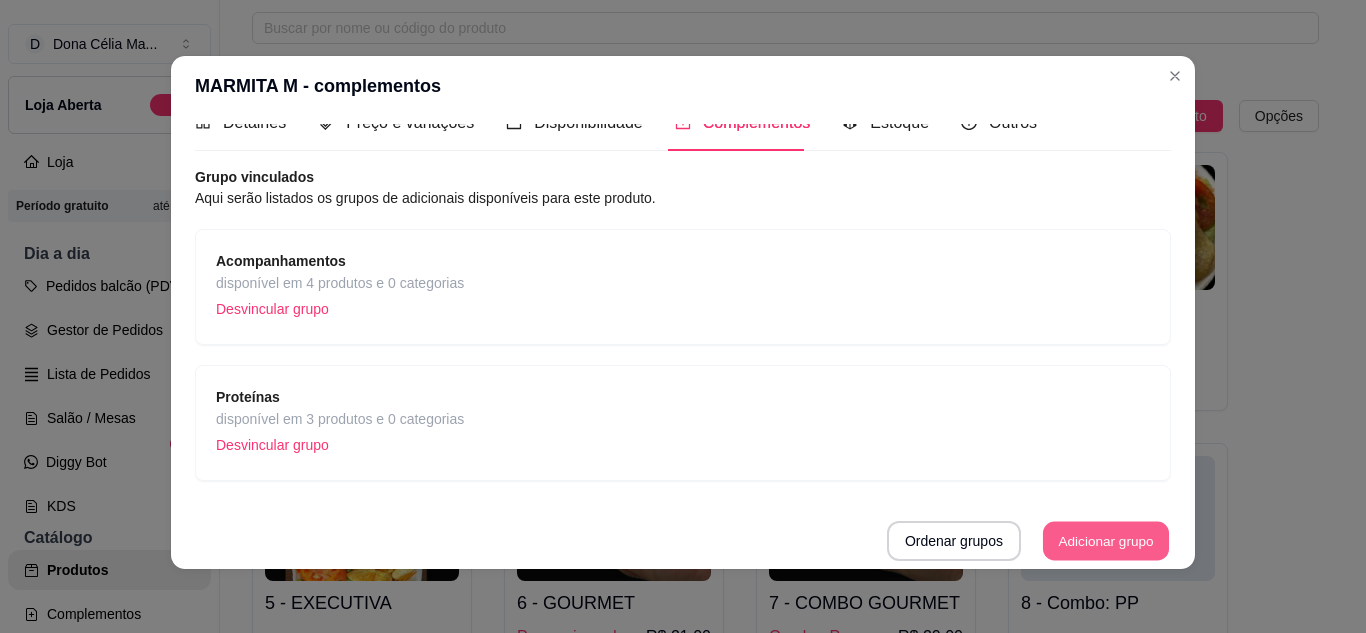 click on "Adicionar grupo" at bounding box center [1106, 541] 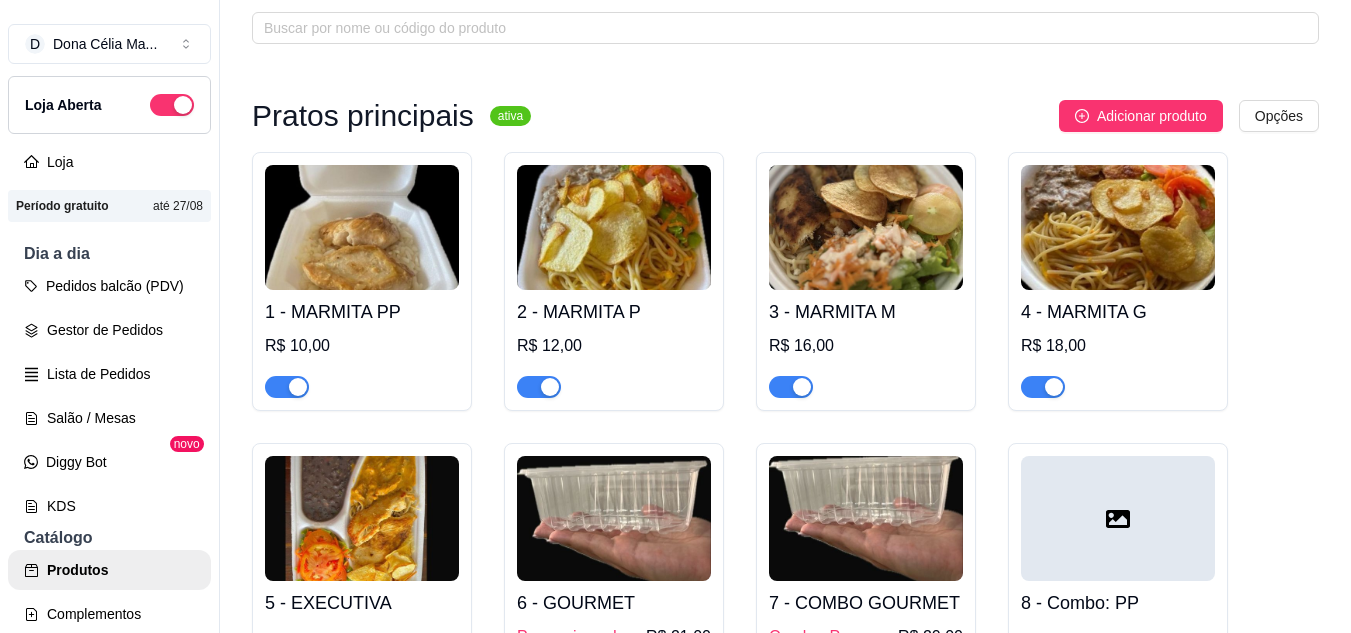 click at bounding box center (362, 518) 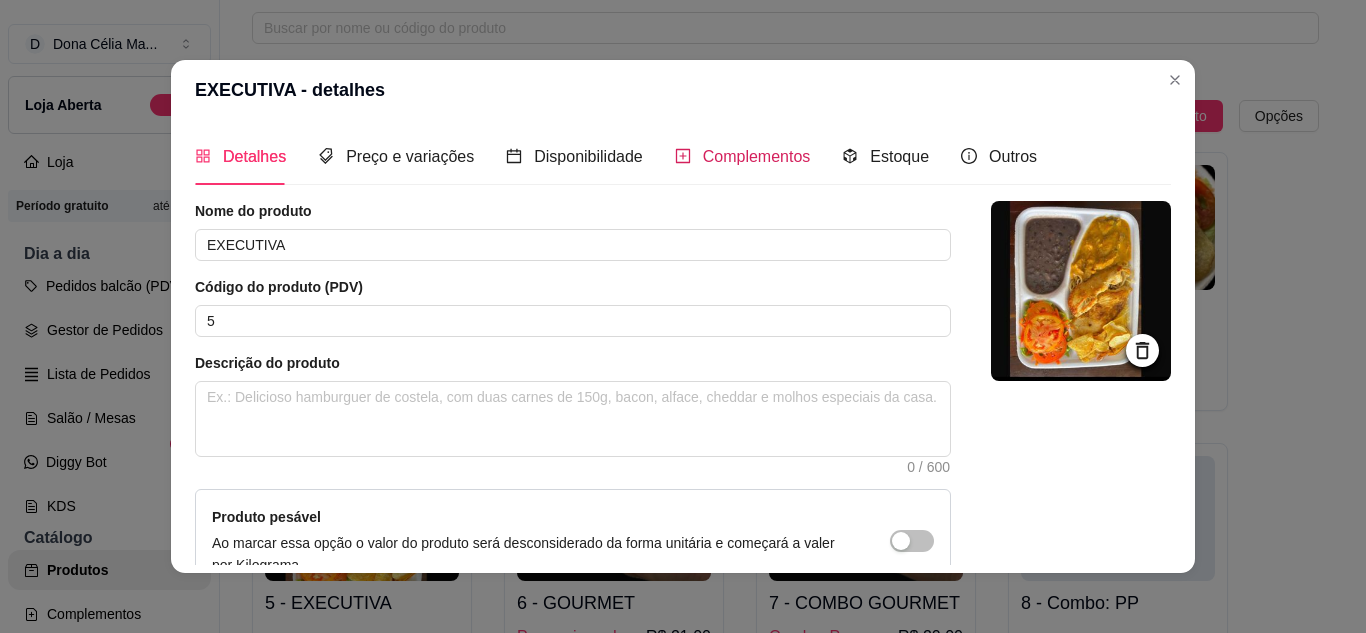 click on "Complementos" at bounding box center (757, 156) 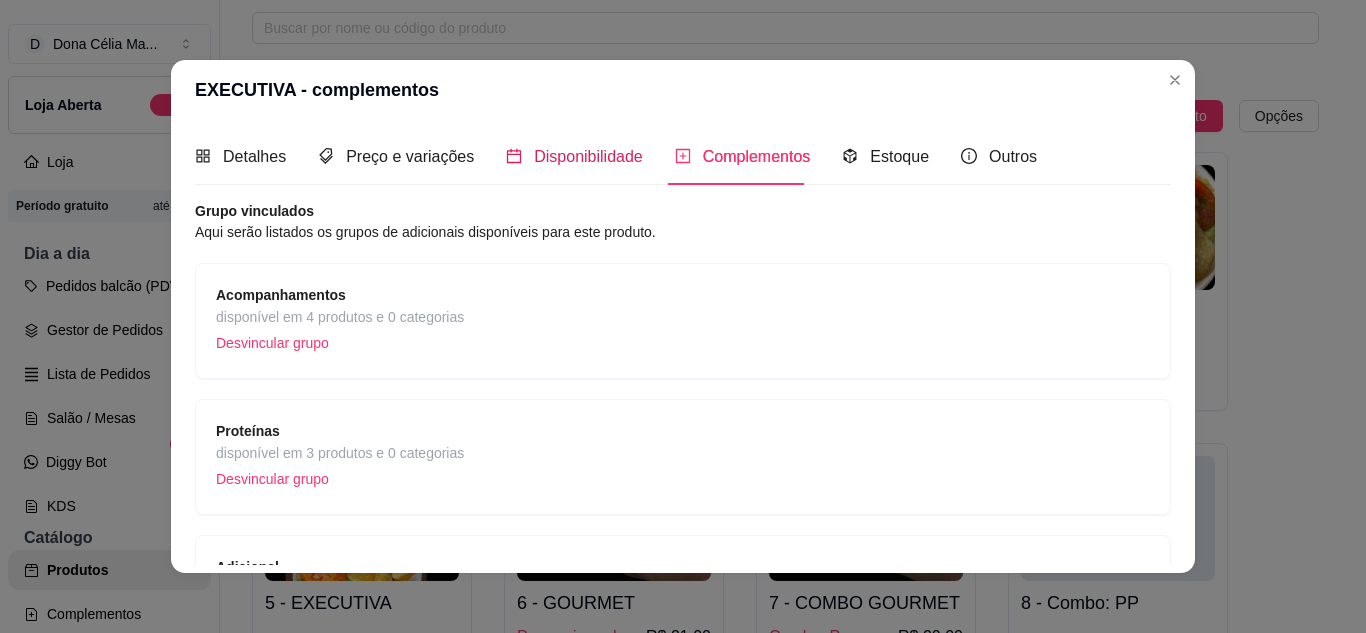 click on "Disponibilidade" at bounding box center [588, 156] 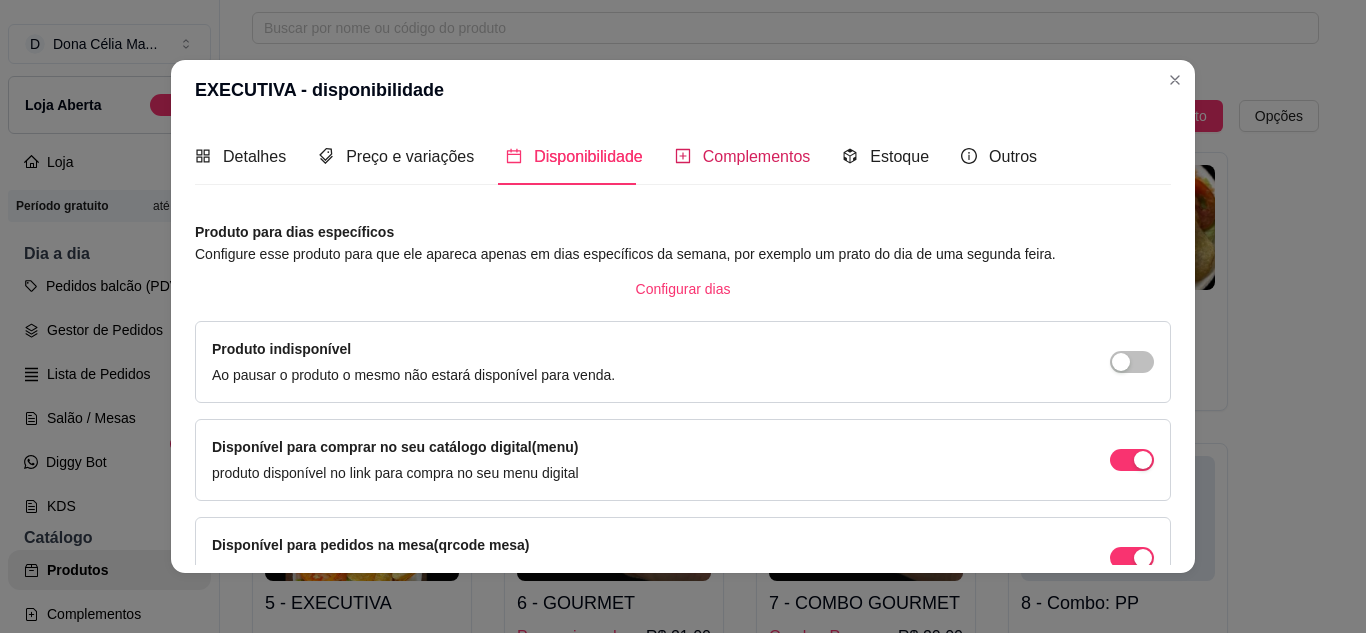 click on "Complementos" at bounding box center [757, 156] 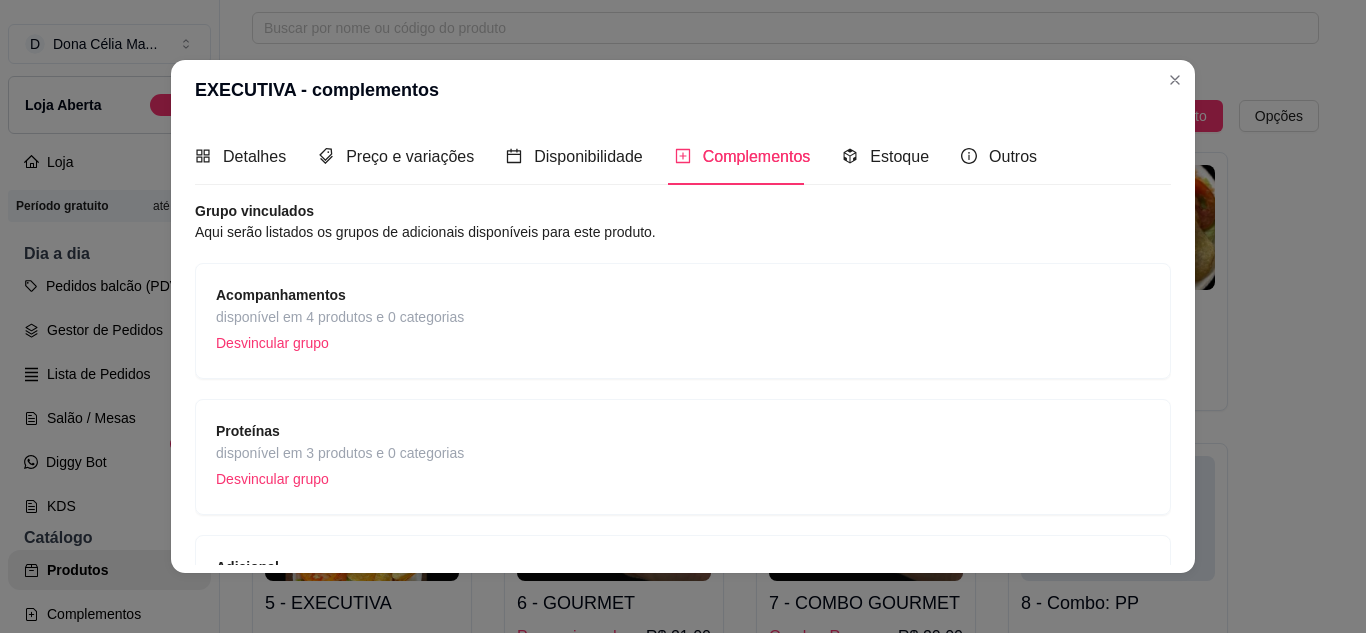 scroll, scrollTop: 166, scrollLeft: 0, axis: vertical 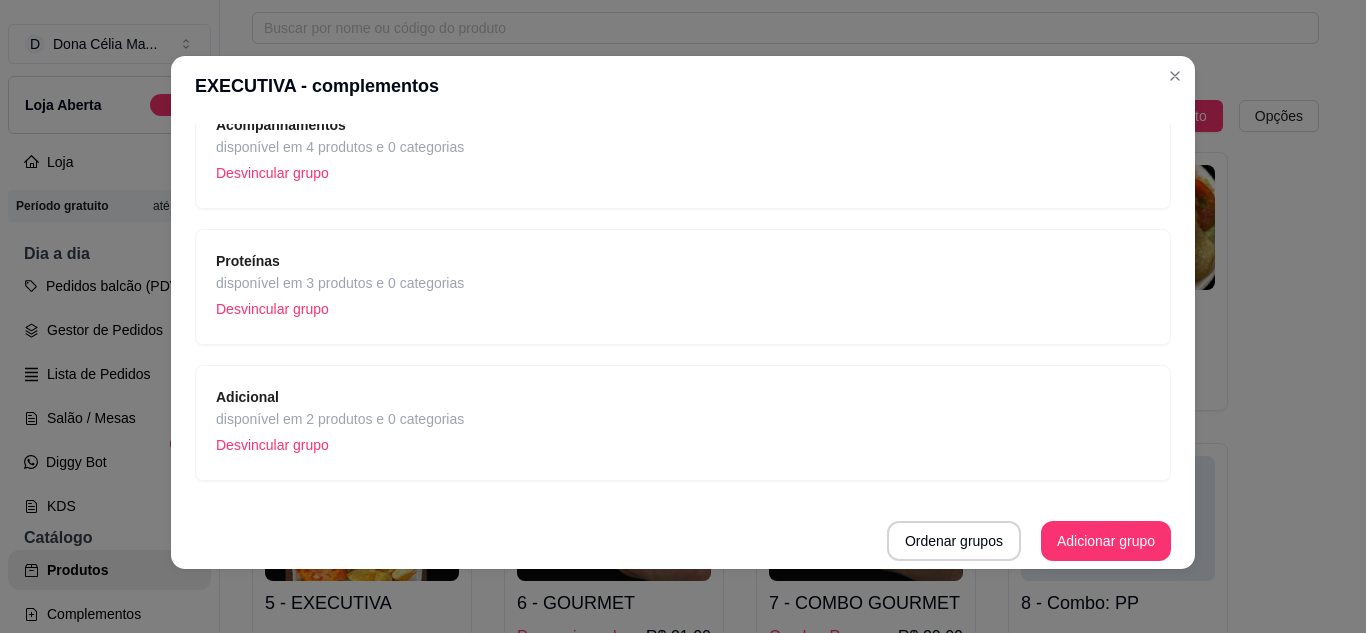 click on "Desvincular grupo" at bounding box center (340, 445) 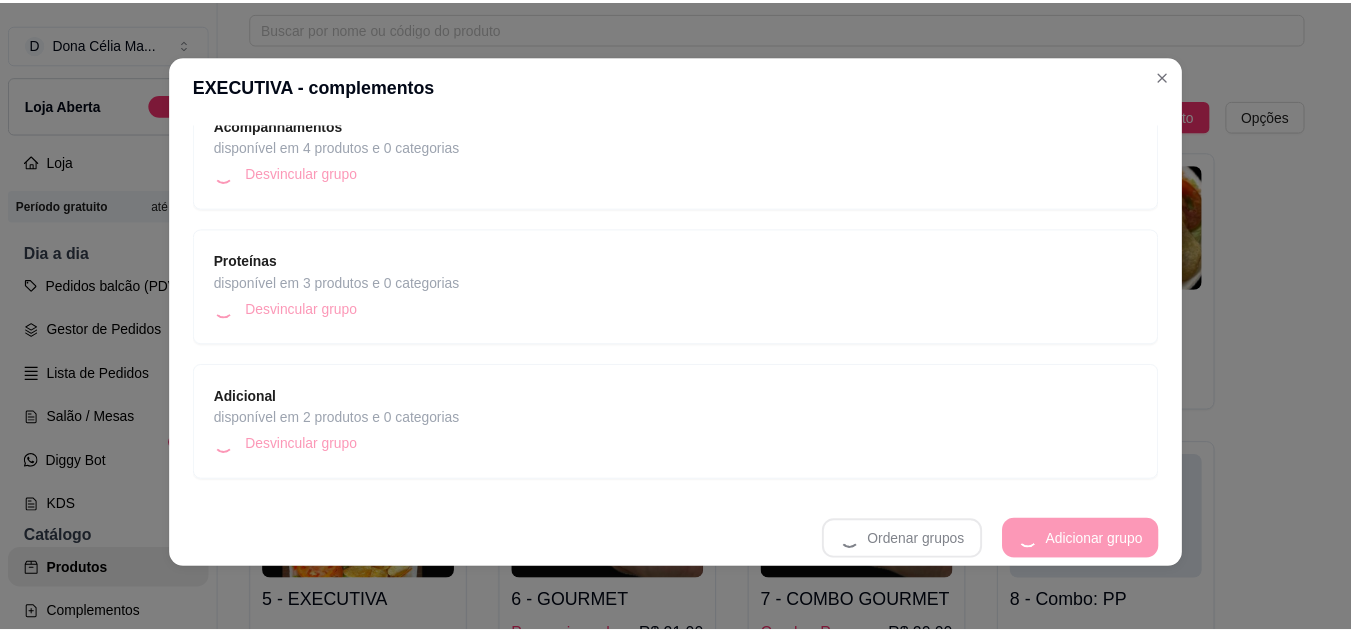 scroll, scrollTop: 30, scrollLeft: 0, axis: vertical 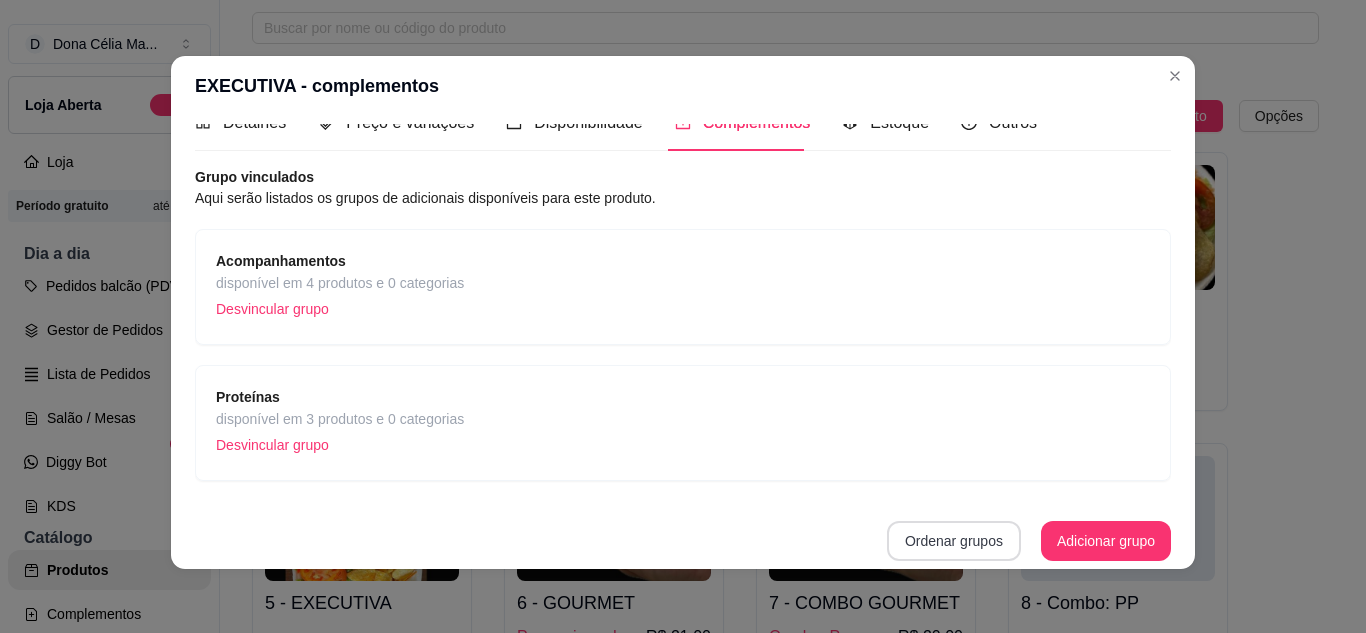 click on "Ordenar grupos" at bounding box center (954, 541) 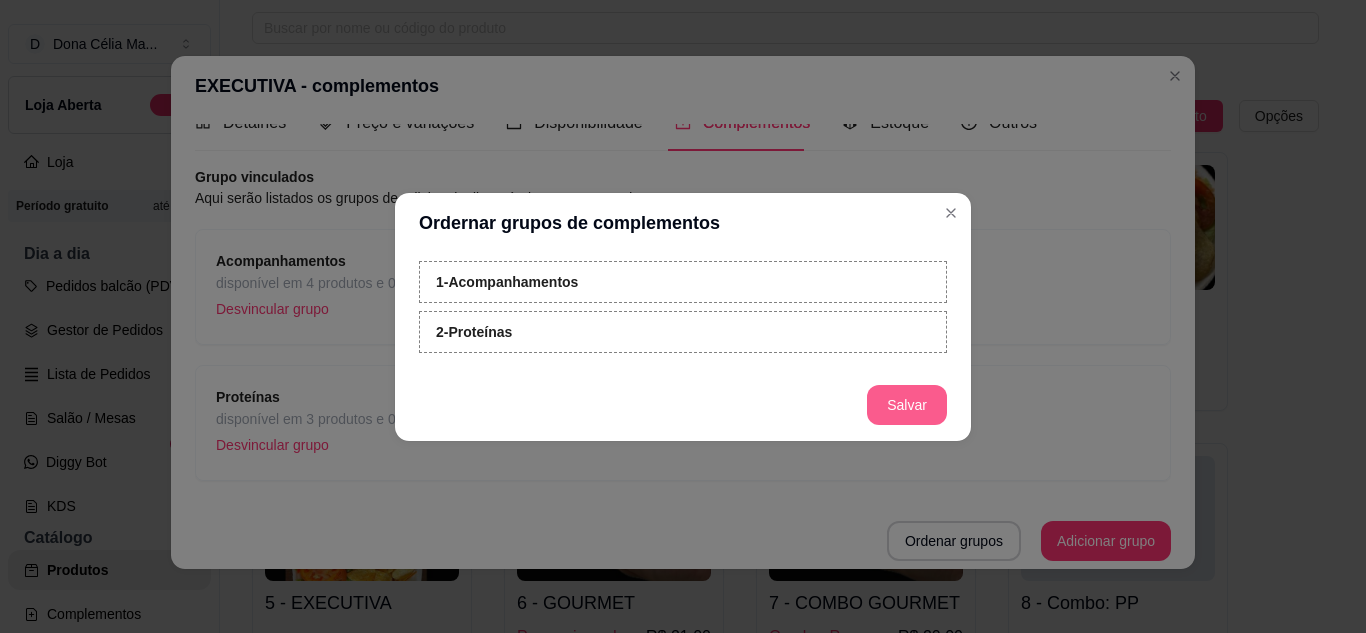 click on "Salvar" at bounding box center [907, 405] 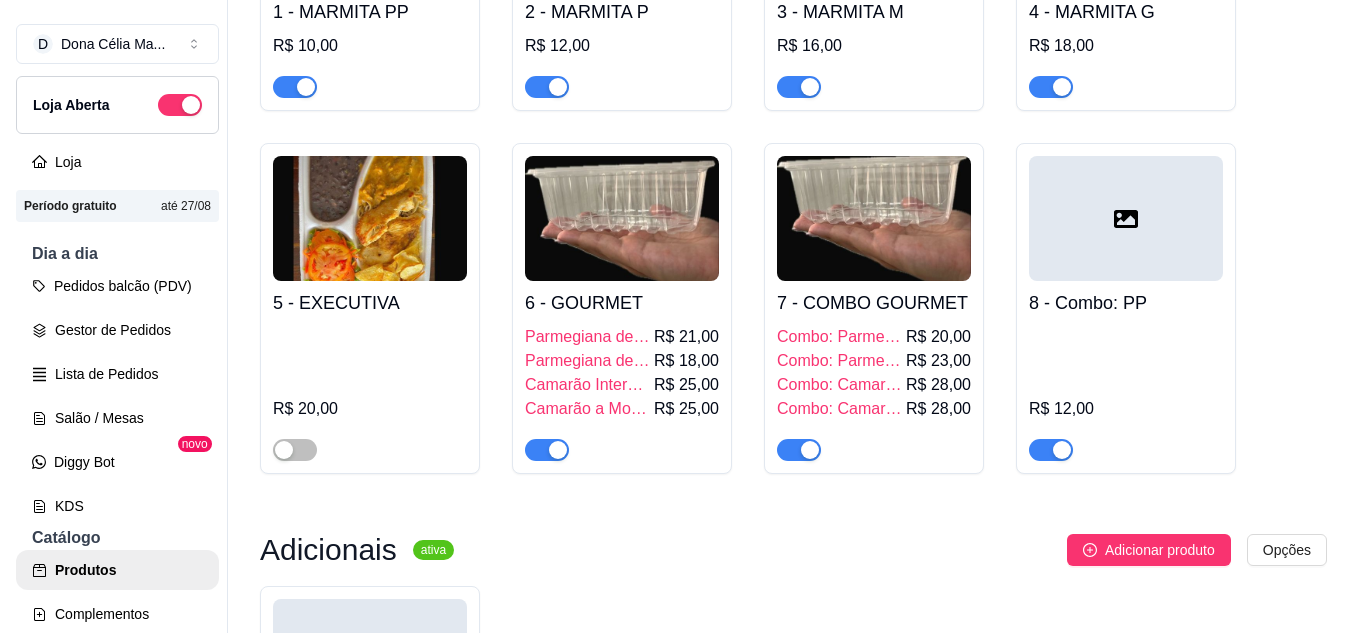 scroll, scrollTop: 100, scrollLeft: 0, axis: vertical 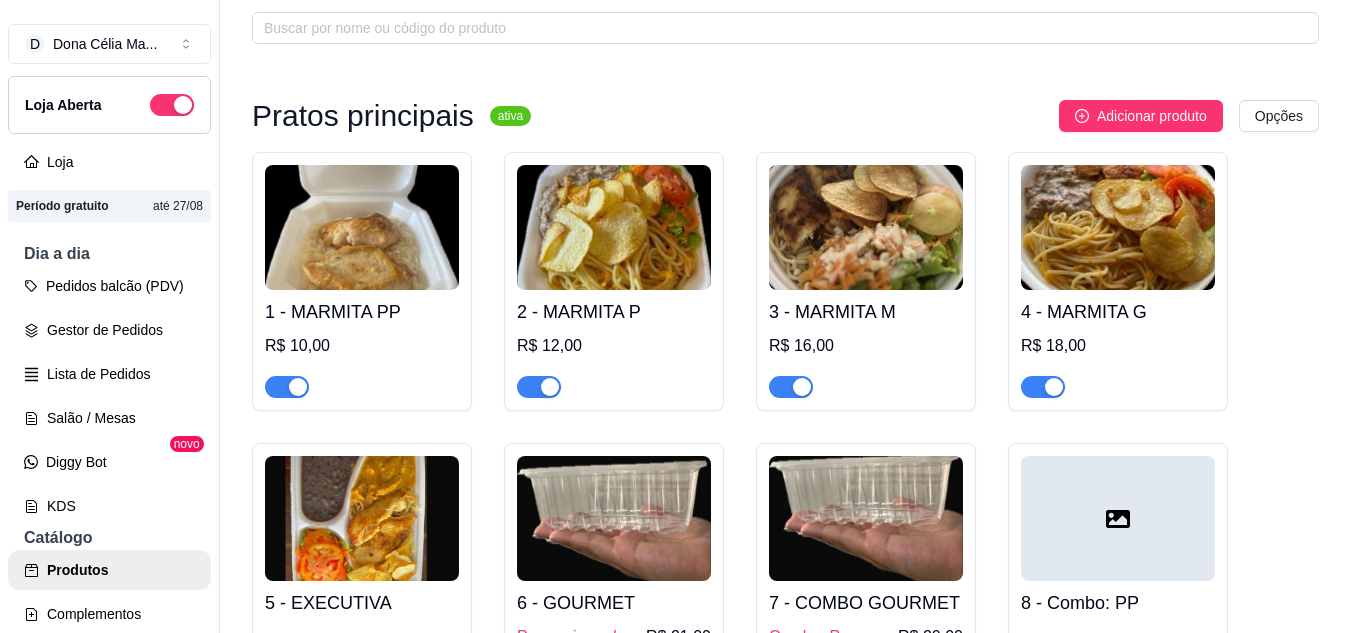 click at bounding box center (362, 227) 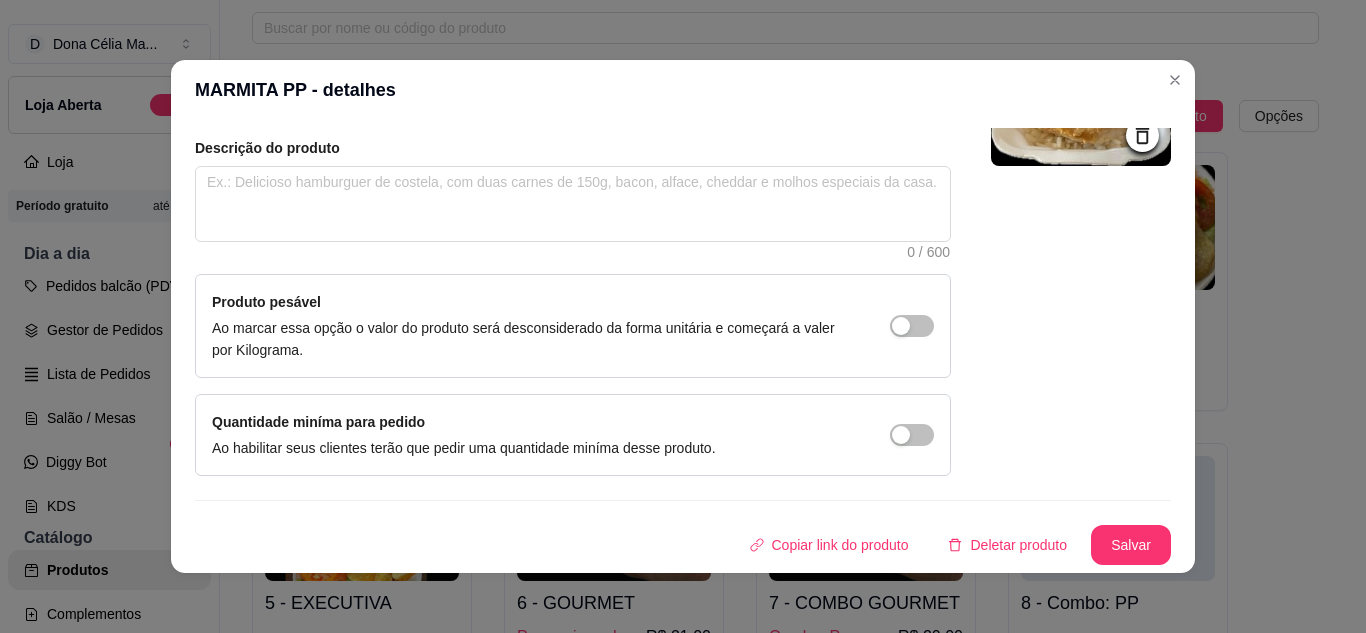 scroll, scrollTop: 0, scrollLeft: 0, axis: both 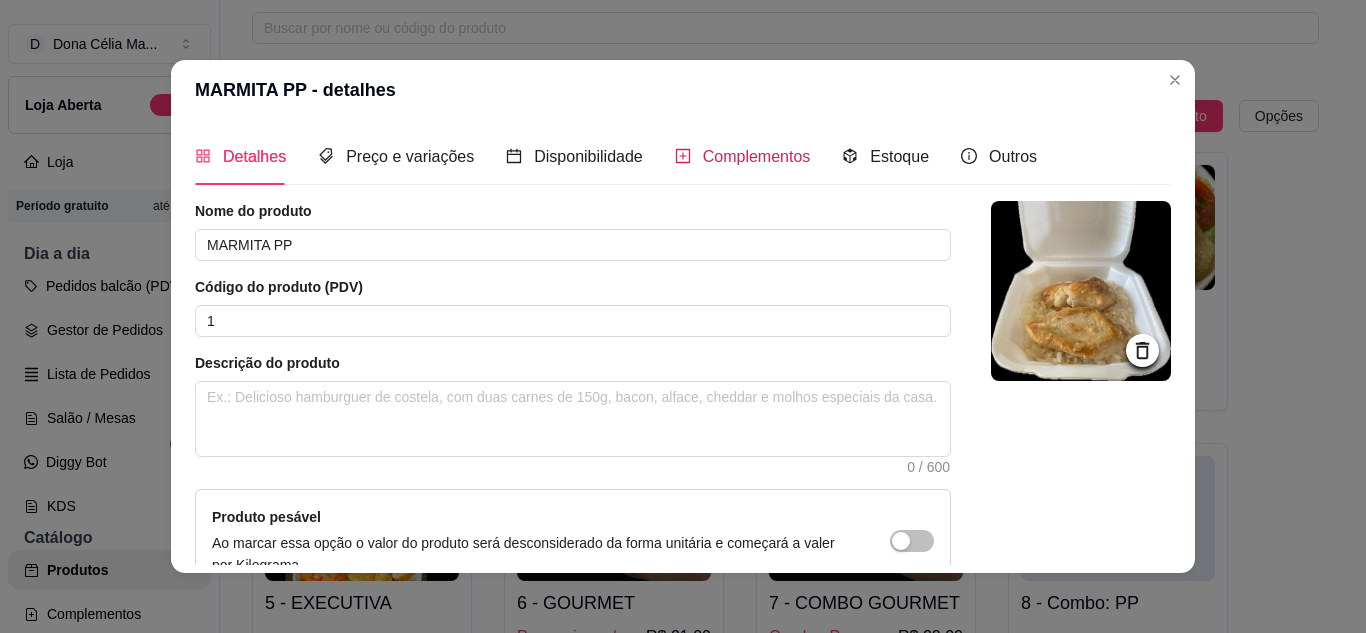 click on "Complementos" at bounding box center (757, 156) 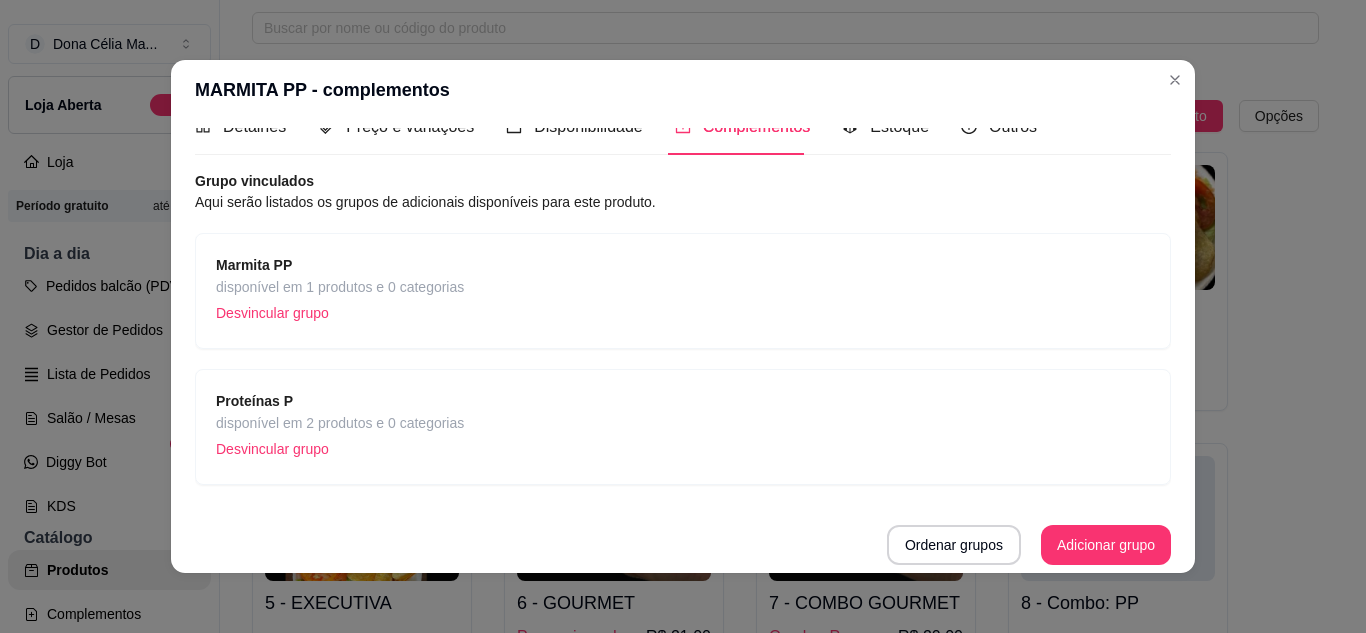 scroll, scrollTop: 0, scrollLeft: 0, axis: both 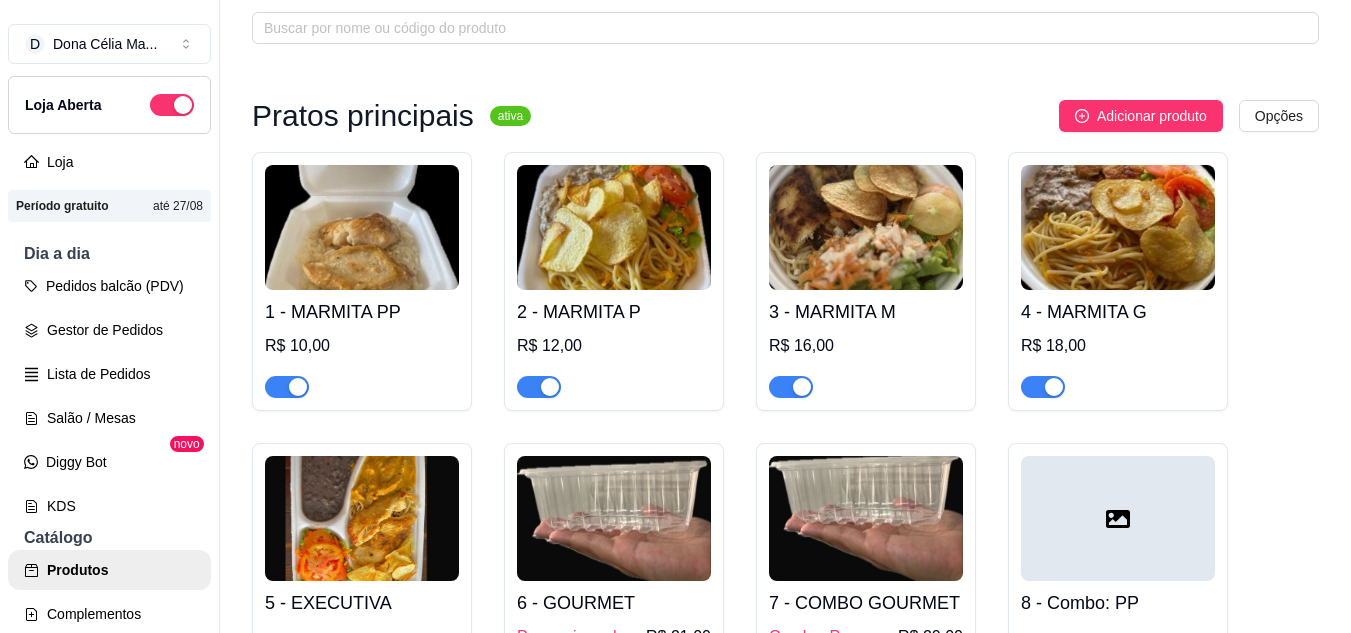 click at bounding box center [362, 227] 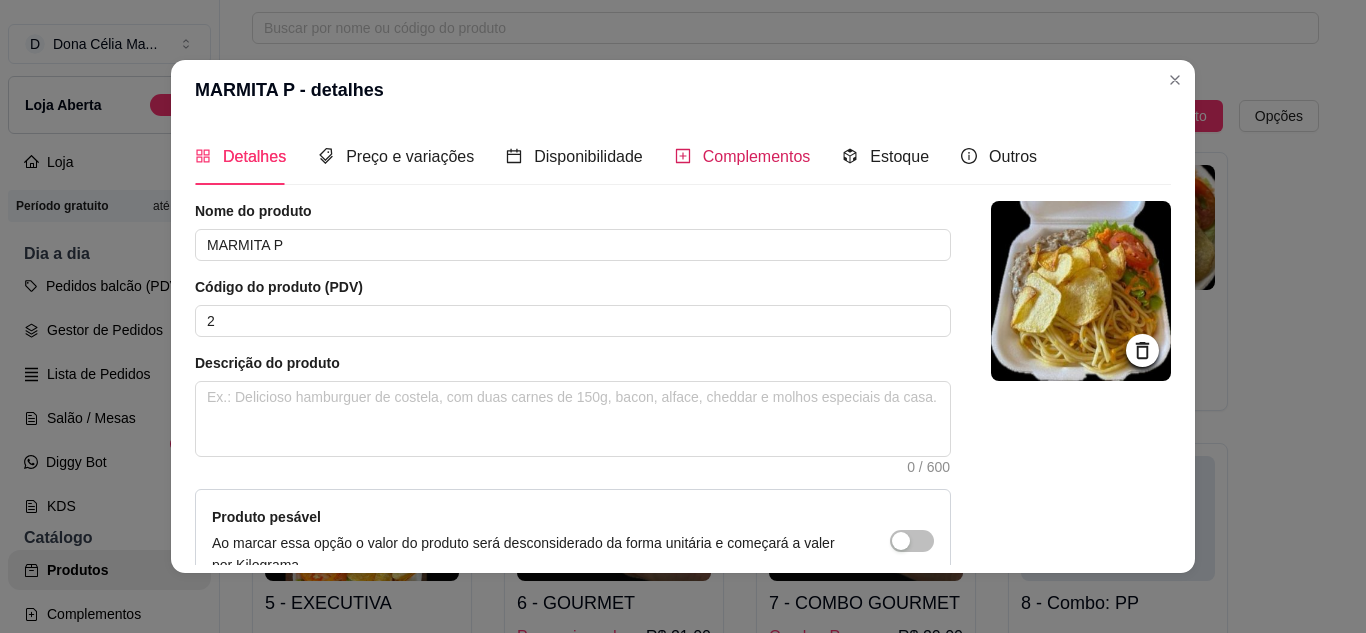 click on "Complementos" at bounding box center (757, 156) 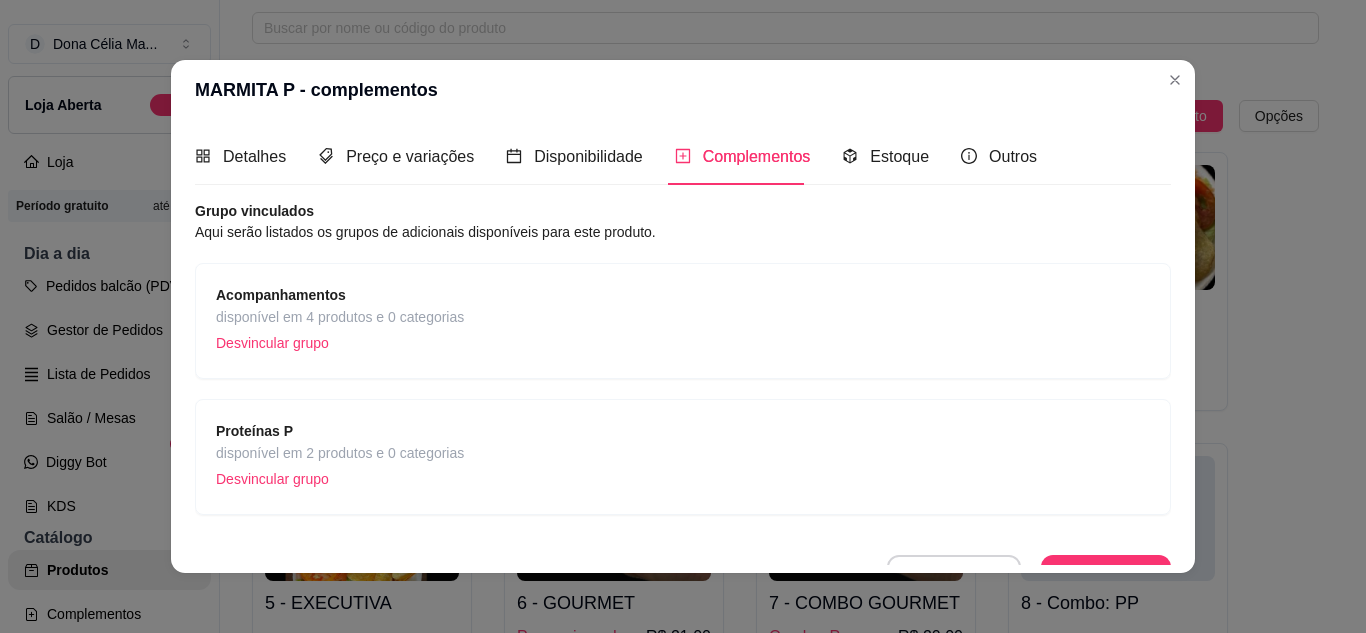 scroll, scrollTop: 30, scrollLeft: 0, axis: vertical 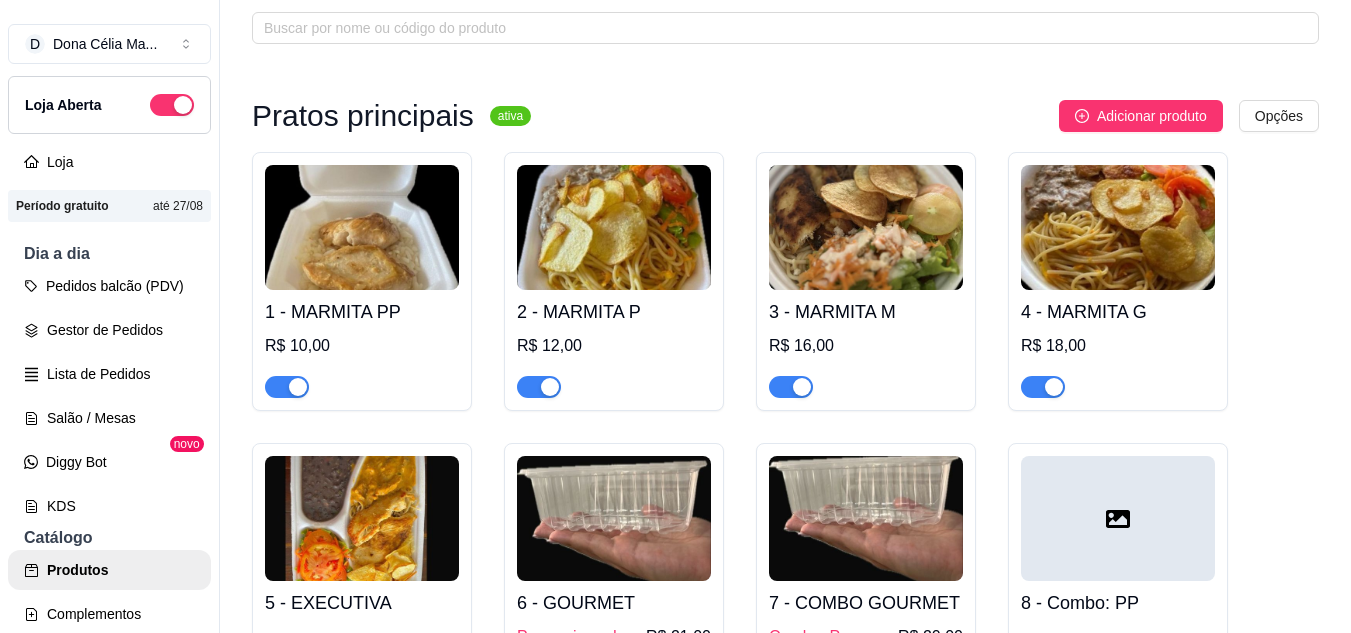 click at bounding box center (866, 227) 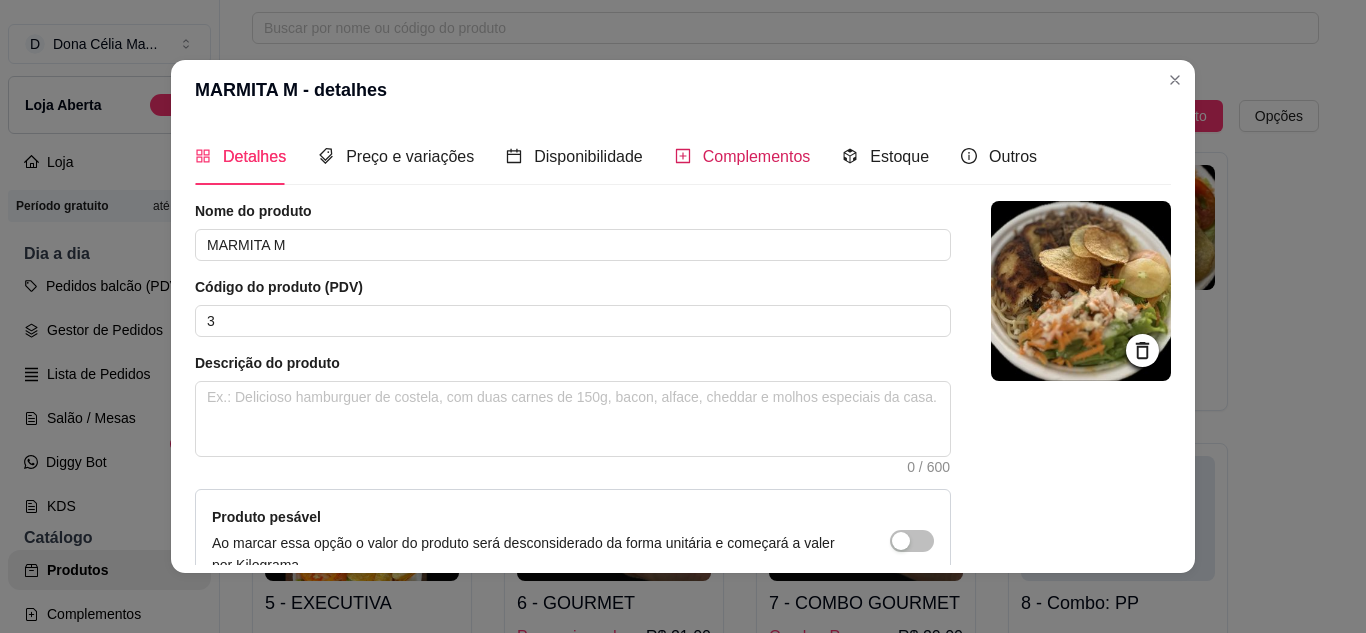 click on "Complementos" at bounding box center [757, 156] 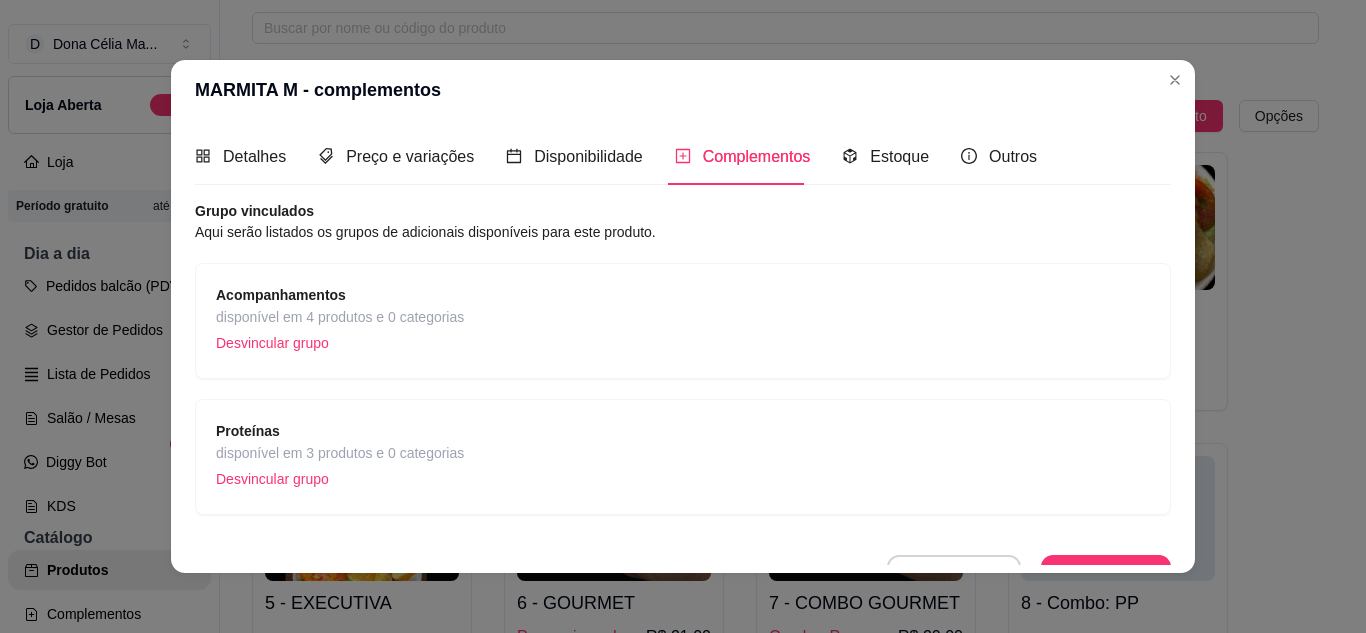 scroll, scrollTop: 30, scrollLeft: 0, axis: vertical 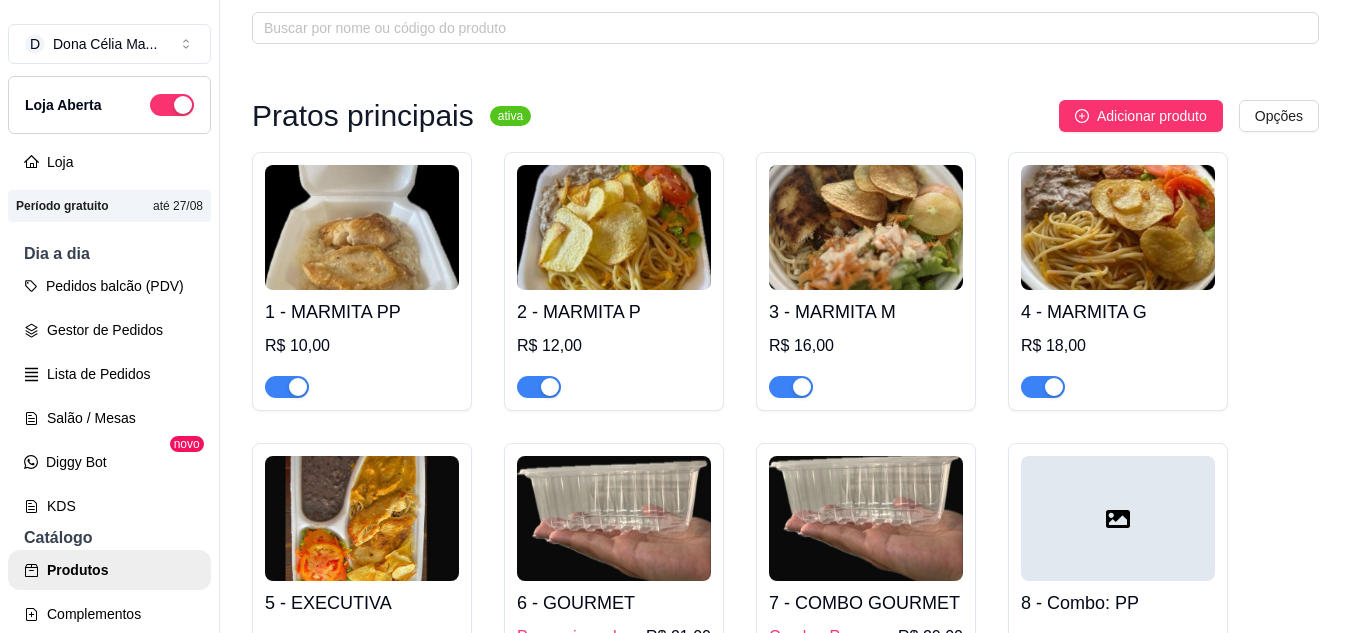 click at bounding box center (1118, 227) 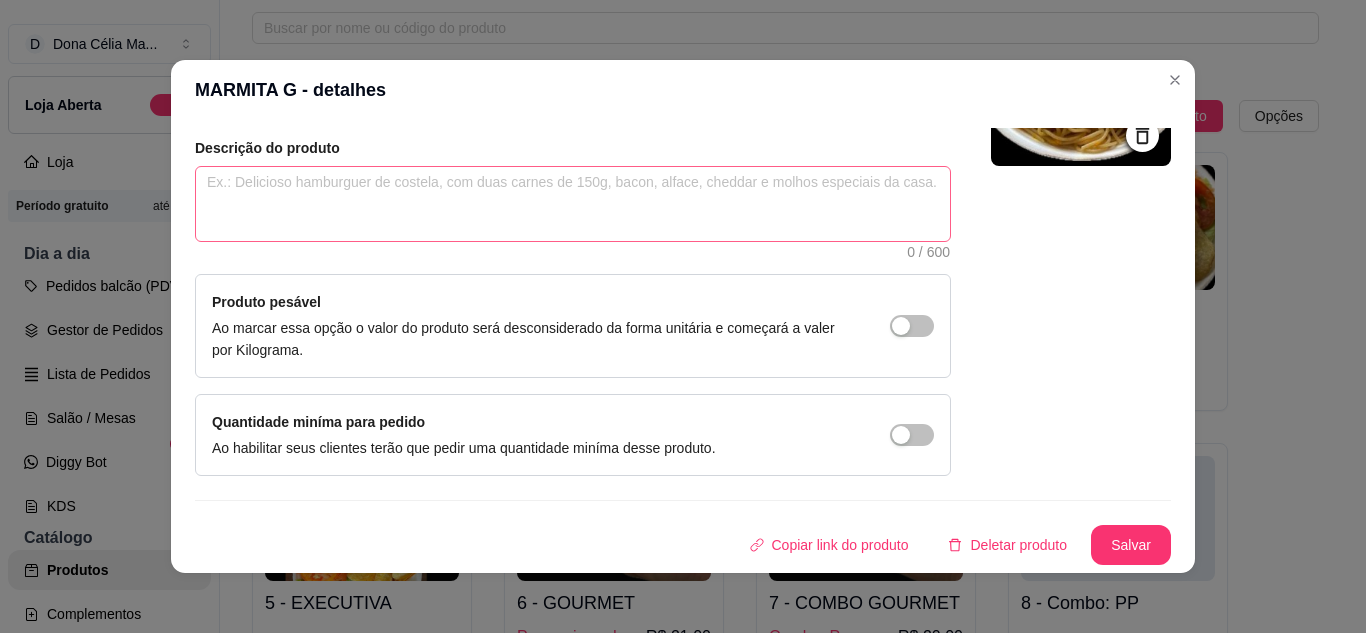 scroll, scrollTop: 0, scrollLeft: 0, axis: both 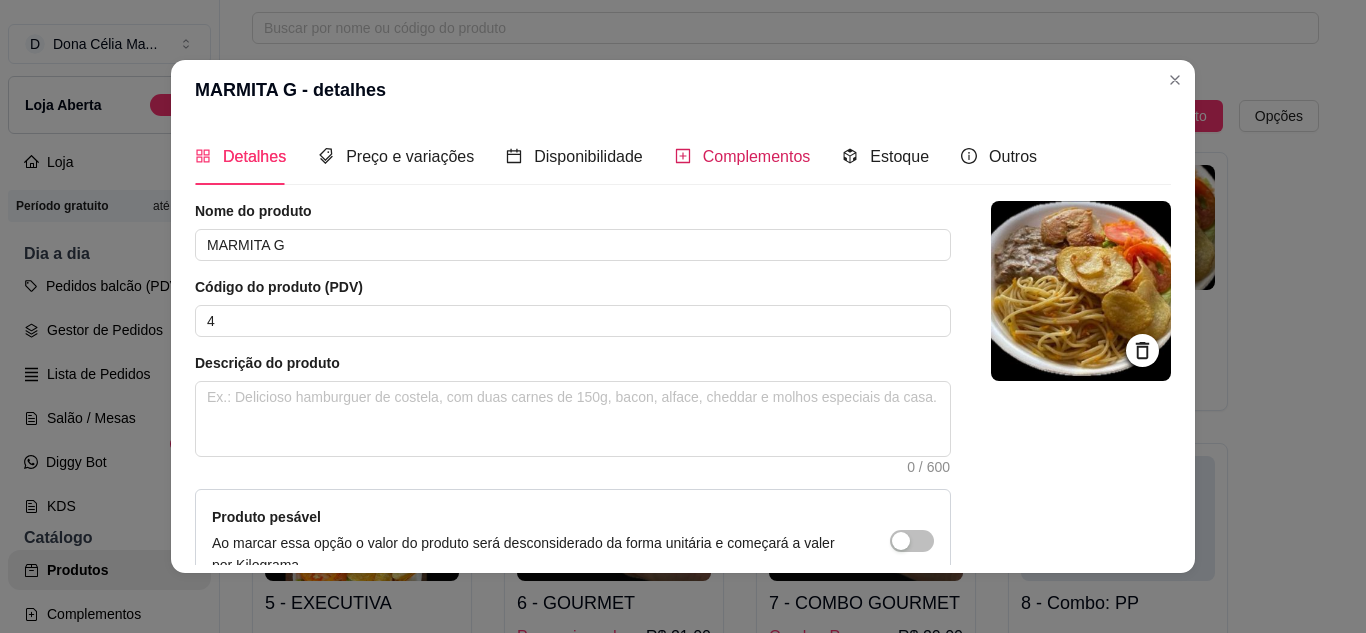 click on "Complementos" at bounding box center [757, 156] 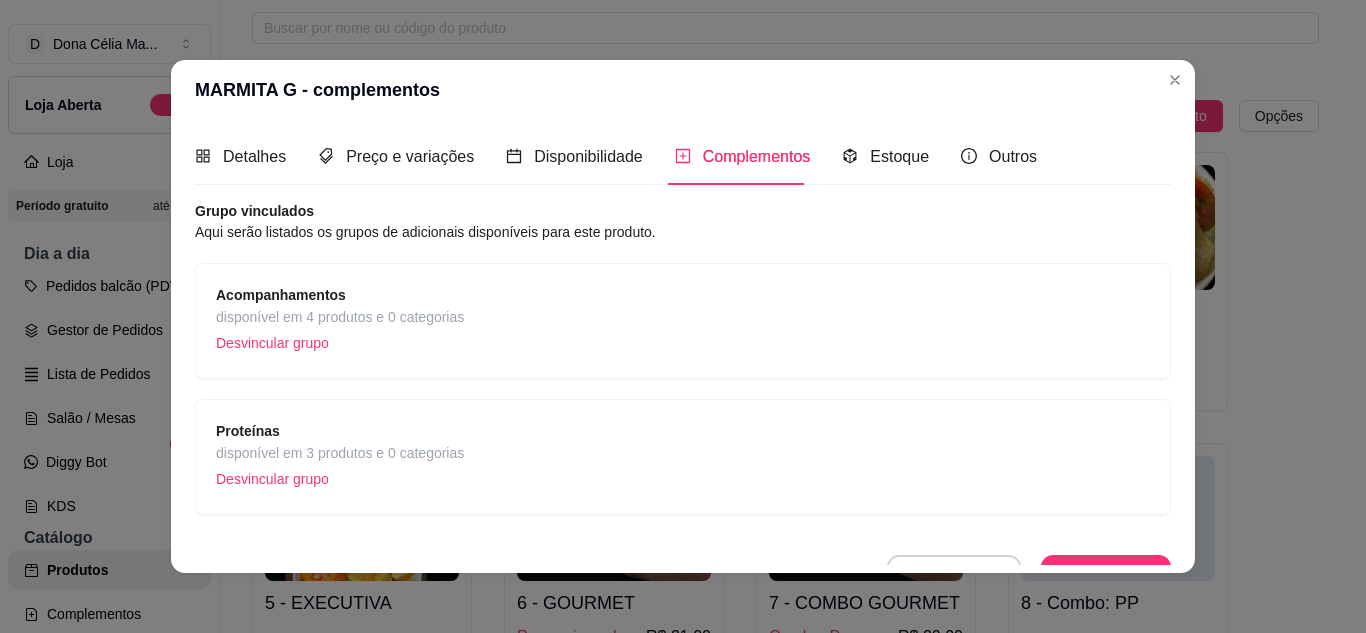 scroll, scrollTop: 30, scrollLeft: 0, axis: vertical 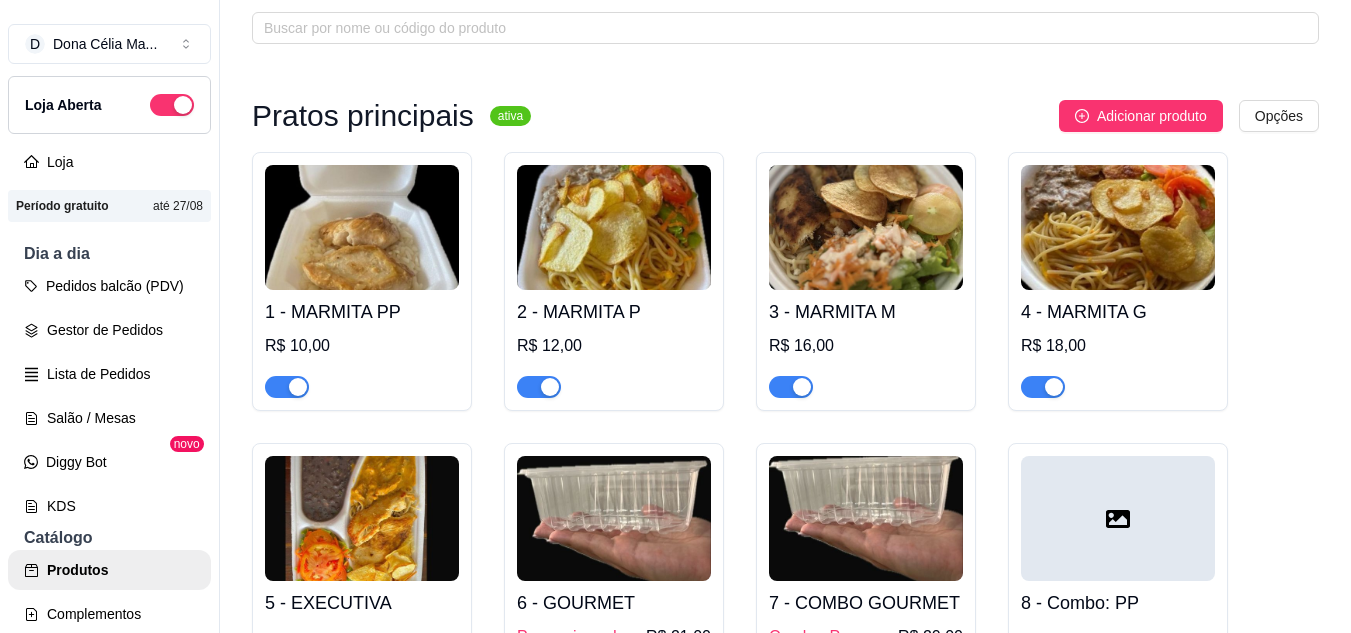 click at bounding box center [362, 518] 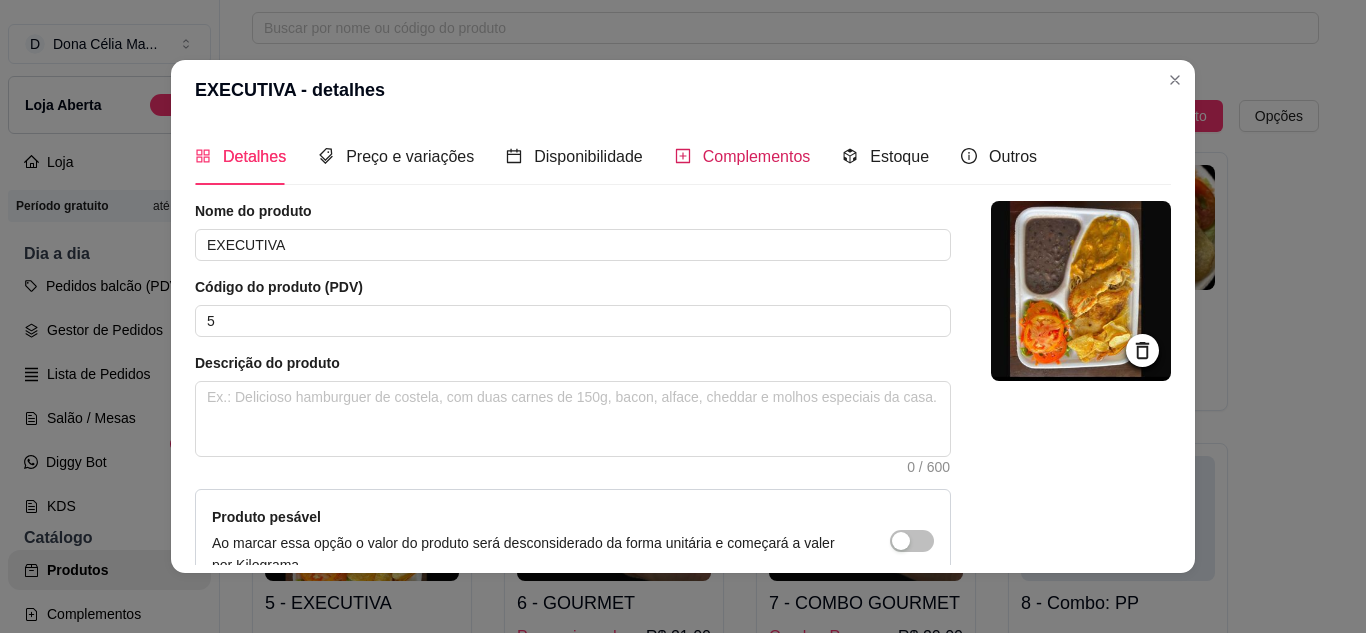 click on "Complementos" at bounding box center [757, 156] 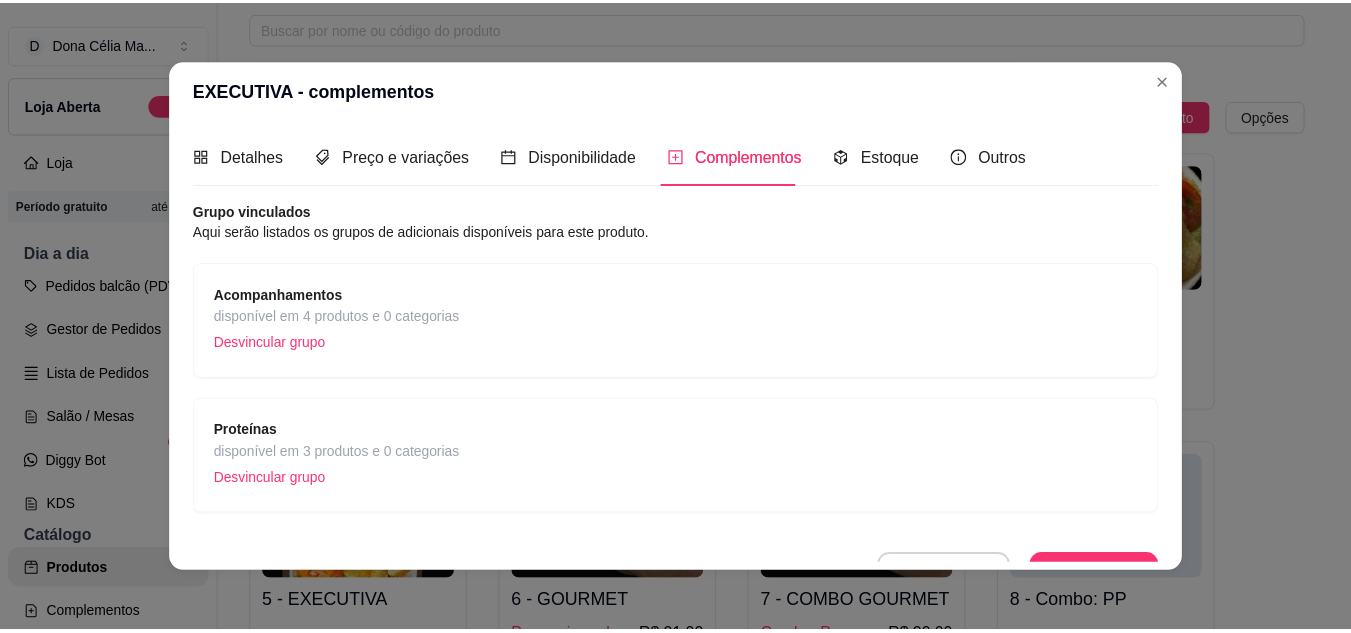 scroll, scrollTop: 30, scrollLeft: 0, axis: vertical 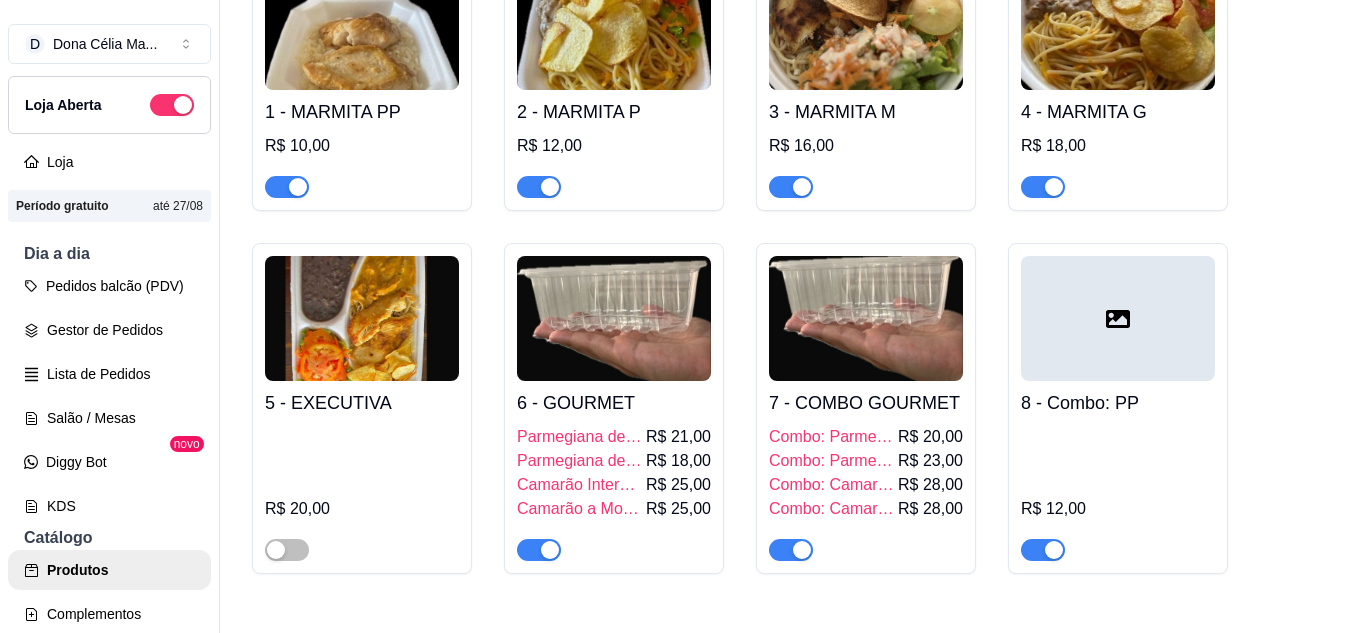 click on "6 - GOURMET   Parmegiana de Carne R$ 21,00 Parmegiana de Frango R$ 18,00 Camarão Internacional R$ 25,00 Camarão a Moranga R$ 25,00" at bounding box center (614, 471) 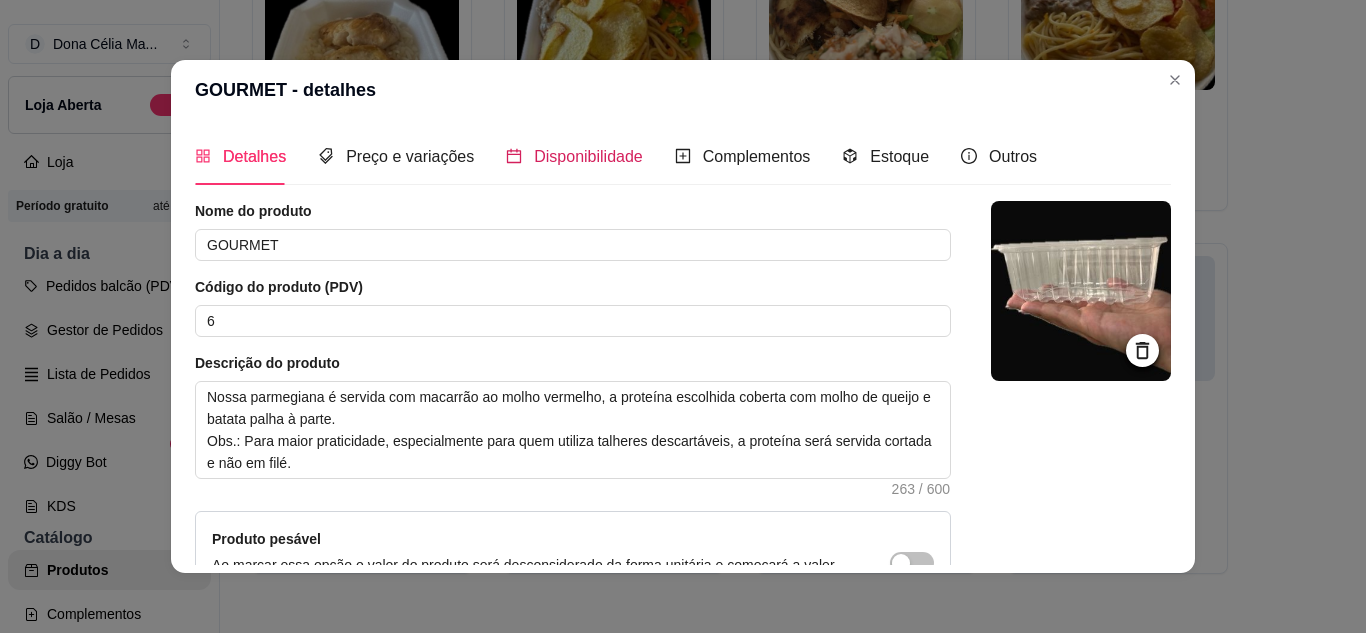 click on "Disponibilidade" at bounding box center [588, 156] 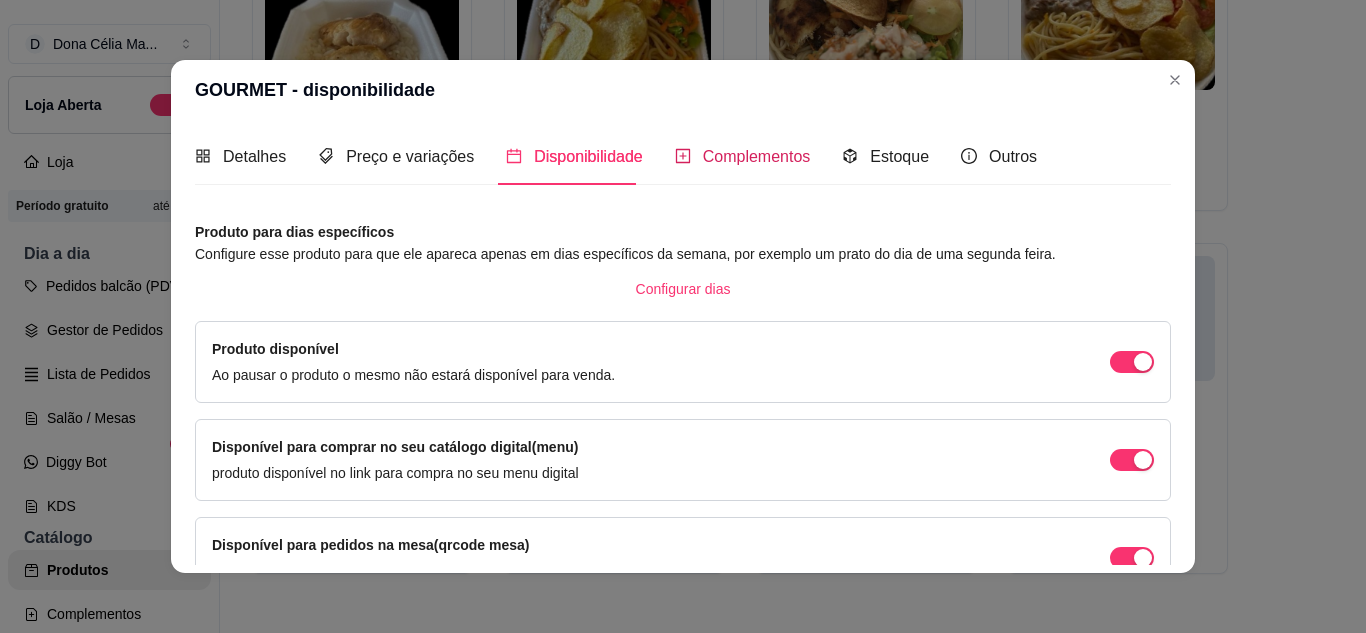 click on "Complementos" at bounding box center (757, 156) 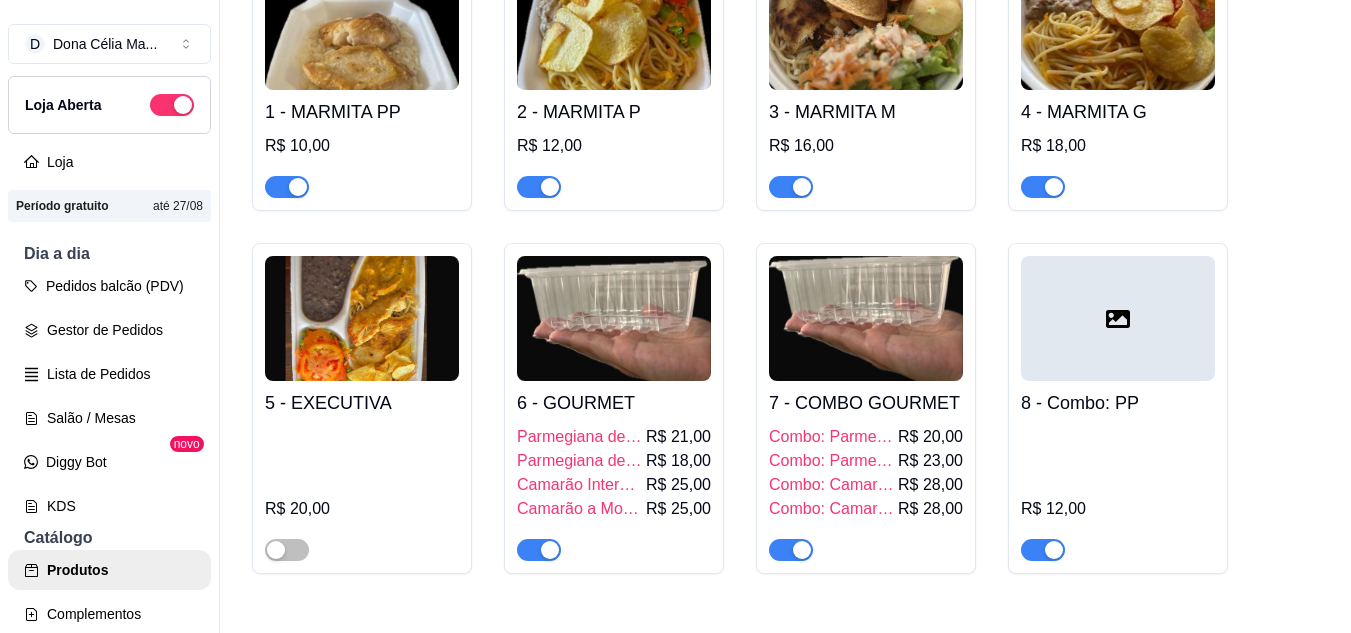 click at bounding box center (866, 318) 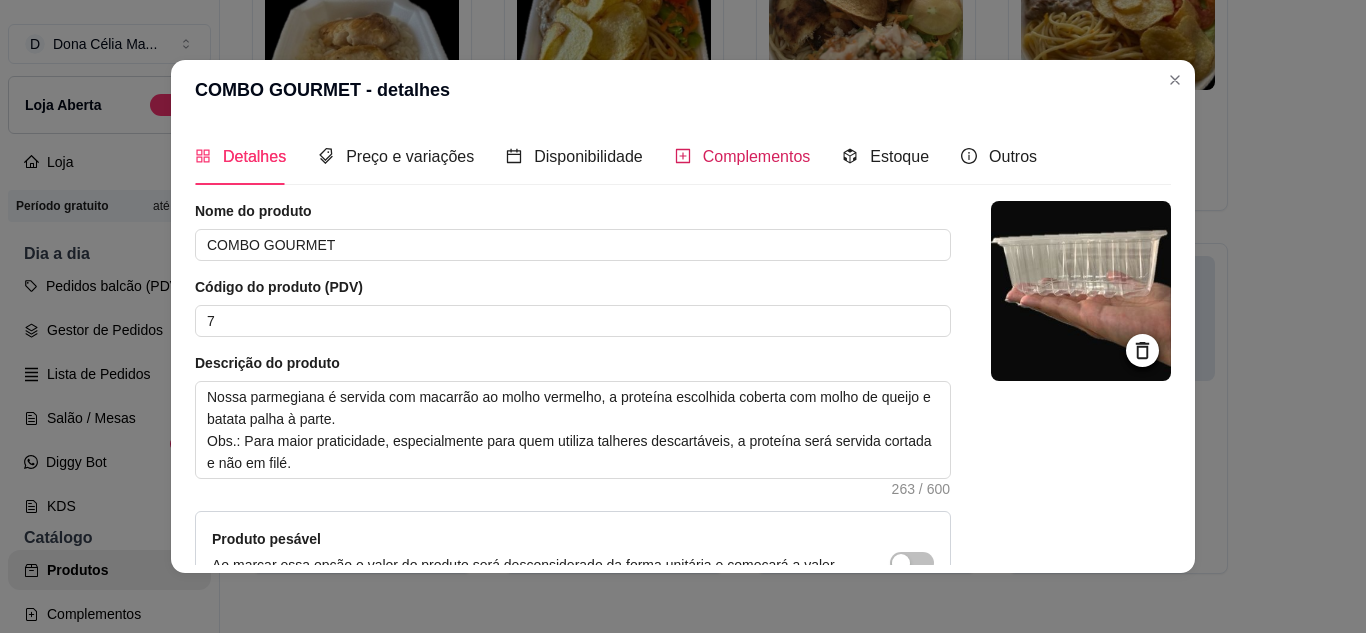 click on "Complementos" at bounding box center (757, 156) 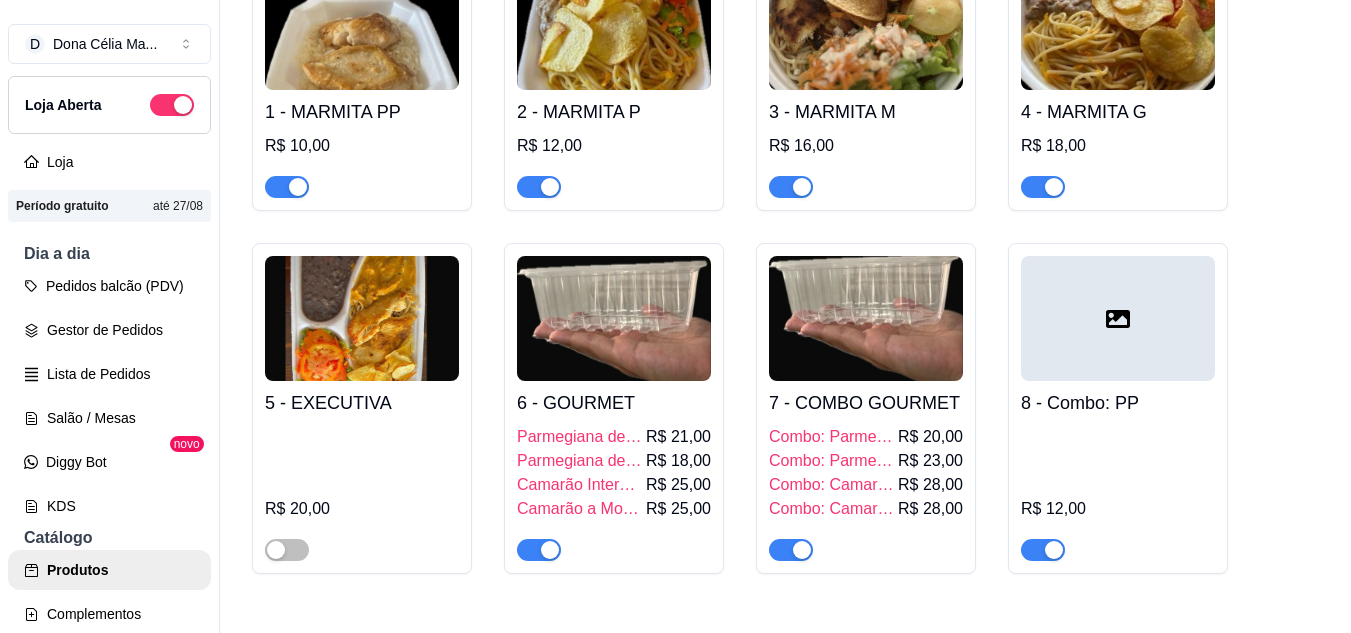 click at bounding box center (1118, 318) 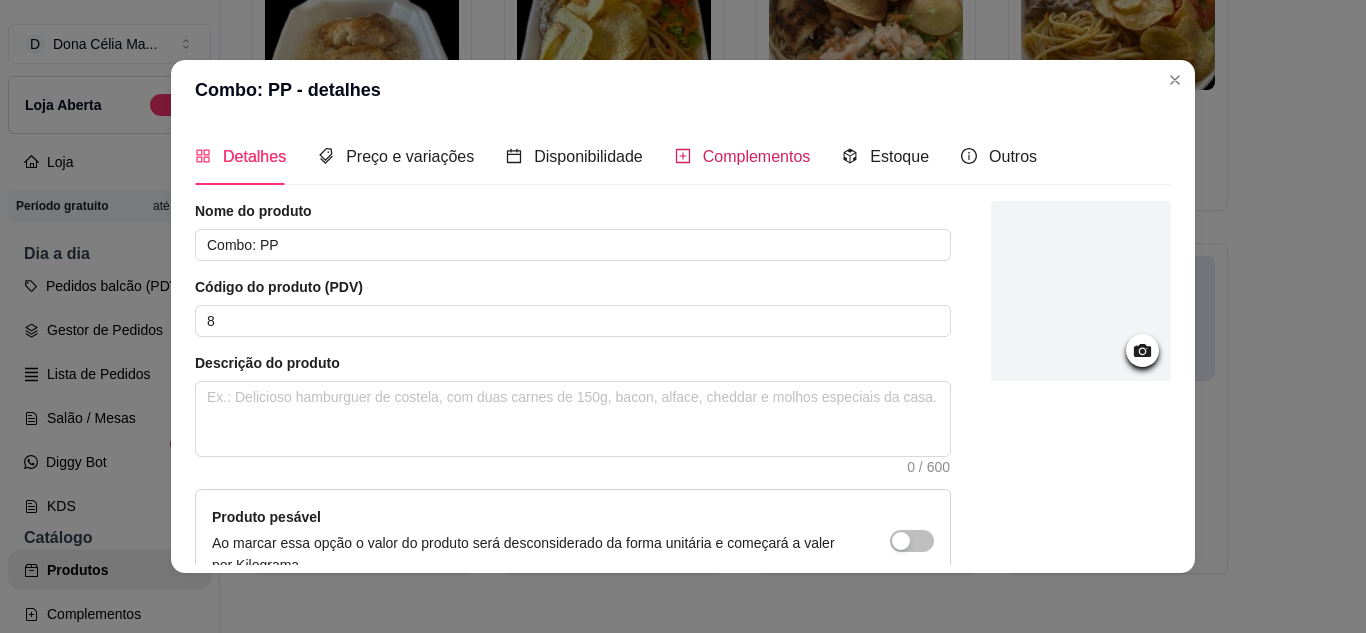 click on "Complementos" at bounding box center [757, 156] 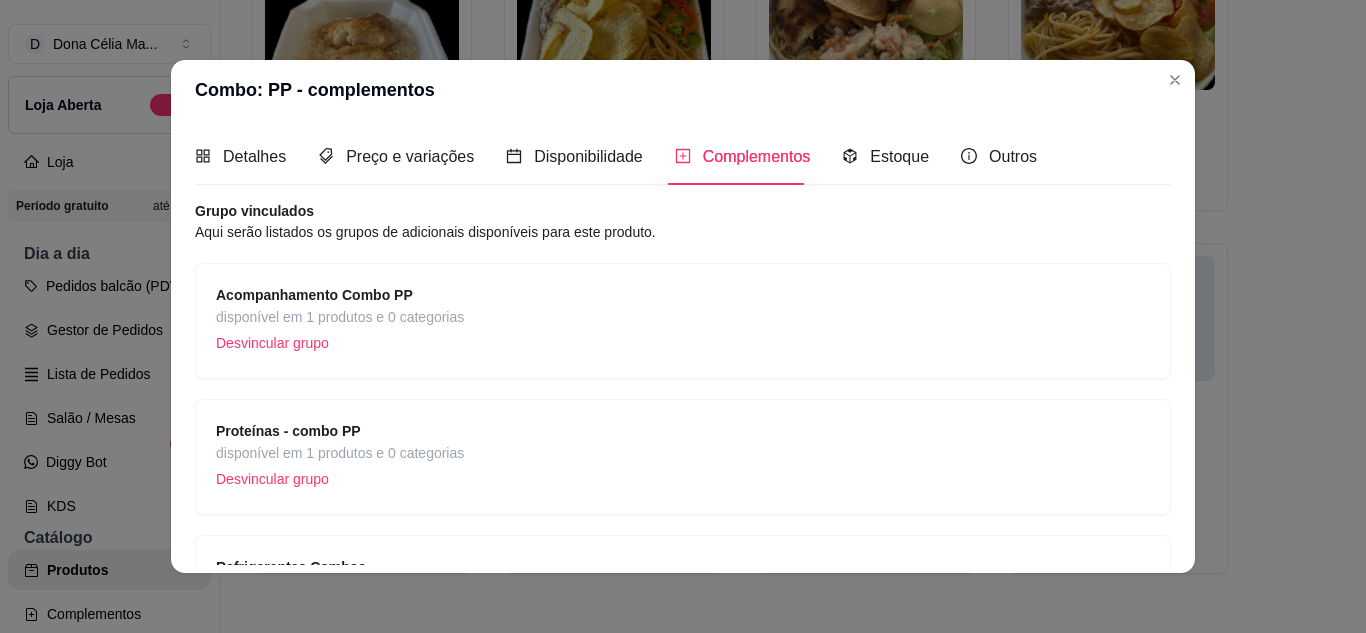 scroll, scrollTop: 166, scrollLeft: 0, axis: vertical 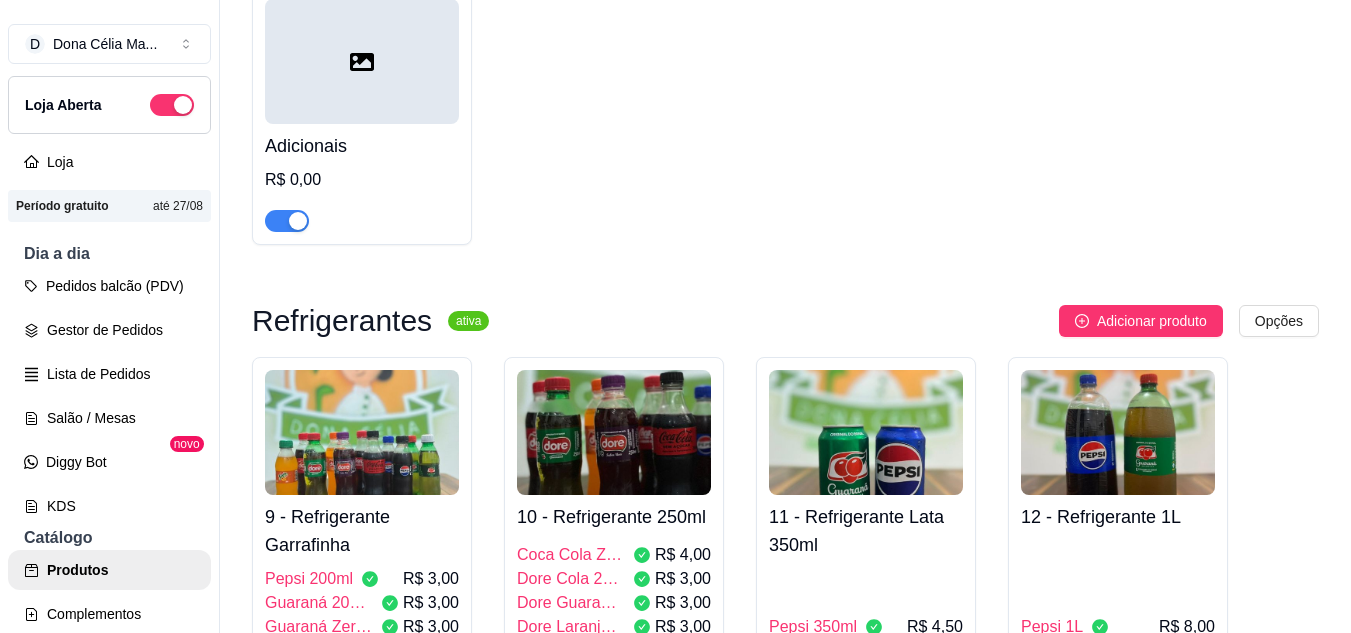 click at bounding box center (362, 61) 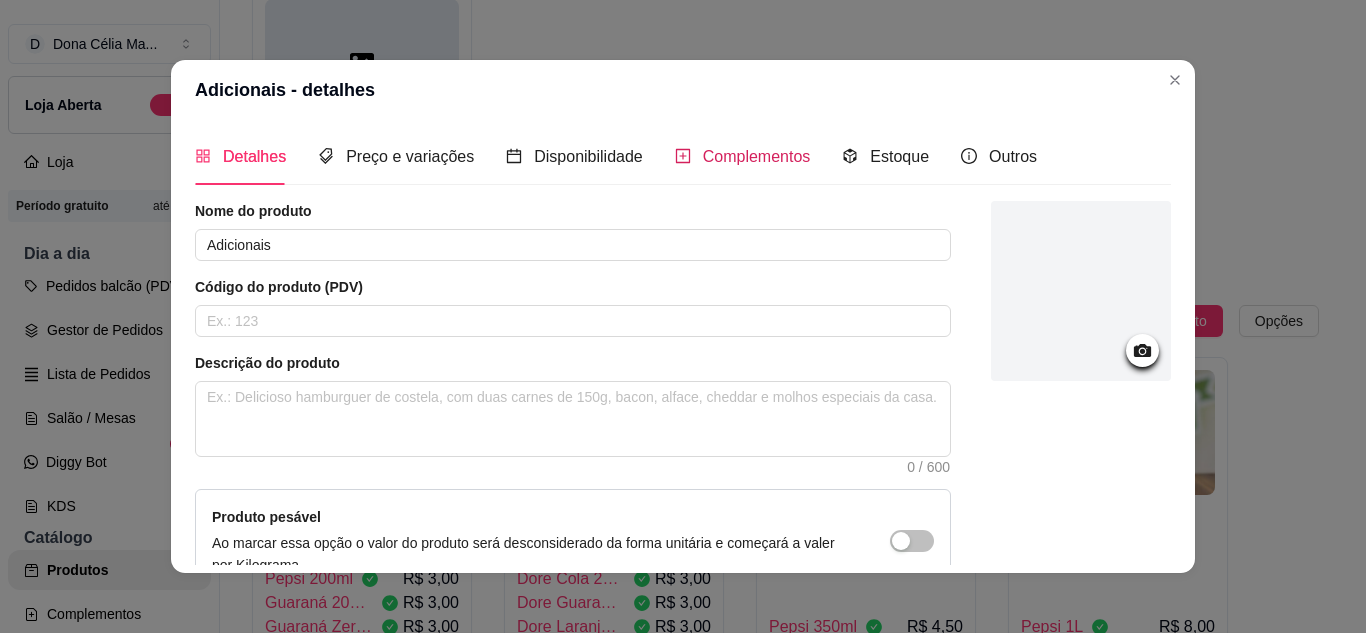 click on "Complementos" at bounding box center (757, 156) 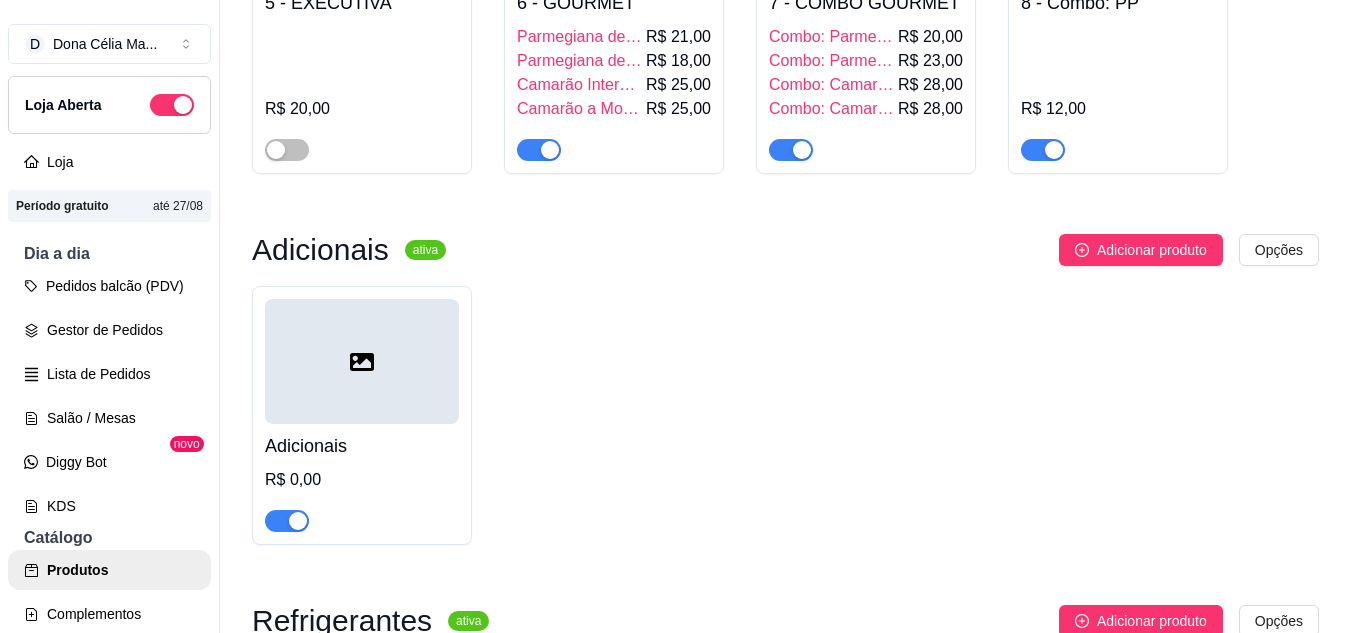 scroll, scrollTop: 600, scrollLeft: 0, axis: vertical 